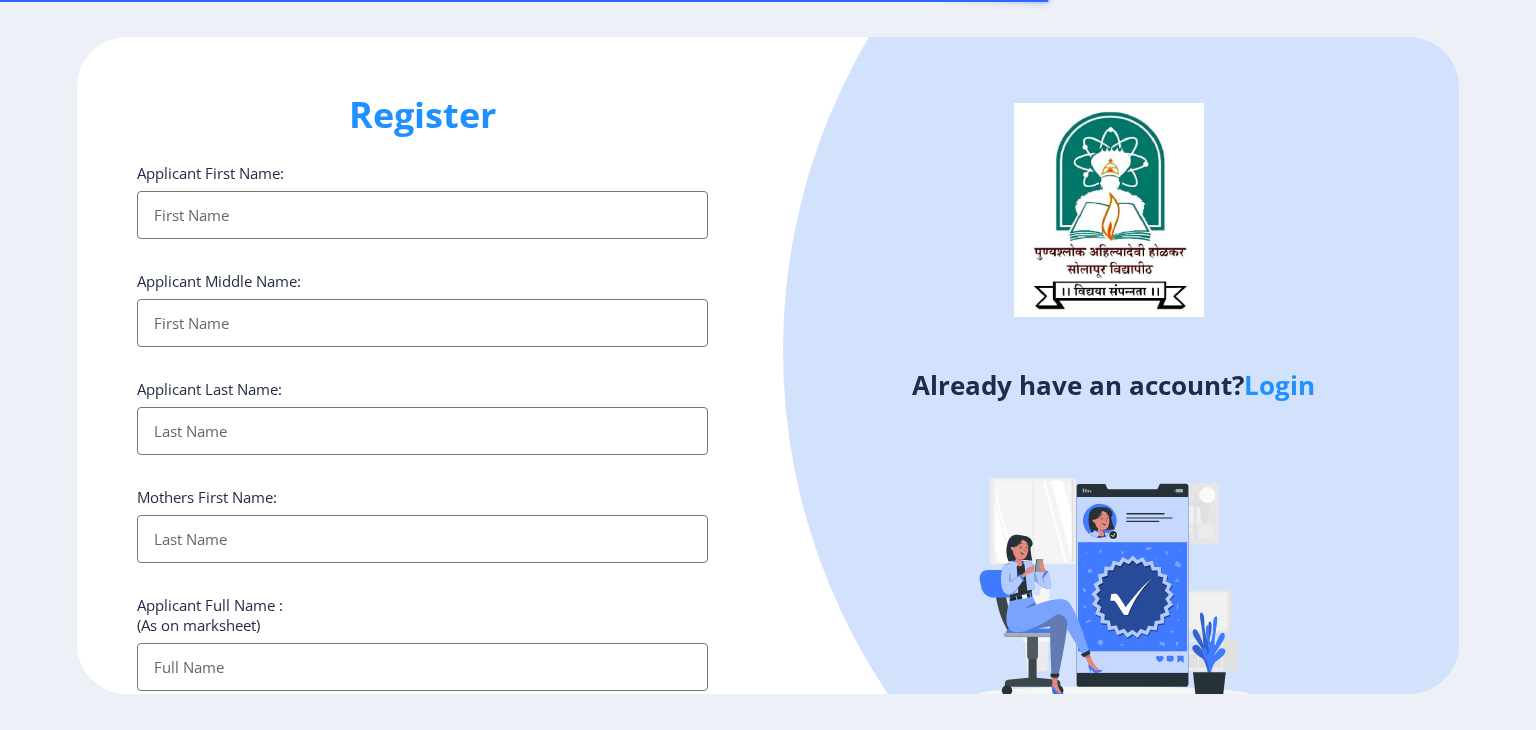 select 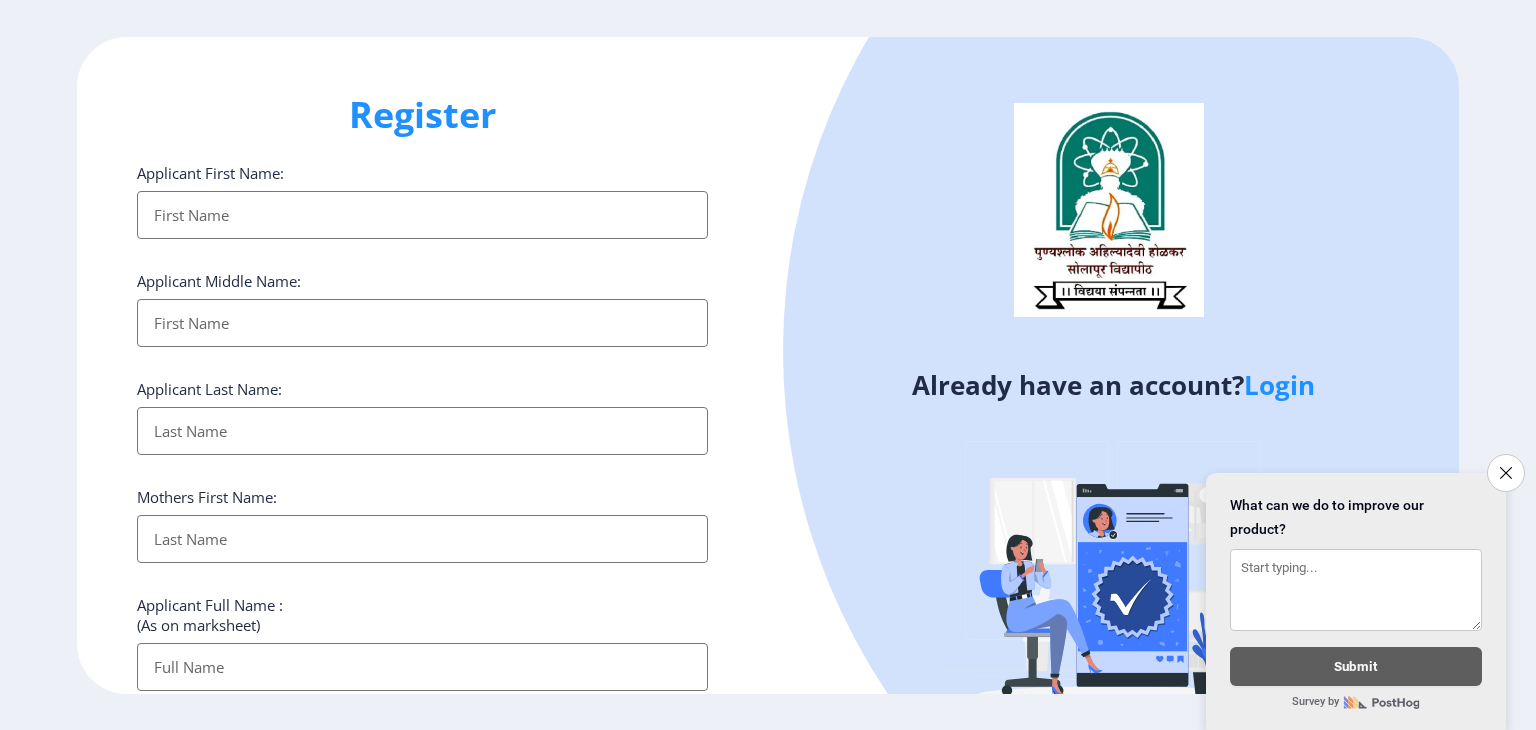 click on "Applicant First Name:" at bounding box center [422, 215] 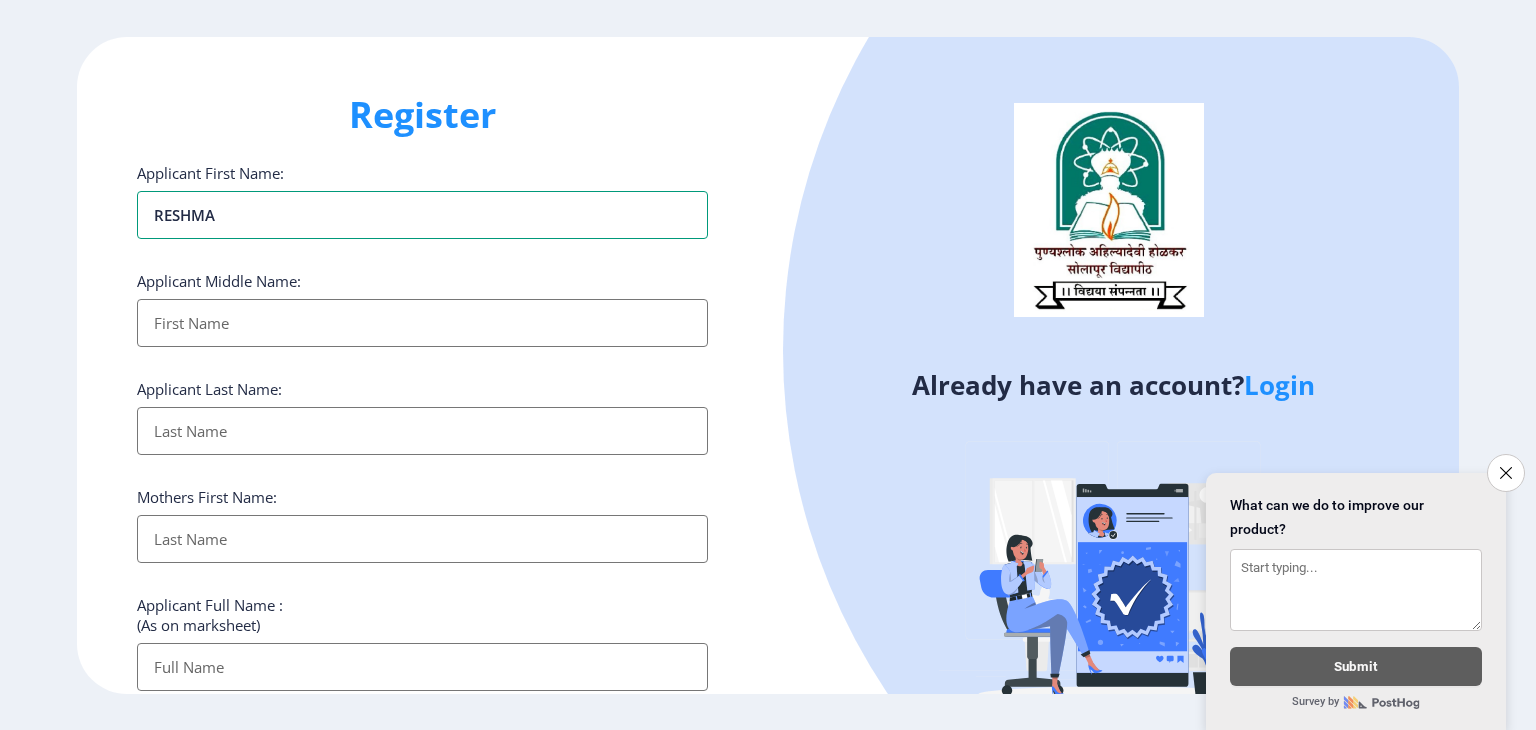 type on "RESHMA" 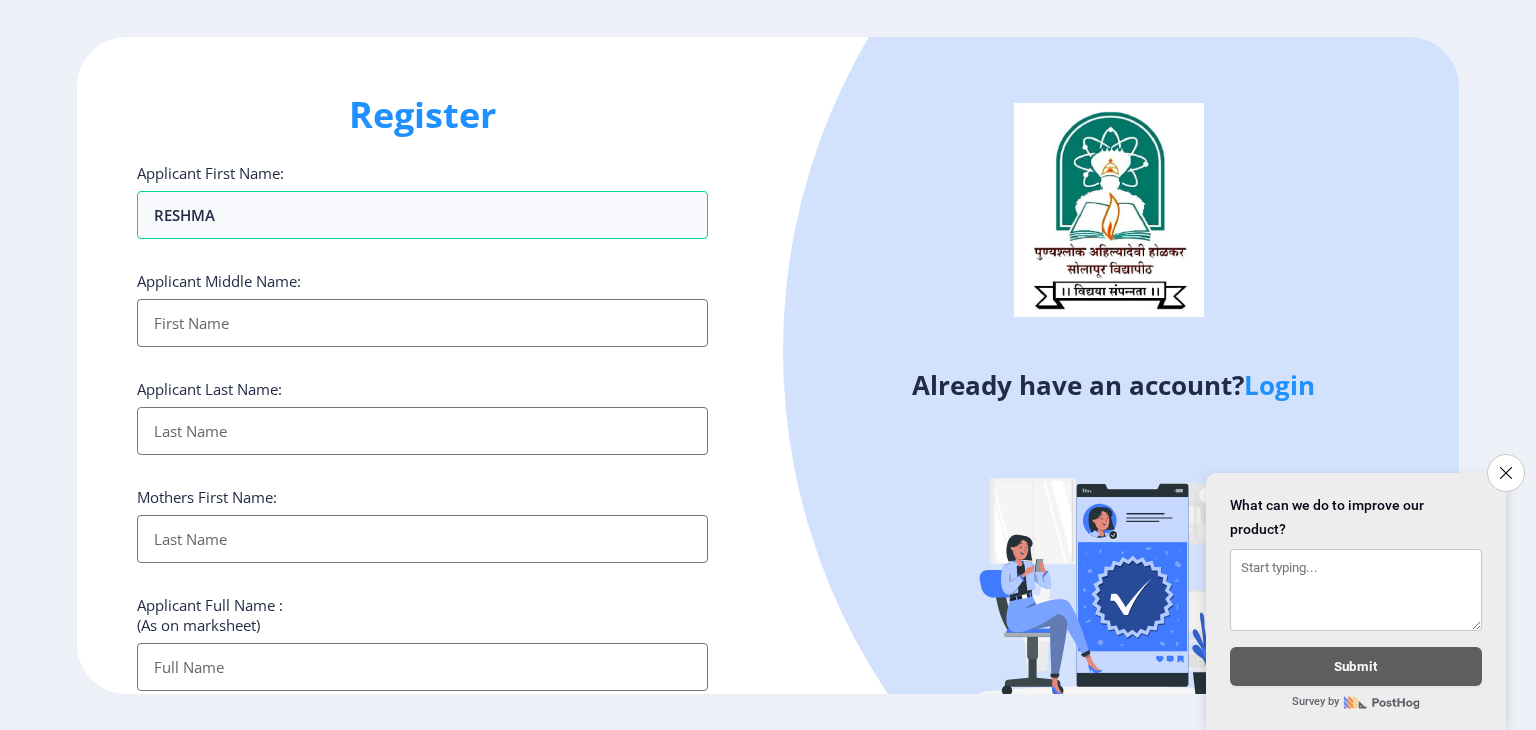 click on "Applicant First Name:" at bounding box center (422, 323) 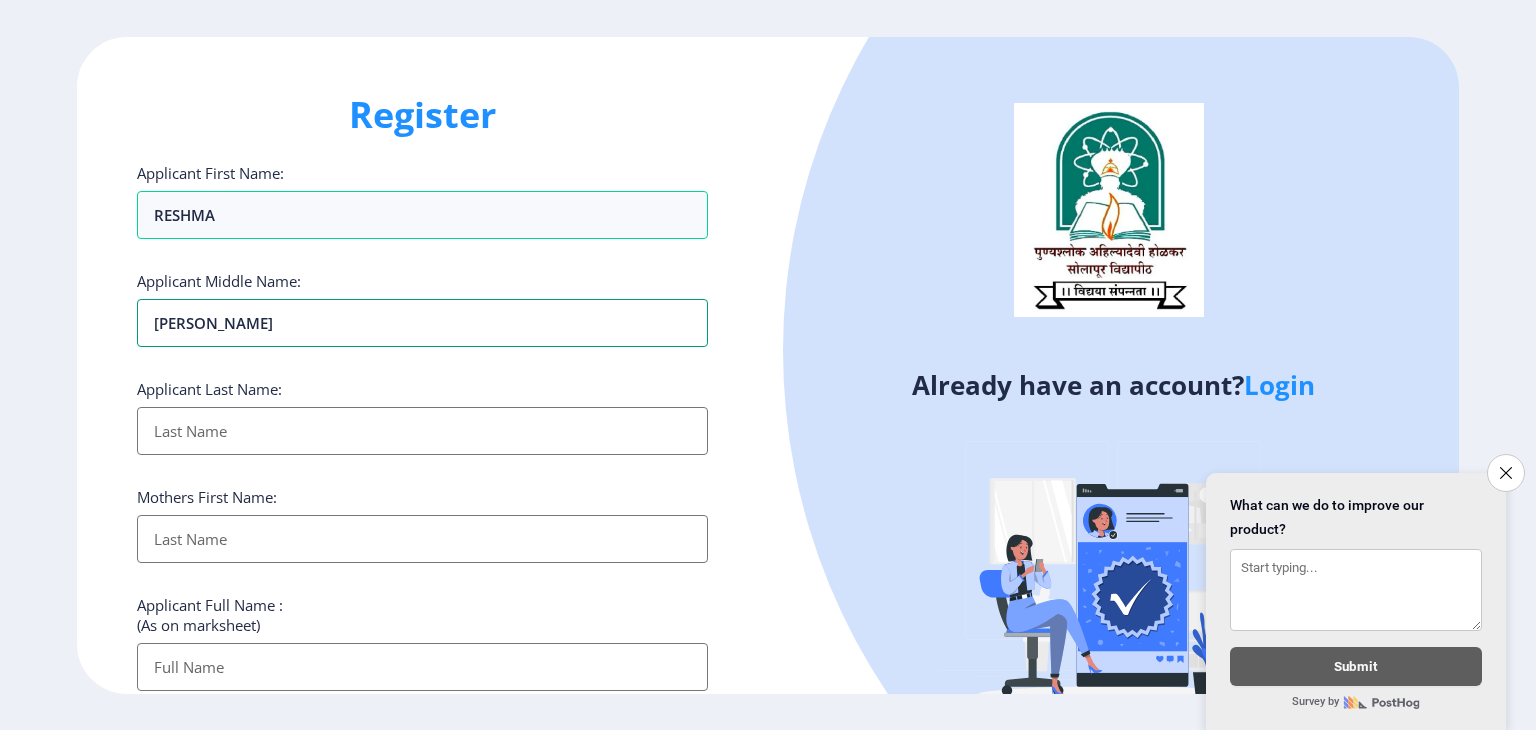 type on "[PERSON_NAME]" 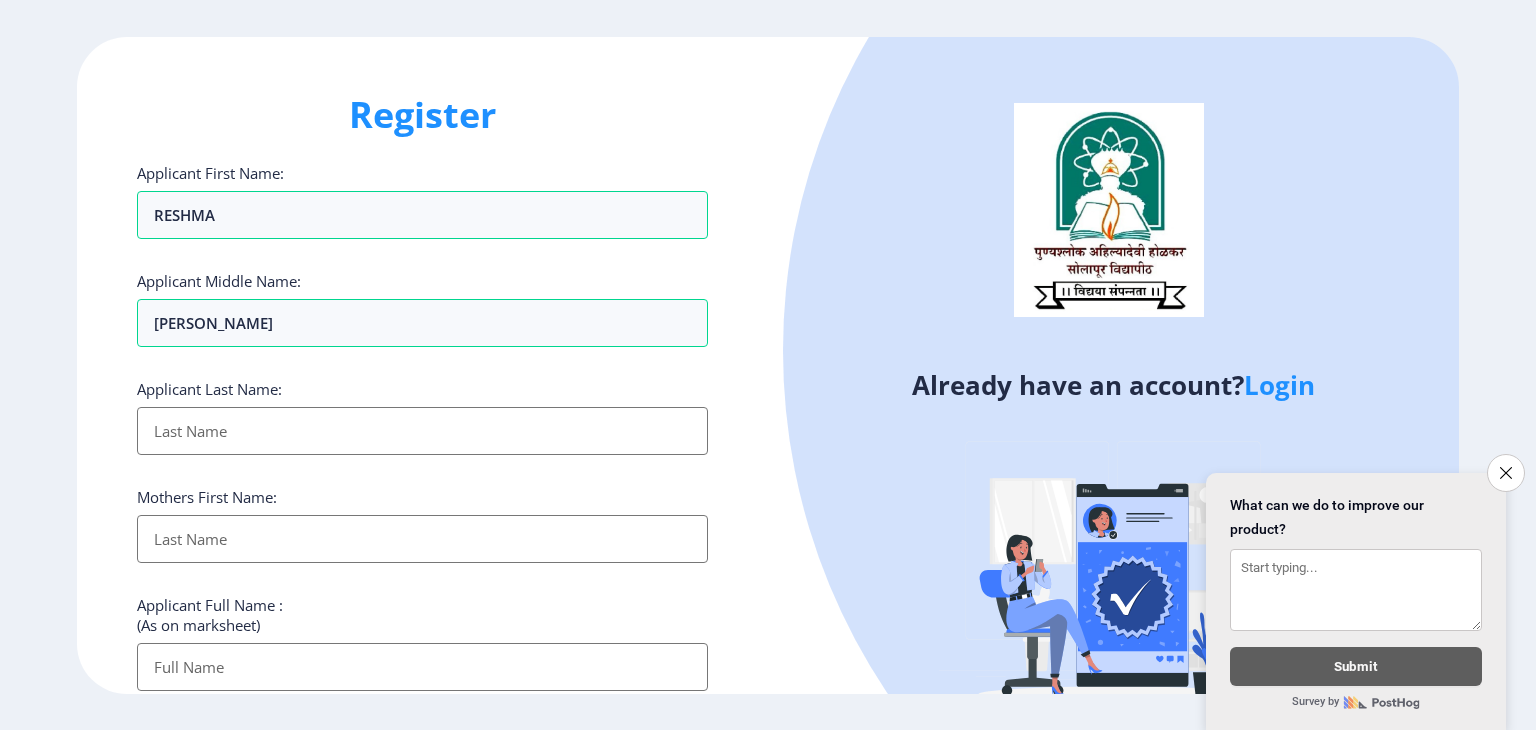 click on "Applicant First Name:" at bounding box center (422, 431) 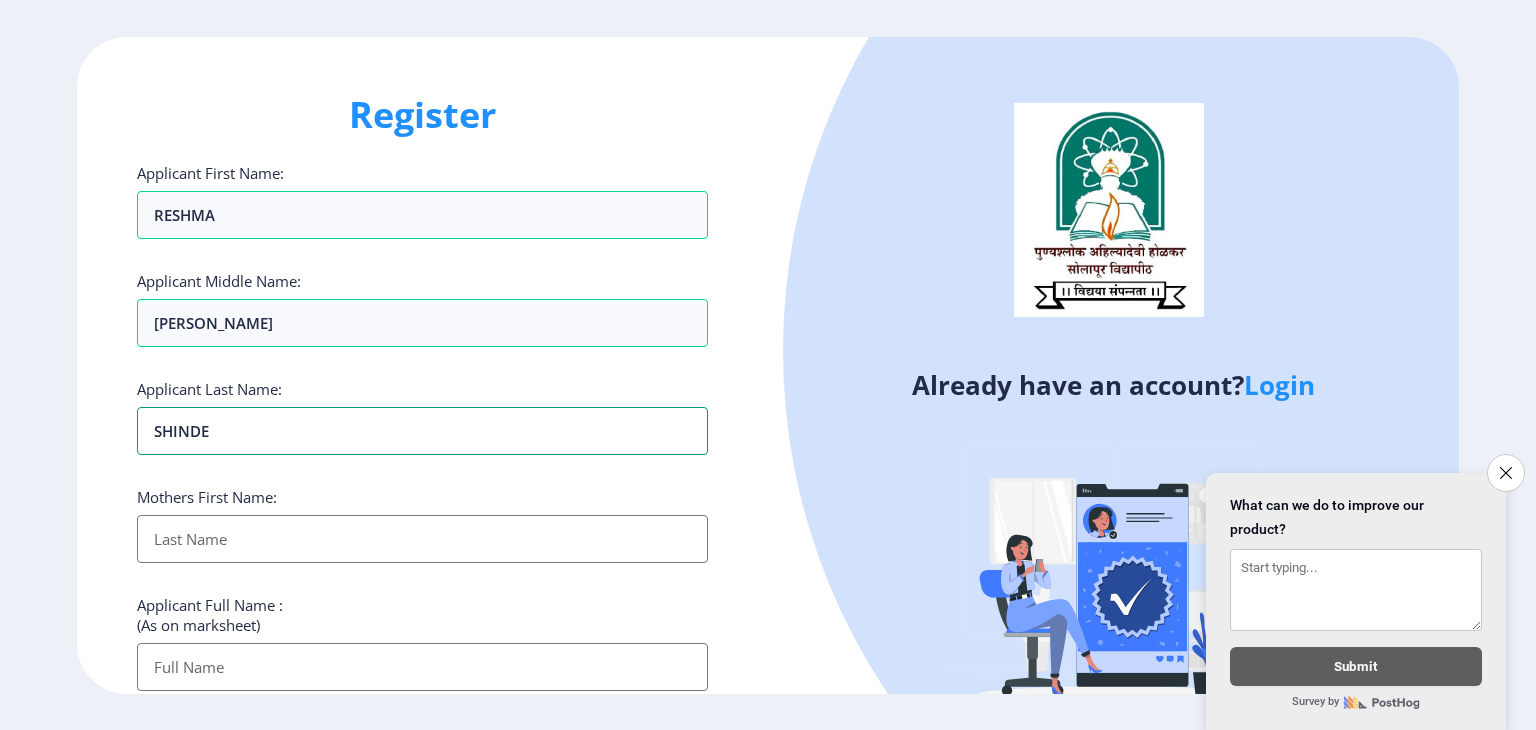 type on "SHINDE" 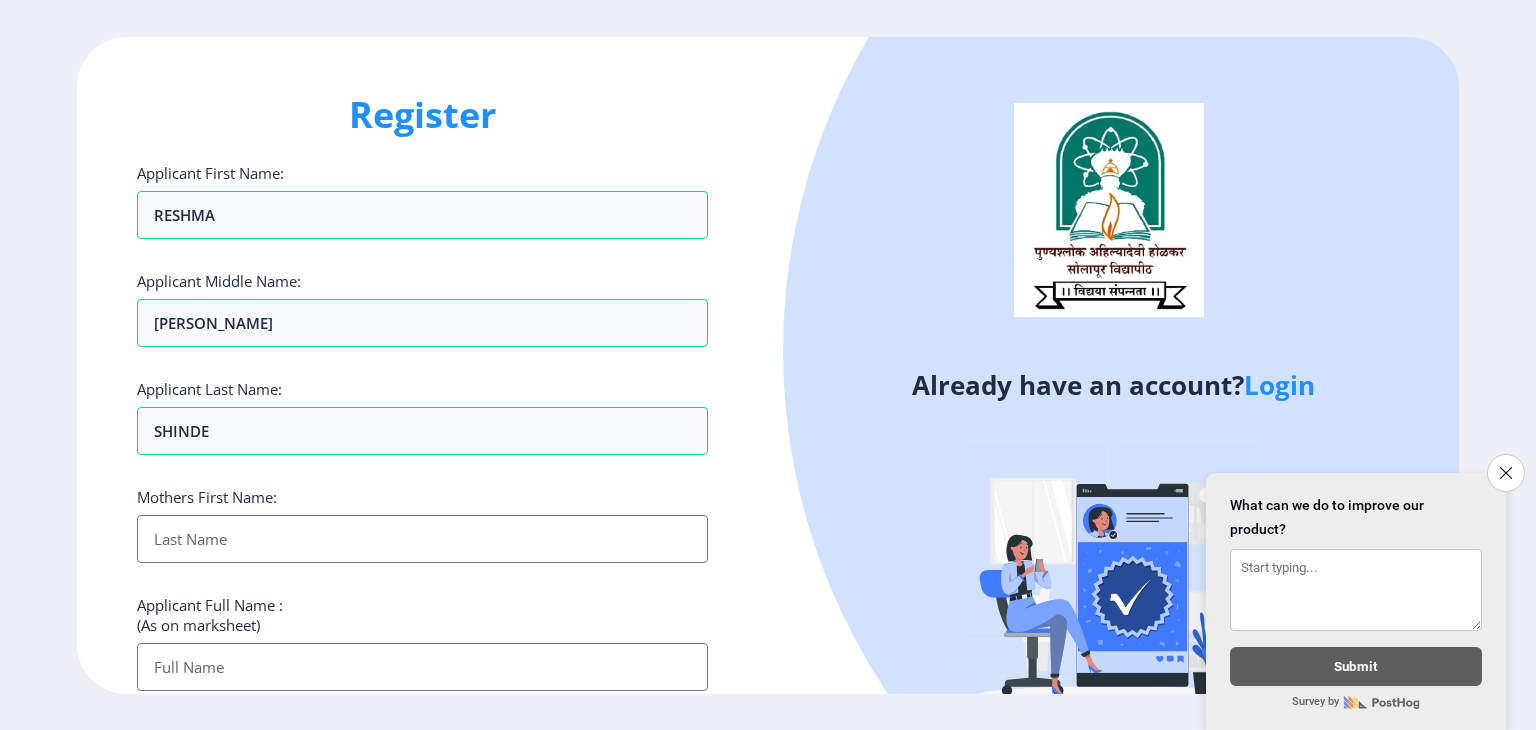 click on "Applicant First Name:" at bounding box center [422, 539] 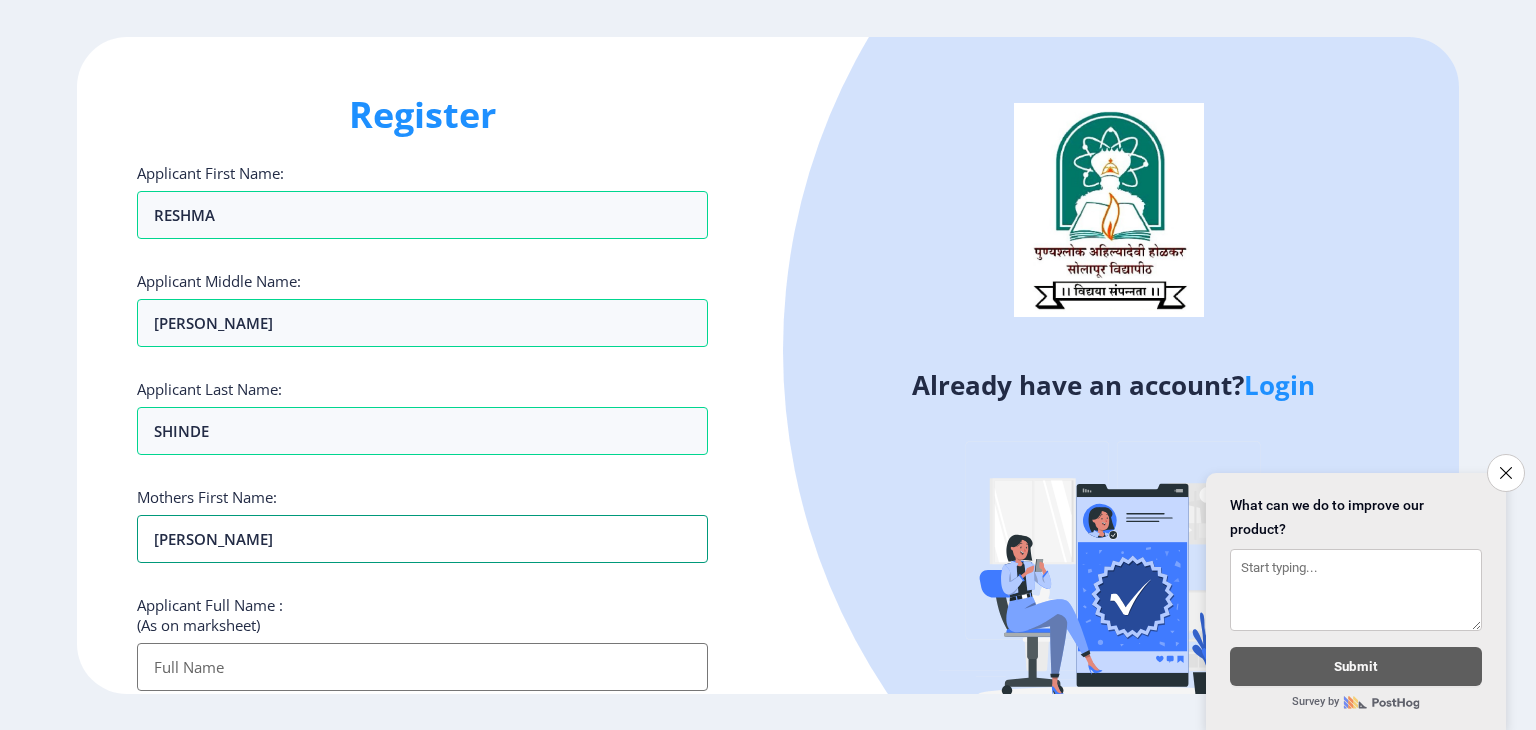 type on "[PERSON_NAME]" 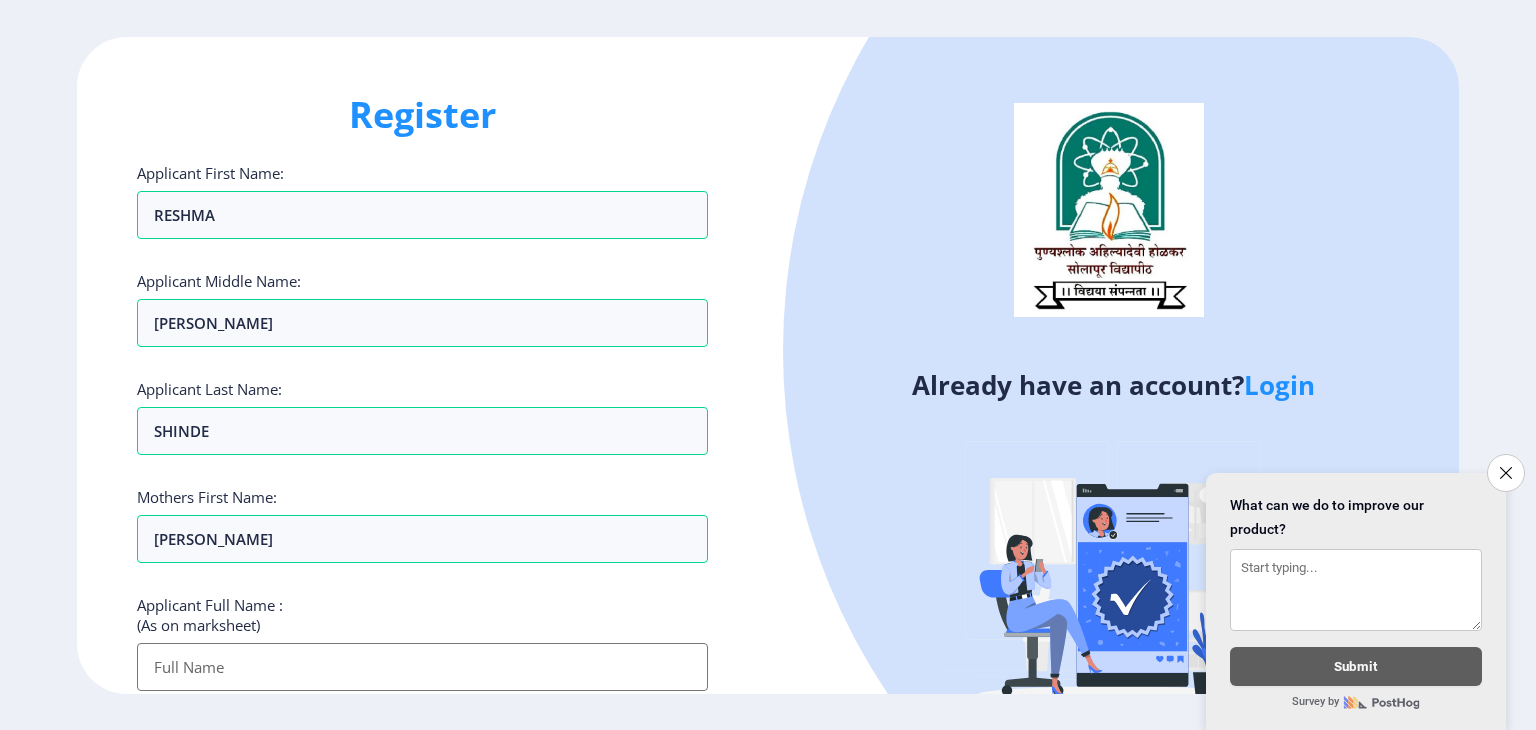 click on "Applicant First Name:" at bounding box center [422, 667] 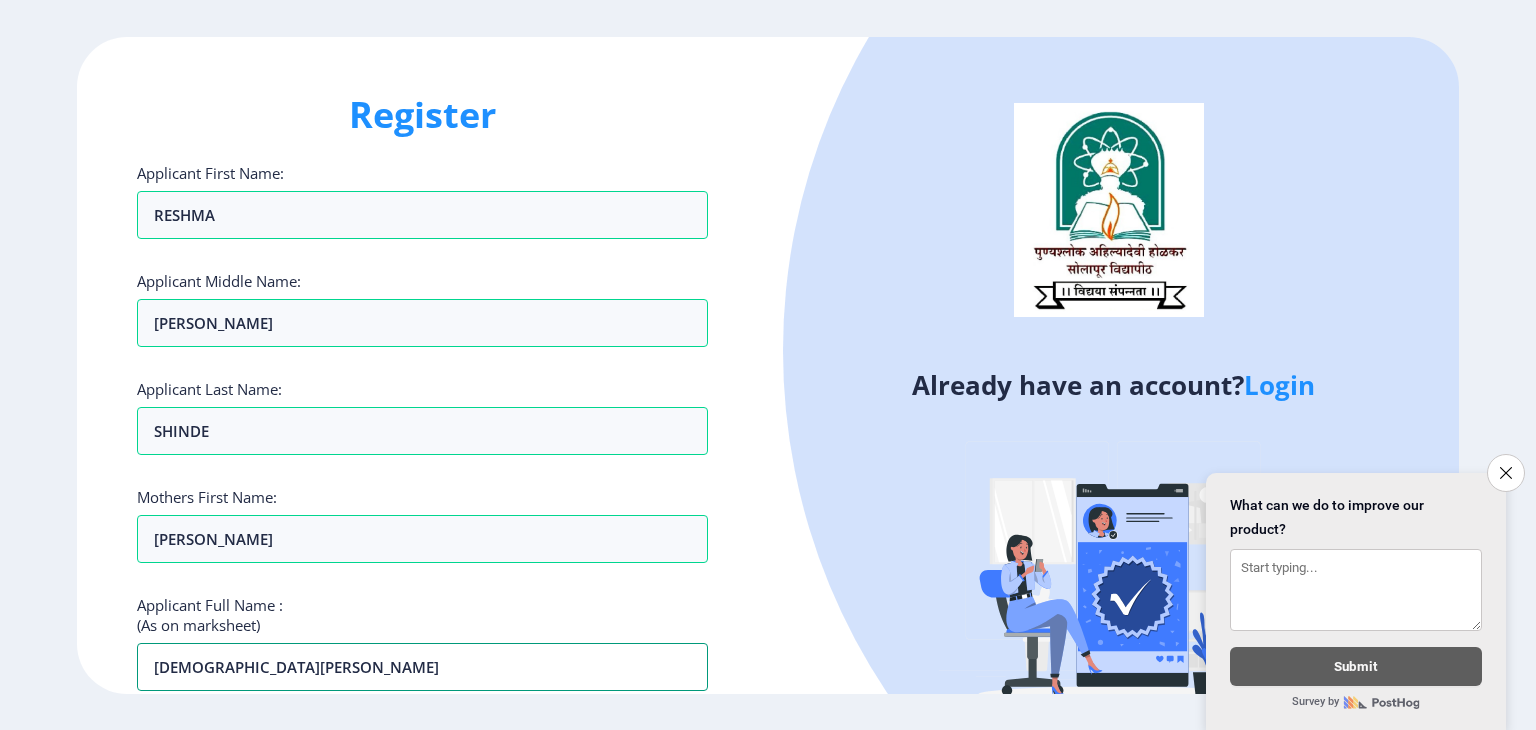 type on "[DEMOGRAPHIC_DATA][PERSON_NAME]" 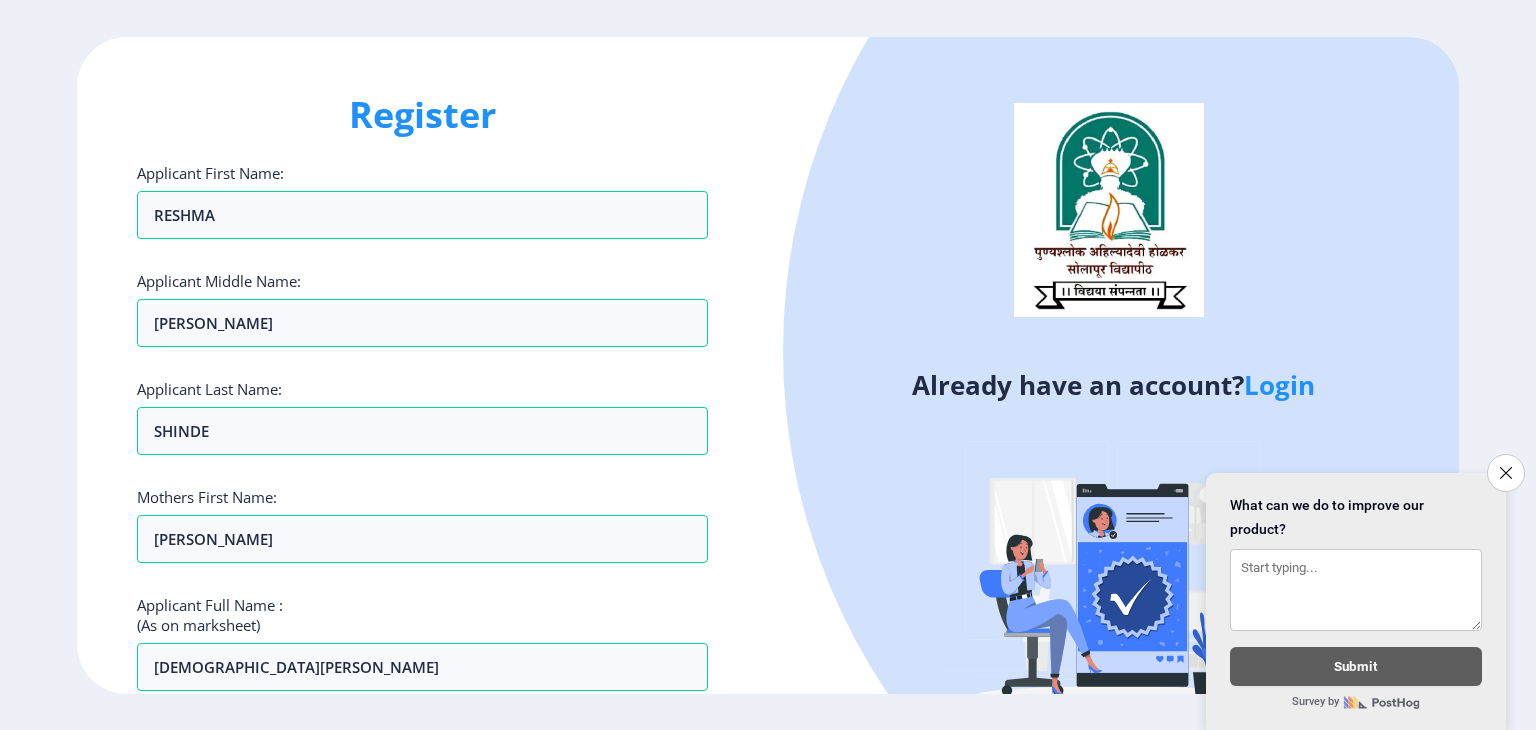 click on "Already have an account?  Login" 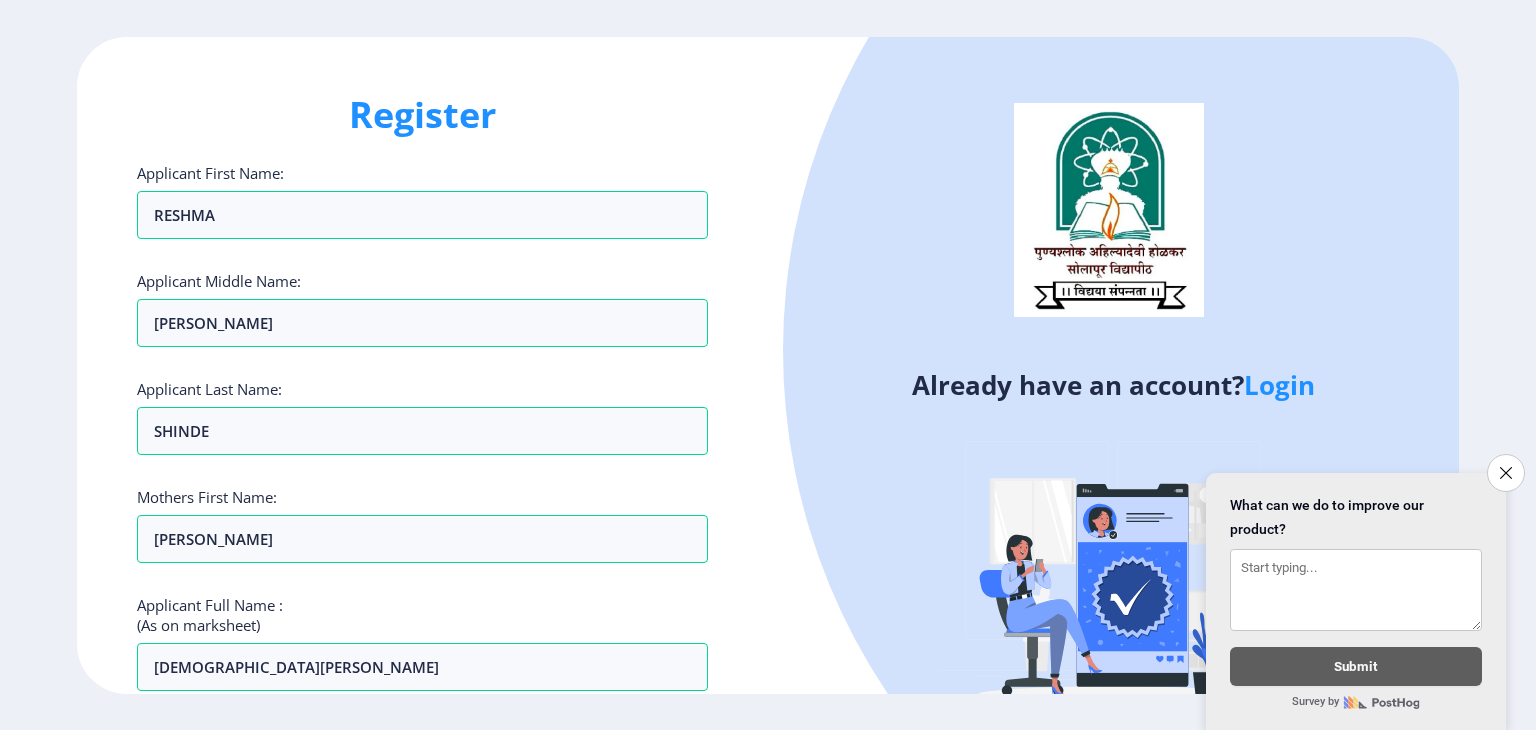 click on "Already have an account?  Login" 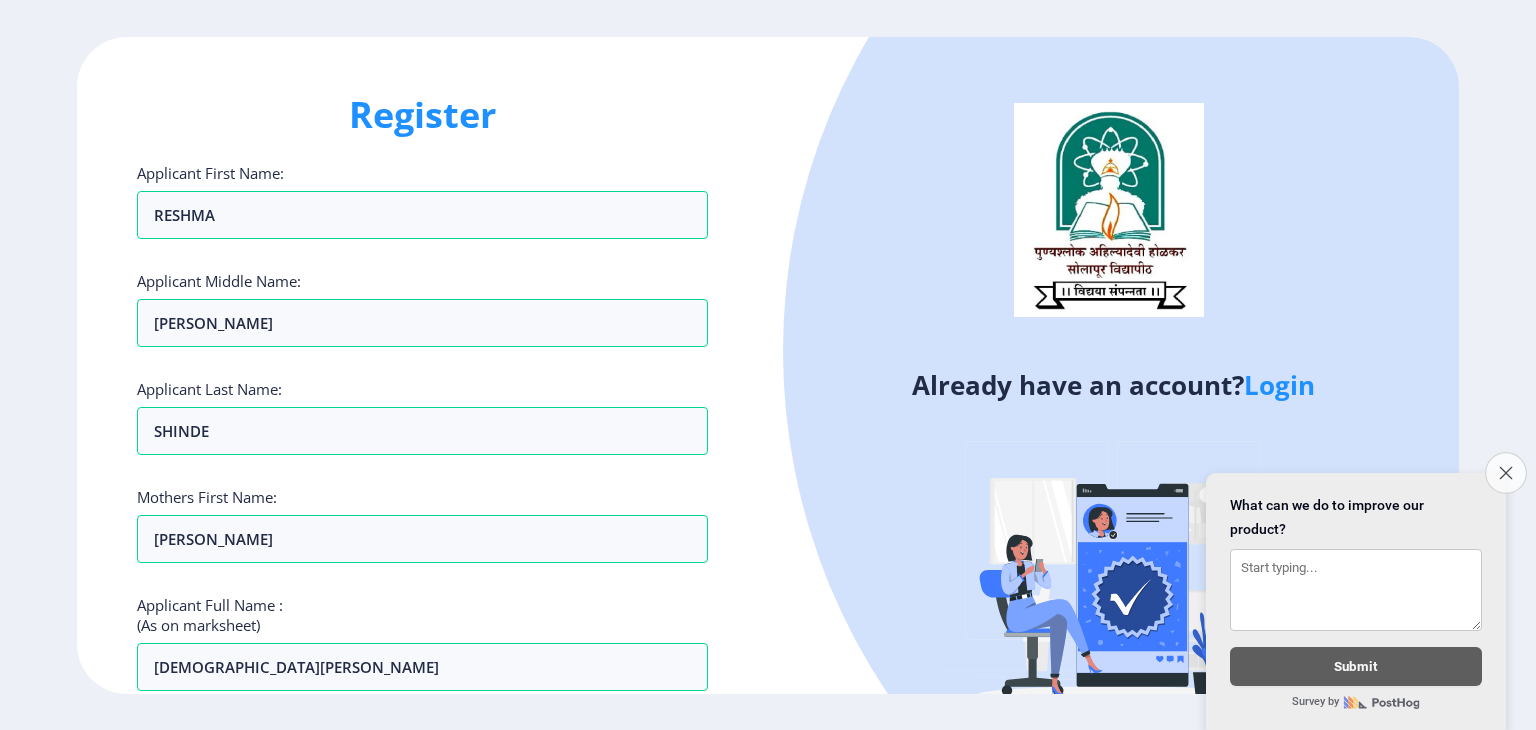 click on "Close survey" 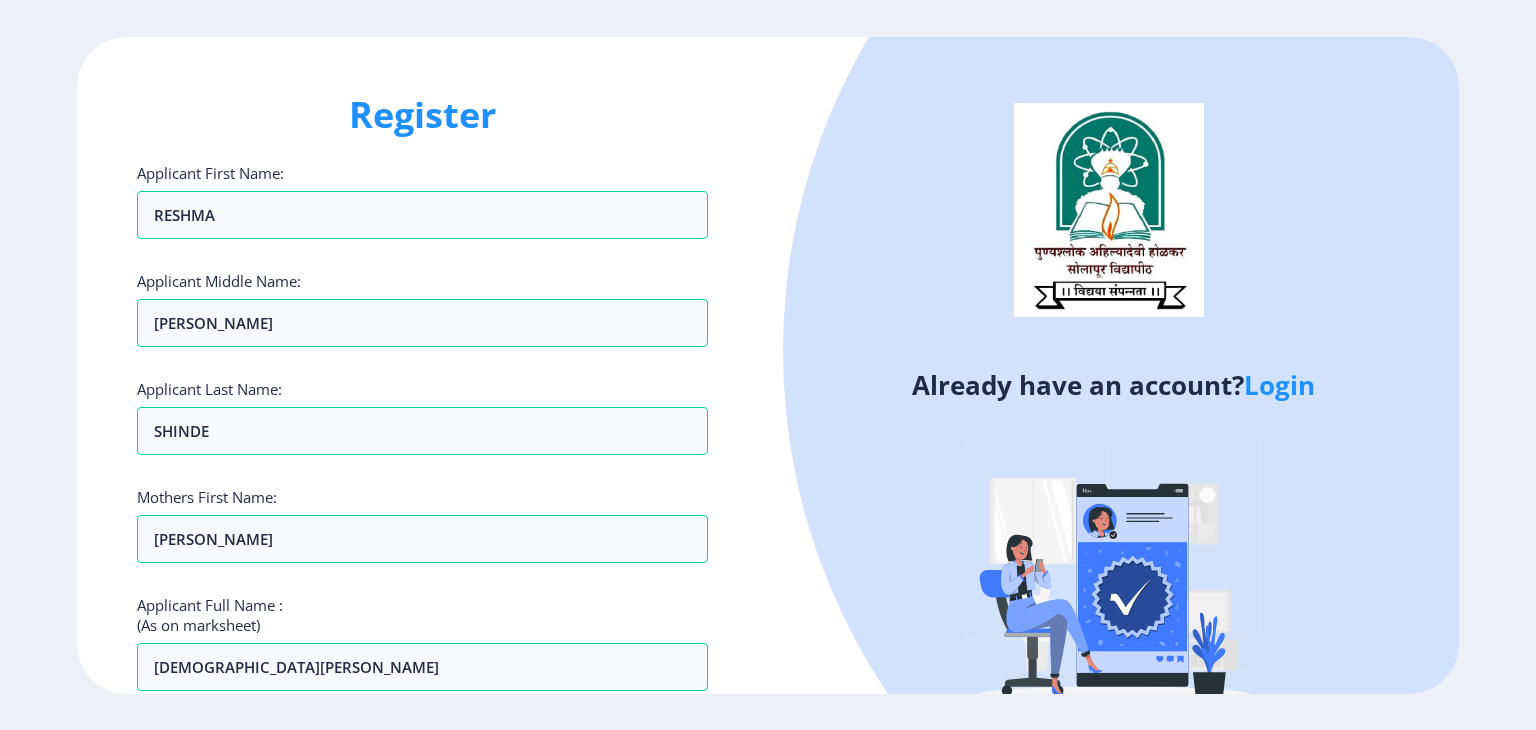 click on "Register Applicant First Name: RESHMA Applicant Middle Name: [PERSON_NAME] Applicant Last Name: SHINDE Mothers First Name: [PERSON_NAME] Applicant Full Name : (As on marksheet) [PERSON_NAME] Number :  Gender: Select Gender [DEMOGRAPHIC_DATA] [DEMOGRAPHIC_DATA] Other  Country Code and Mobile number  *  +91 [GEOGRAPHIC_DATA] ([GEOGRAPHIC_DATA]) +91 [GEOGRAPHIC_DATA] (‫[GEOGRAPHIC_DATA]‬‎) +93 [GEOGRAPHIC_DATA] ([GEOGRAPHIC_DATA]) +355 [GEOGRAPHIC_DATA] (‫[GEOGRAPHIC_DATA]‬‎) +213 [US_STATE] +1 [GEOGRAPHIC_DATA] +376 [GEOGRAPHIC_DATA] +244 [GEOGRAPHIC_DATA] +1 [GEOGRAPHIC_DATA] +1 [GEOGRAPHIC_DATA] +54 [GEOGRAPHIC_DATA] ([GEOGRAPHIC_DATA]) +374 [GEOGRAPHIC_DATA] +297 [GEOGRAPHIC_DATA] +61 [GEOGRAPHIC_DATA] ([GEOGRAPHIC_DATA]) +43 [GEOGRAPHIC_DATA] ([GEOGRAPHIC_DATA]) +994 [GEOGRAPHIC_DATA] +1 [GEOGRAPHIC_DATA] ([GEOGRAPHIC_DATA][GEOGRAPHIC_DATA]‬‎) +973 [GEOGRAPHIC_DATA] ([GEOGRAPHIC_DATA]) +880 [GEOGRAPHIC_DATA] +1 [GEOGRAPHIC_DATA] ([GEOGRAPHIC_DATA]) +375 [GEOGRAPHIC_DATA] ([GEOGRAPHIC_DATA]) +32 [GEOGRAPHIC_DATA] +501 [GEOGRAPHIC_DATA] ([GEOGRAPHIC_DATA]) +229 [GEOGRAPHIC_DATA] +1 [GEOGRAPHIC_DATA] (འབྲུག) +975 [GEOGRAPHIC_DATA] +591 [GEOGRAPHIC_DATA] ([GEOGRAPHIC_DATA]) +387 [GEOGRAPHIC_DATA] +267 [GEOGRAPHIC_DATA] ([GEOGRAPHIC_DATA]) +55 [GEOGRAPHIC_DATA] +246 +1 [GEOGRAPHIC_DATA] +673 +1" 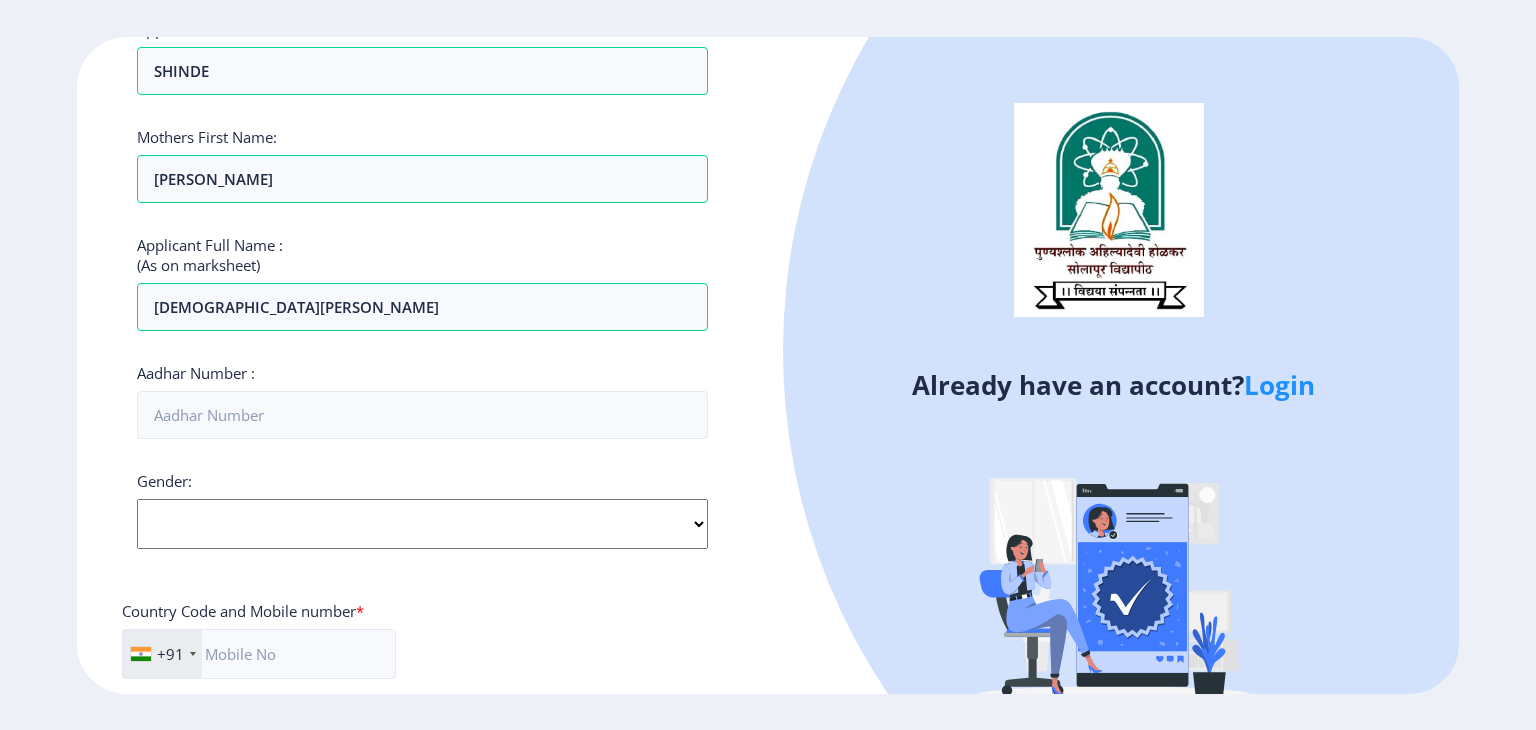 scroll, scrollTop: 400, scrollLeft: 0, axis: vertical 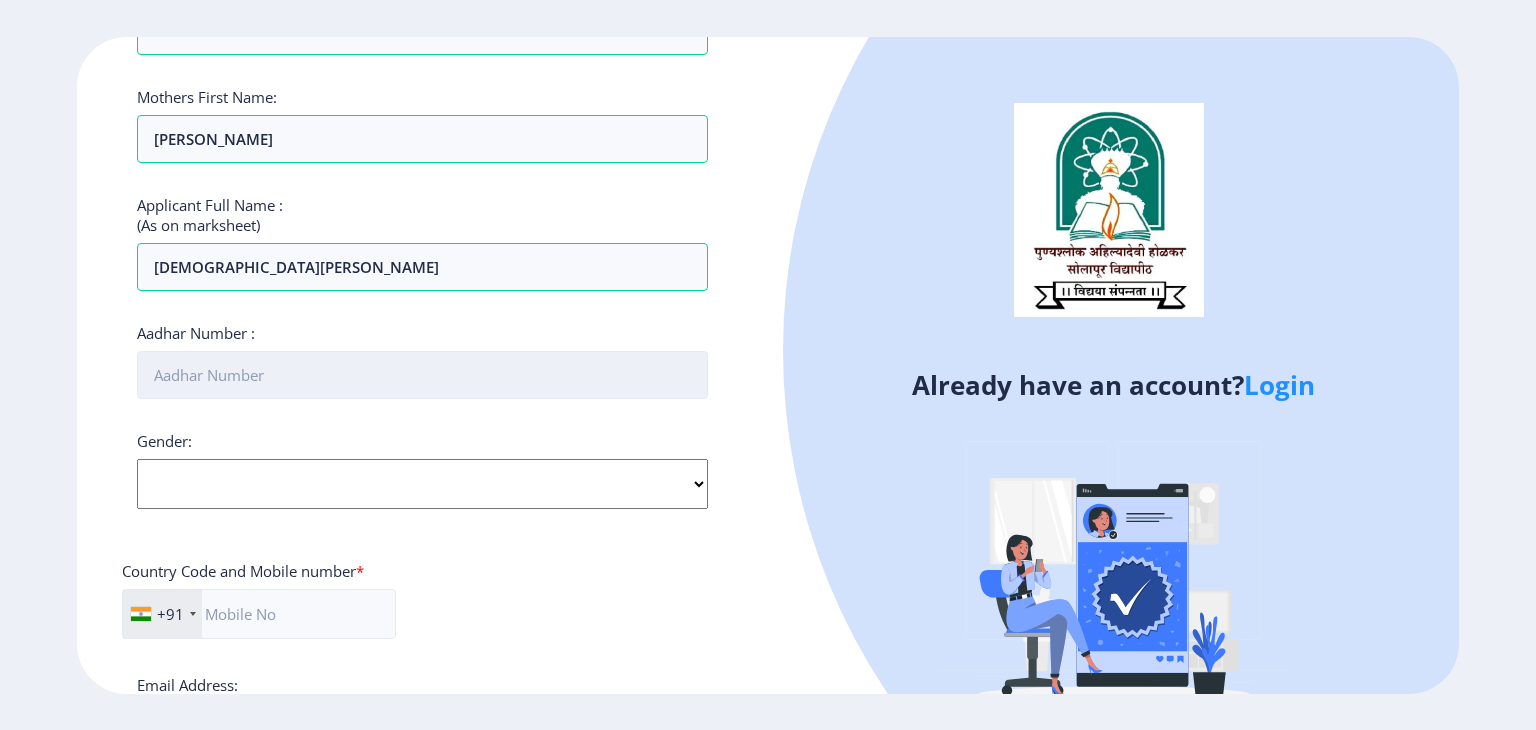 click on "Aadhar Number :" at bounding box center (422, 375) 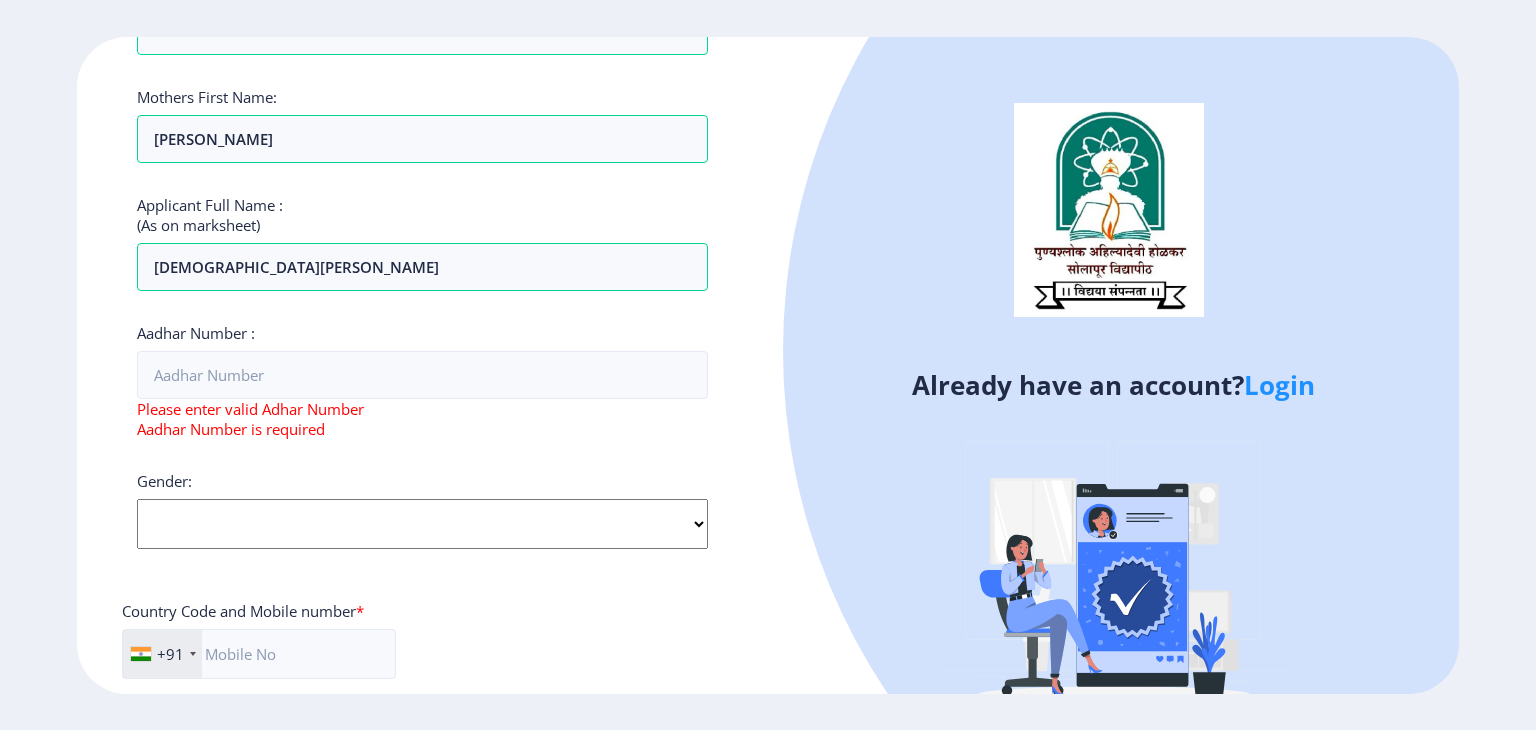 click on "Gender: Select Gender [DEMOGRAPHIC_DATA] [DEMOGRAPHIC_DATA] Other" 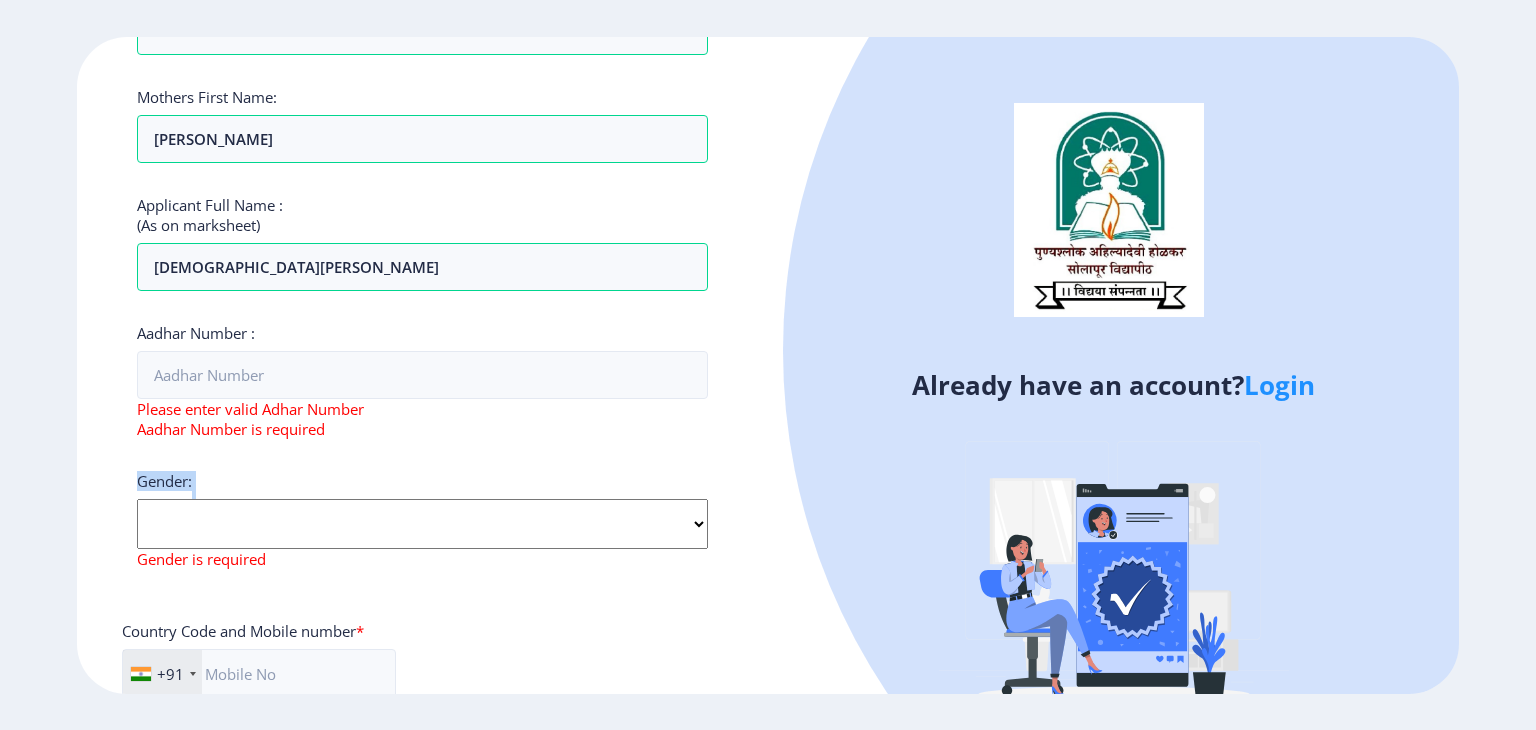 click on "Gender: Select Gender [DEMOGRAPHIC_DATA] [DEMOGRAPHIC_DATA] Other Gender is required" 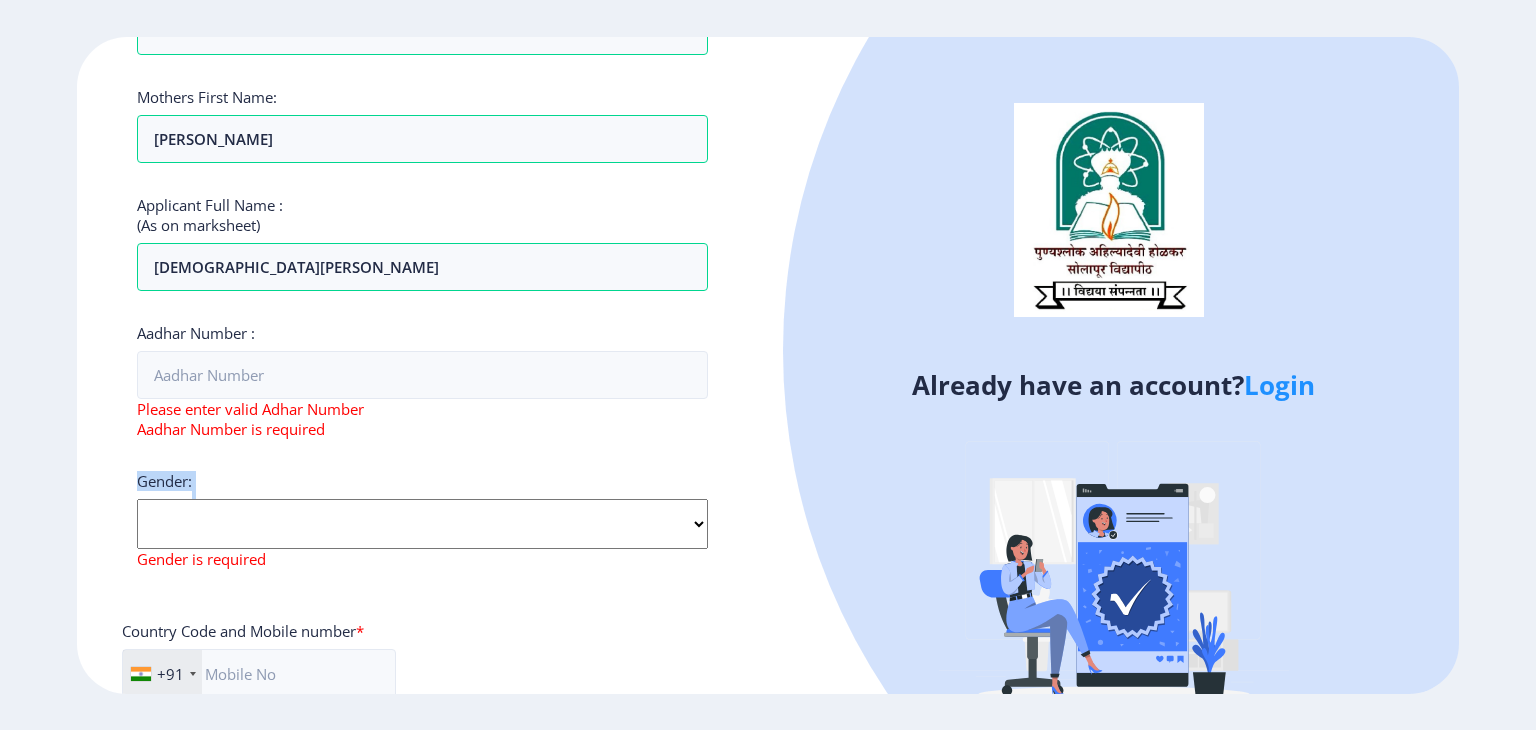 click on "Select Gender [DEMOGRAPHIC_DATA] [DEMOGRAPHIC_DATA] Other" 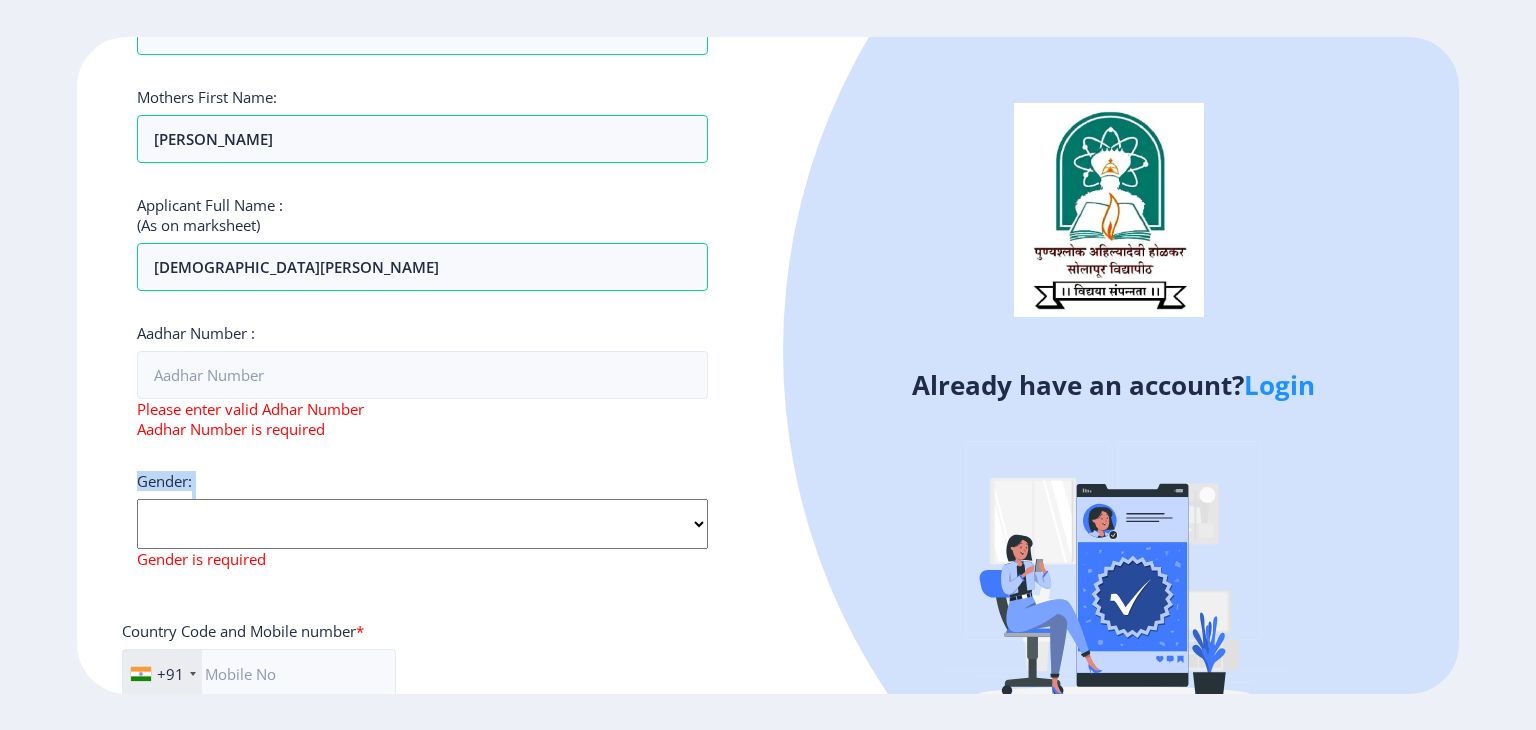 select on "[DEMOGRAPHIC_DATA]" 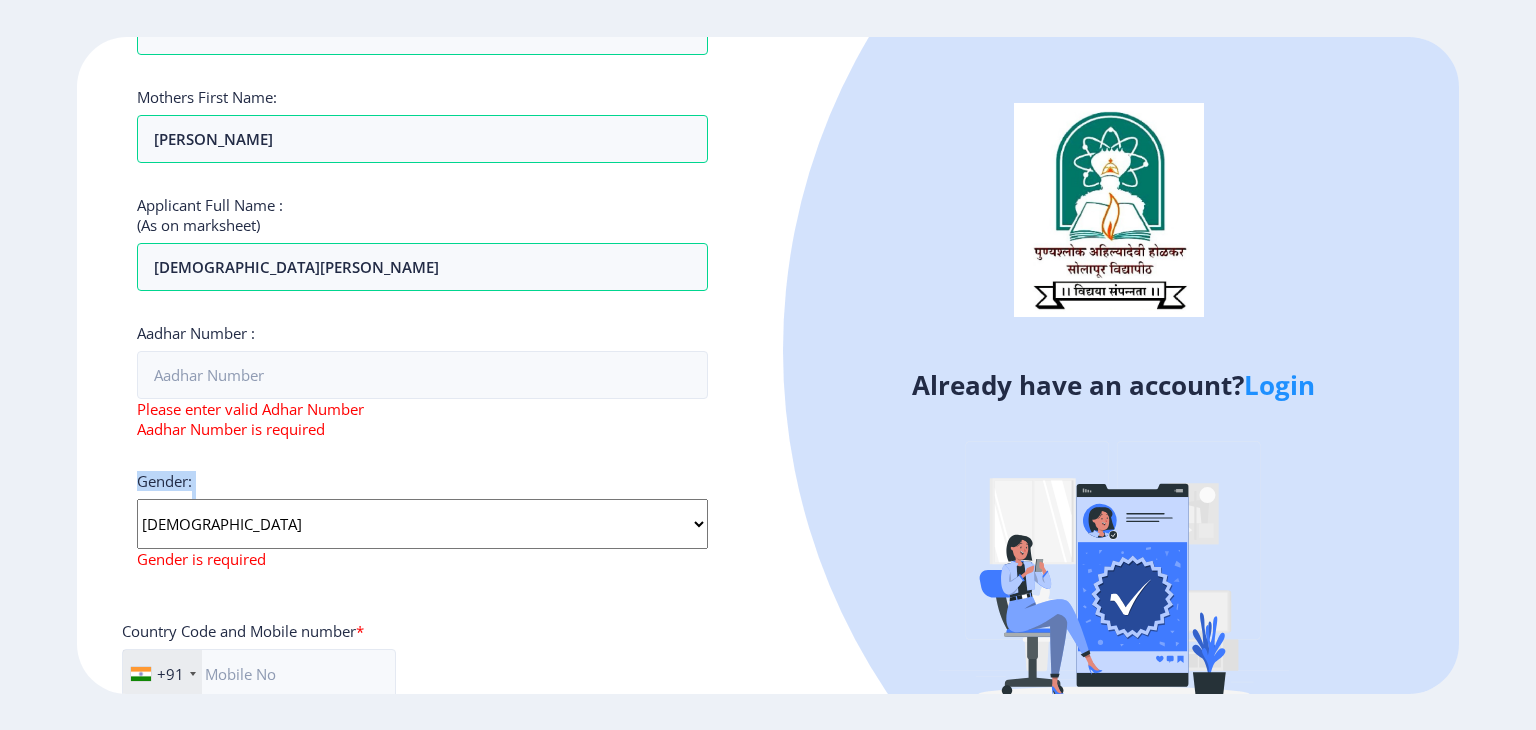 click on "Select Gender [DEMOGRAPHIC_DATA] [DEMOGRAPHIC_DATA] Other" 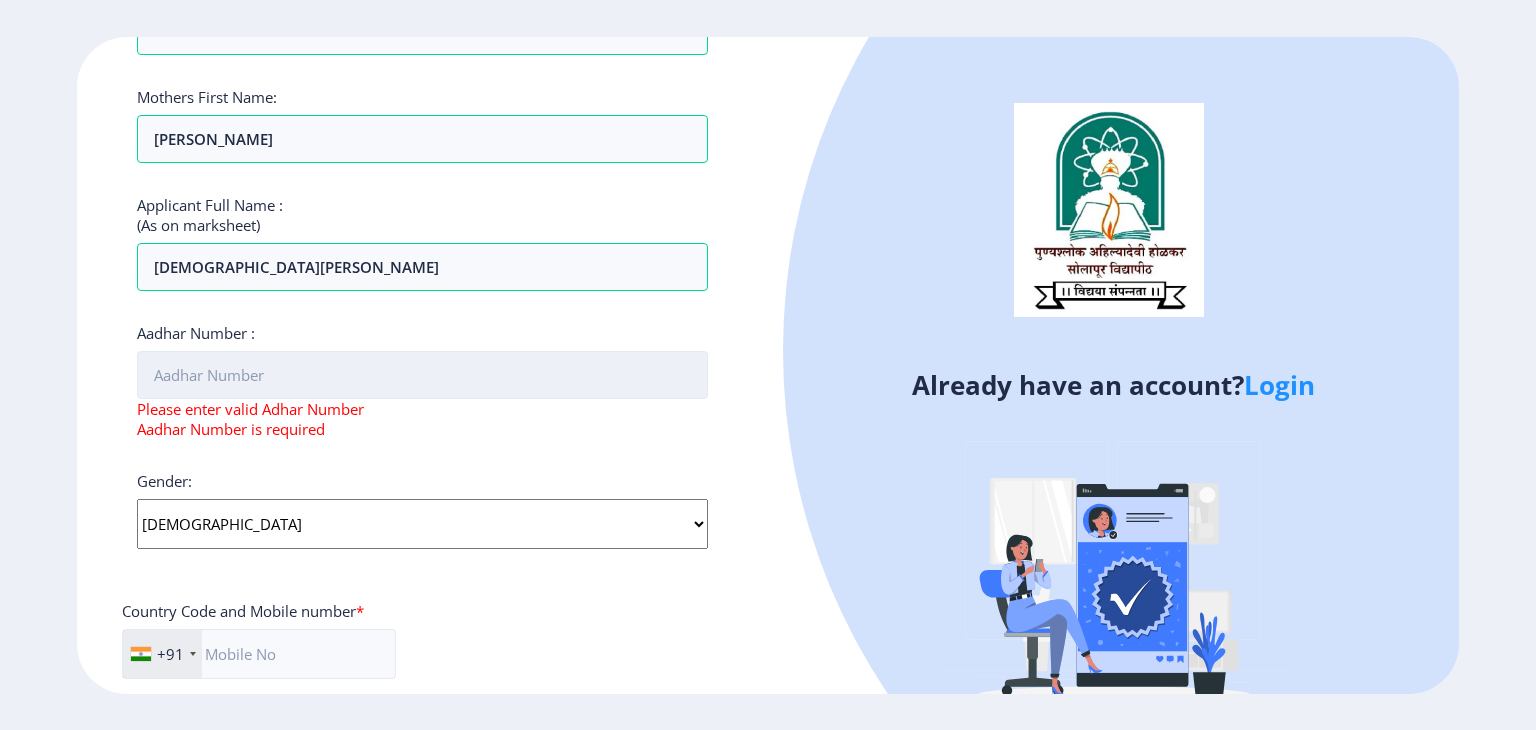 click on "Aadhar Number :" at bounding box center (422, 375) 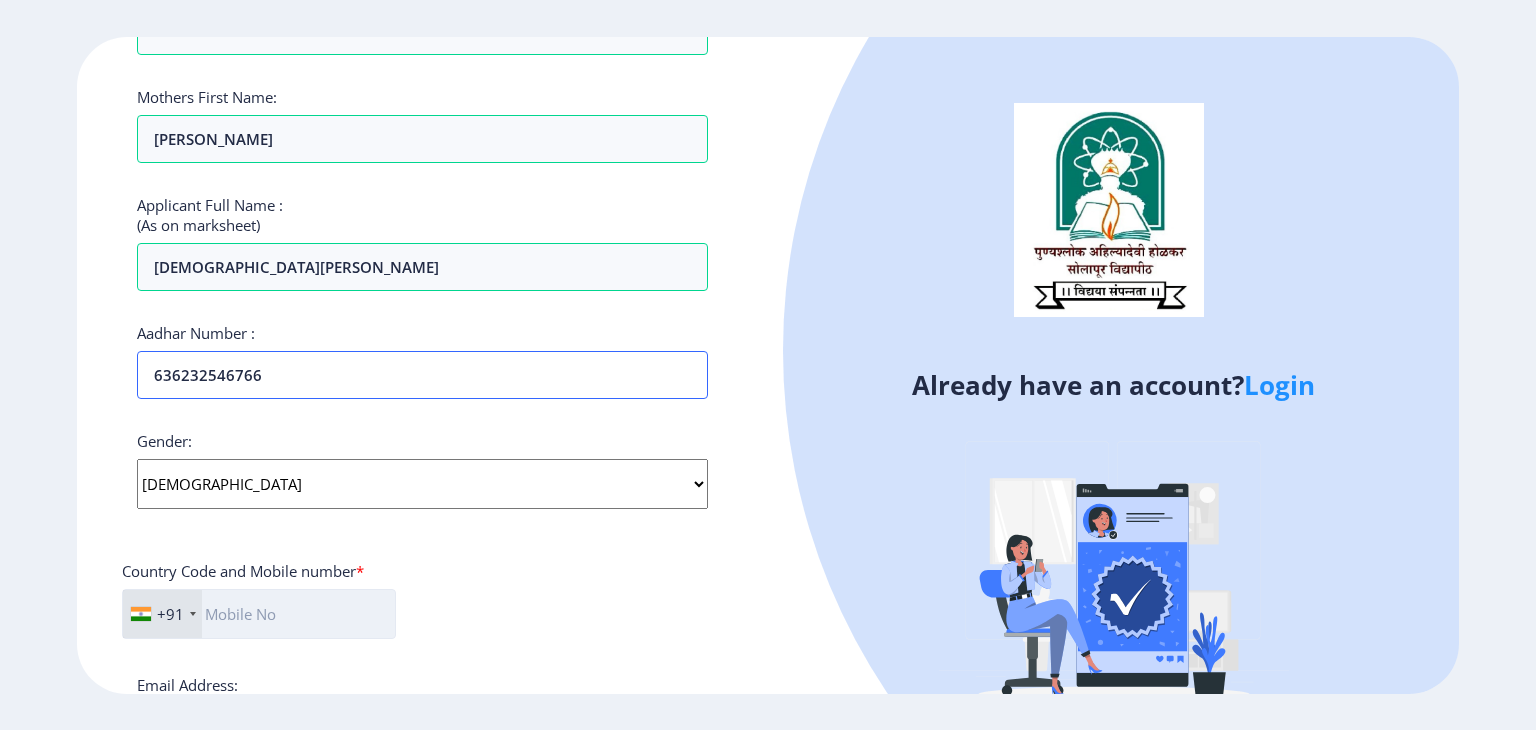 type on "636232546766" 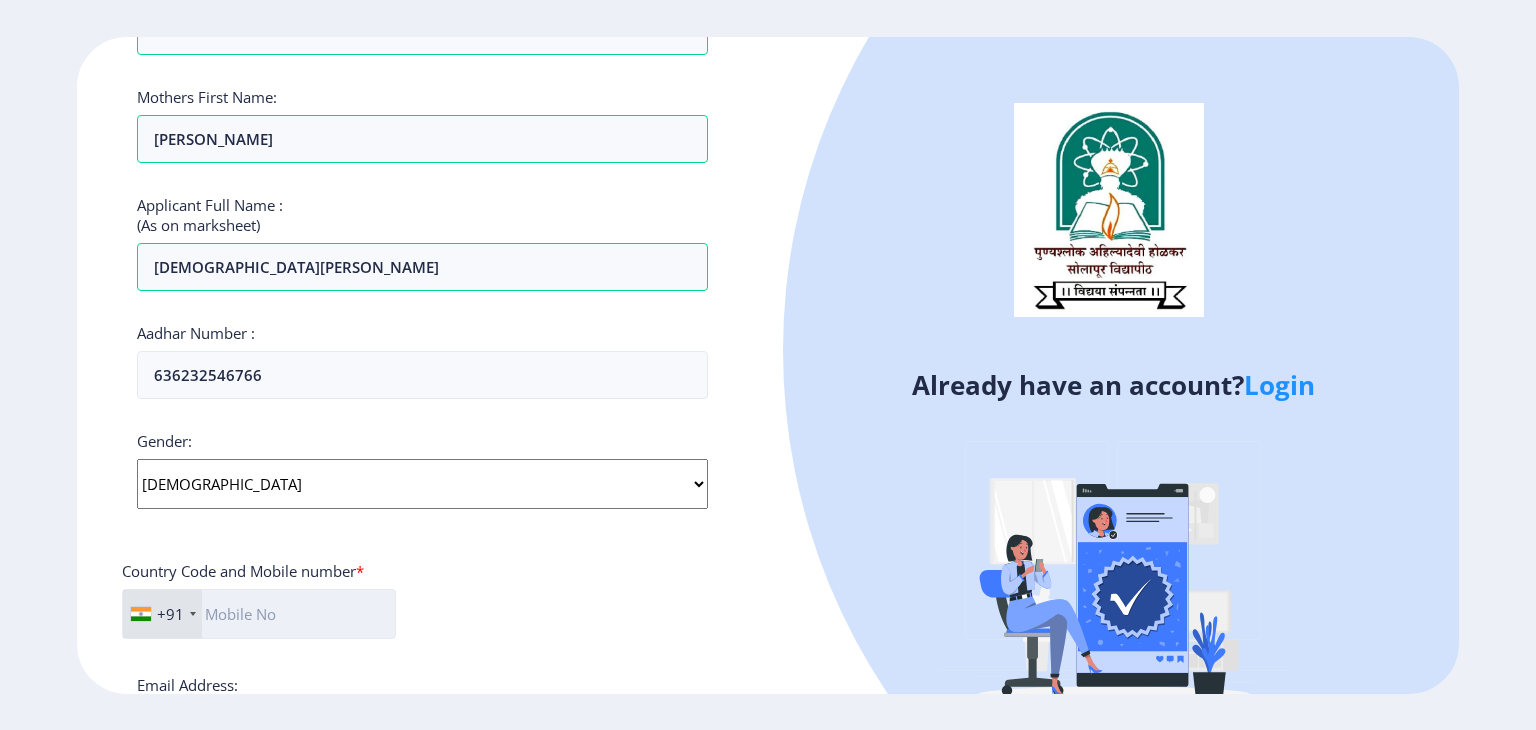 click 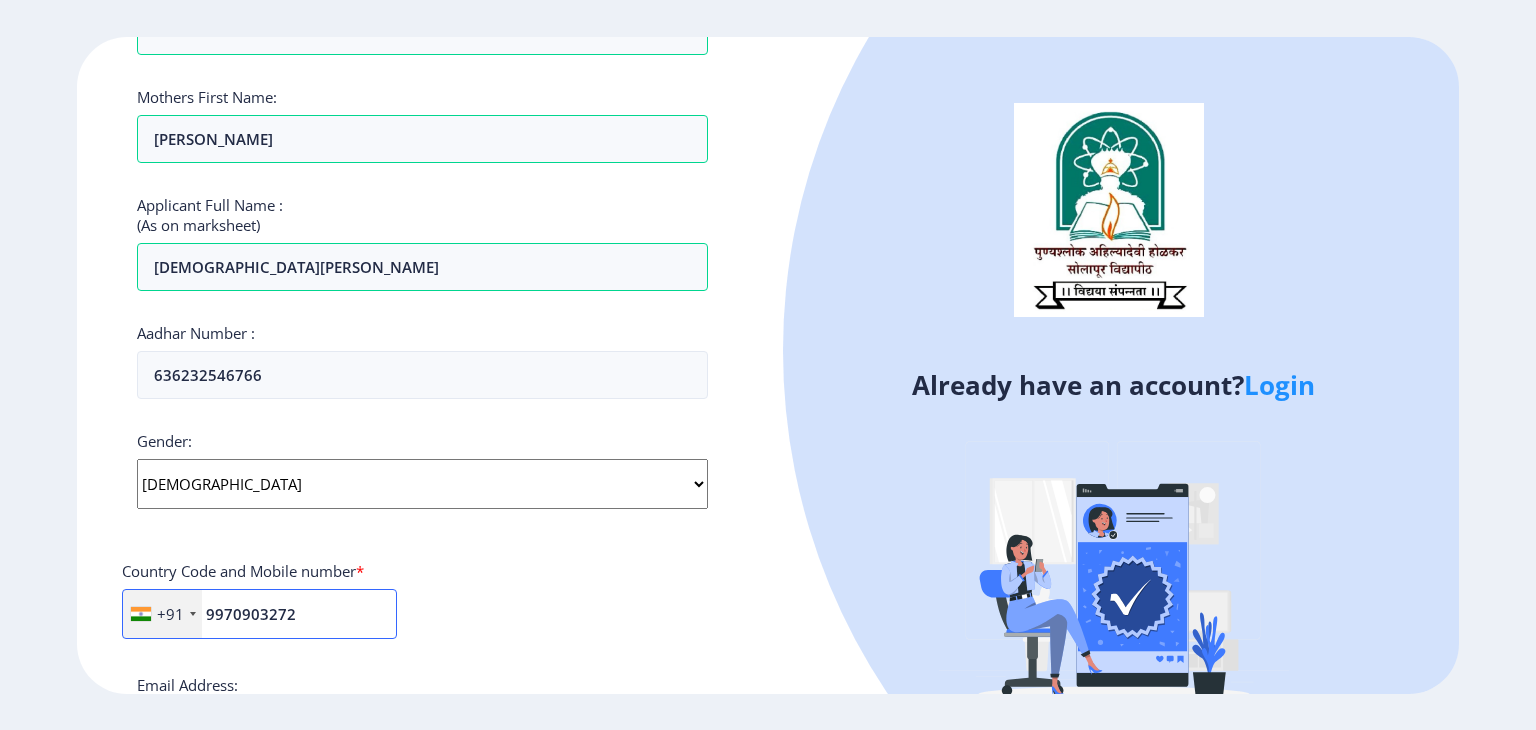type on "9970903272" 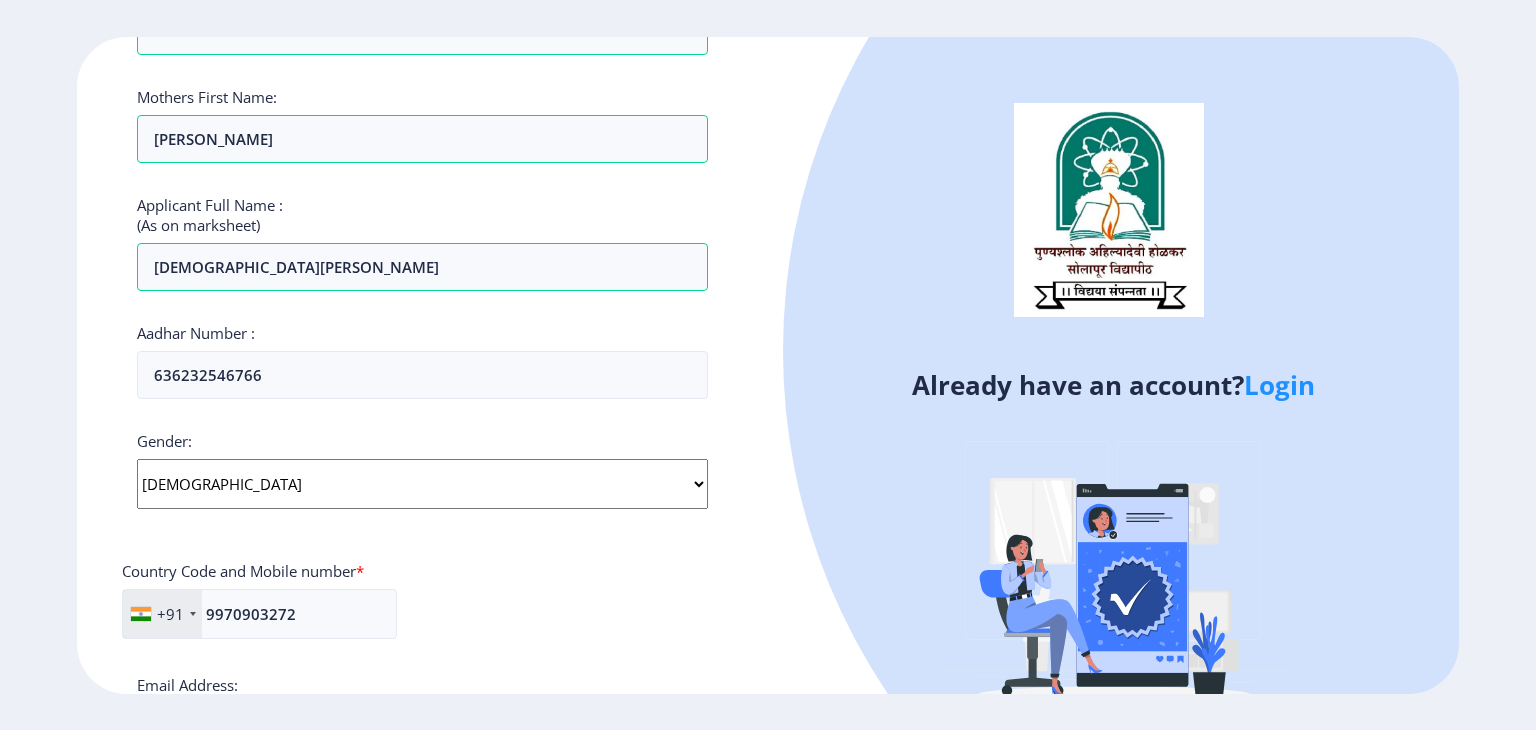 click on "Applicant First Name: RESHMA Applicant Middle Name: [PERSON_NAME] Applicant Last Name: SHINDE Mothers First Name: [PERSON_NAME] Applicant Full Name : (As on marksheet) [PERSON_NAME] Number :  636232546766 Gender: Select Gender [DEMOGRAPHIC_DATA] [DEMOGRAPHIC_DATA] Other  Country Code and Mobile number  *  +91 [GEOGRAPHIC_DATA] ([GEOGRAPHIC_DATA]) +91 [GEOGRAPHIC_DATA] (‫[GEOGRAPHIC_DATA]‬‎) +93 [GEOGRAPHIC_DATA] ([GEOGRAPHIC_DATA]) +355 [GEOGRAPHIC_DATA] (‫[GEOGRAPHIC_DATA]‬‎) +213 [US_STATE] +1 [GEOGRAPHIC_DATA] +376 [GEOGRAPHIC_DATA] +244 [GEOGRAPHIC_DATA] +1 [GEOGRAPHIC_DATA] +1 [GEOGRAPHIC_DATA] +54 [GEOGRAPHIC_DATA] ([GEOGRAPHIC_DATA]) +374 [GEOGRAPHIC_DATA] +297 [GEOGRAPHIC_DATA] +61 [GEOGRAPHIC_DATA] ([GEOGRAPHIC_DATA]) +43 [GEOGRAPHIC_DATA] ([GEOGRAPHIC_DATA]) +994 [GEOGRAPHIC_DATA] +1 [GEOGRAPHIC_DATA] ([GEOGRAPHIC_DATA][GEOGRAPHIC_DATA]‬‎) +973 [GEOGRAPHIC_DATA] ([GEOGRAPHIC_DATA]) +880 [GEOGRAPHIC_DATA] +1 [GEOGRAPHIC_DATA] ([GEOGRAPHIC_DATA]) +375 [GEOGRAPHIC_DATA] ([GEOGRAPHIC_DATA]) +32 [GEOGRAPHIC_DATA] +501 [GEOGRAPHIC_DATA] ([GEOGRAPHIC_DATA]) +229 [GEOGRAPHIC_DATA] +1 [GEOGRAPHIC_DATA] (འབྲུག) +975 [GEOGRAPHIC_DATA] +591 [GEOGRAPHIC_DATA] ([GEOGRAPHIC_DATA]) +387 [GEOGRAPHIC_DATA] +267 [GEOGRAPHIC_DATA] ([GEOGRAPHIC_DATA]) +55 [GEOGRAPHIC_DATA] +246 +1 [GEOGRAPHIC_DATA] +1" 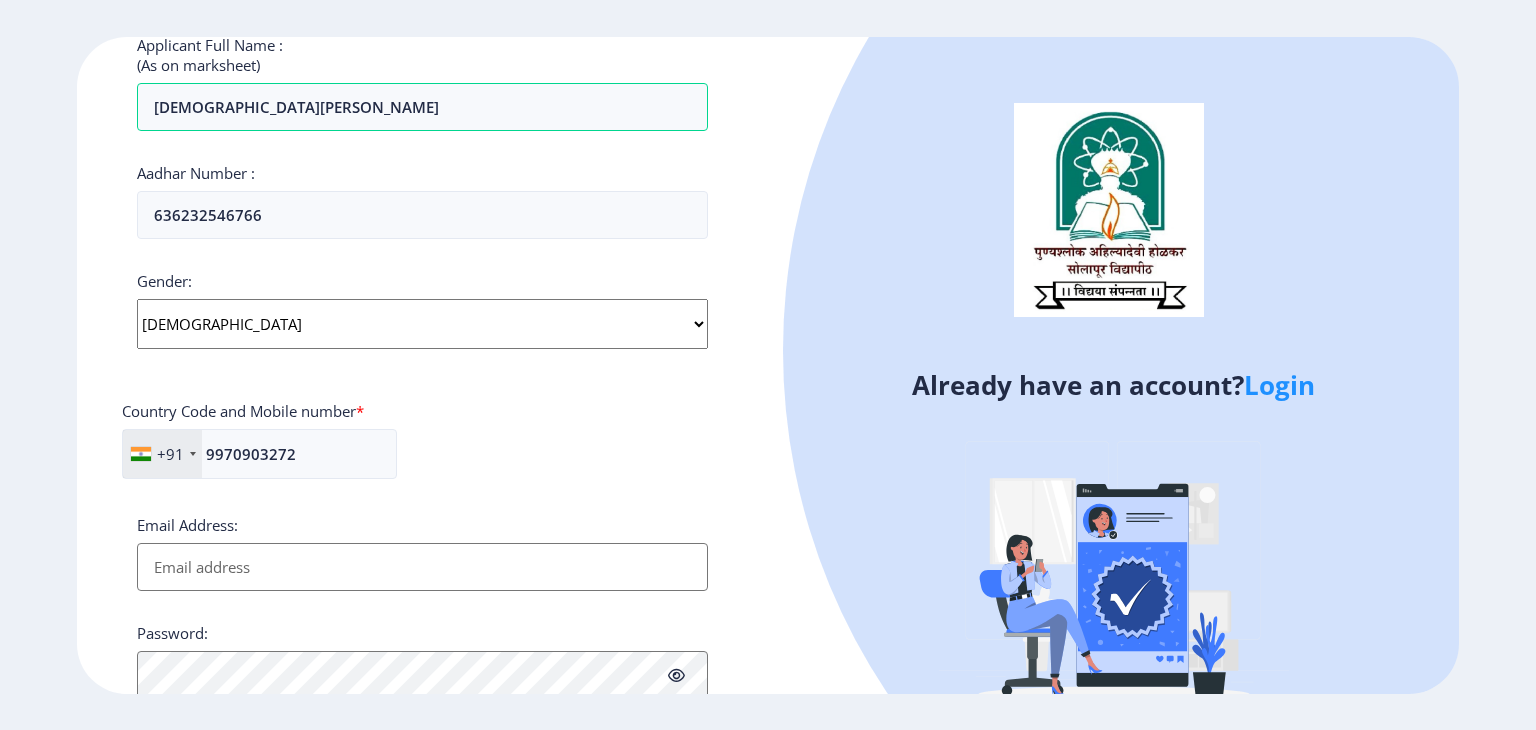 scroll, scrollTop: 600, scrollLeft: 0, axis: vertical 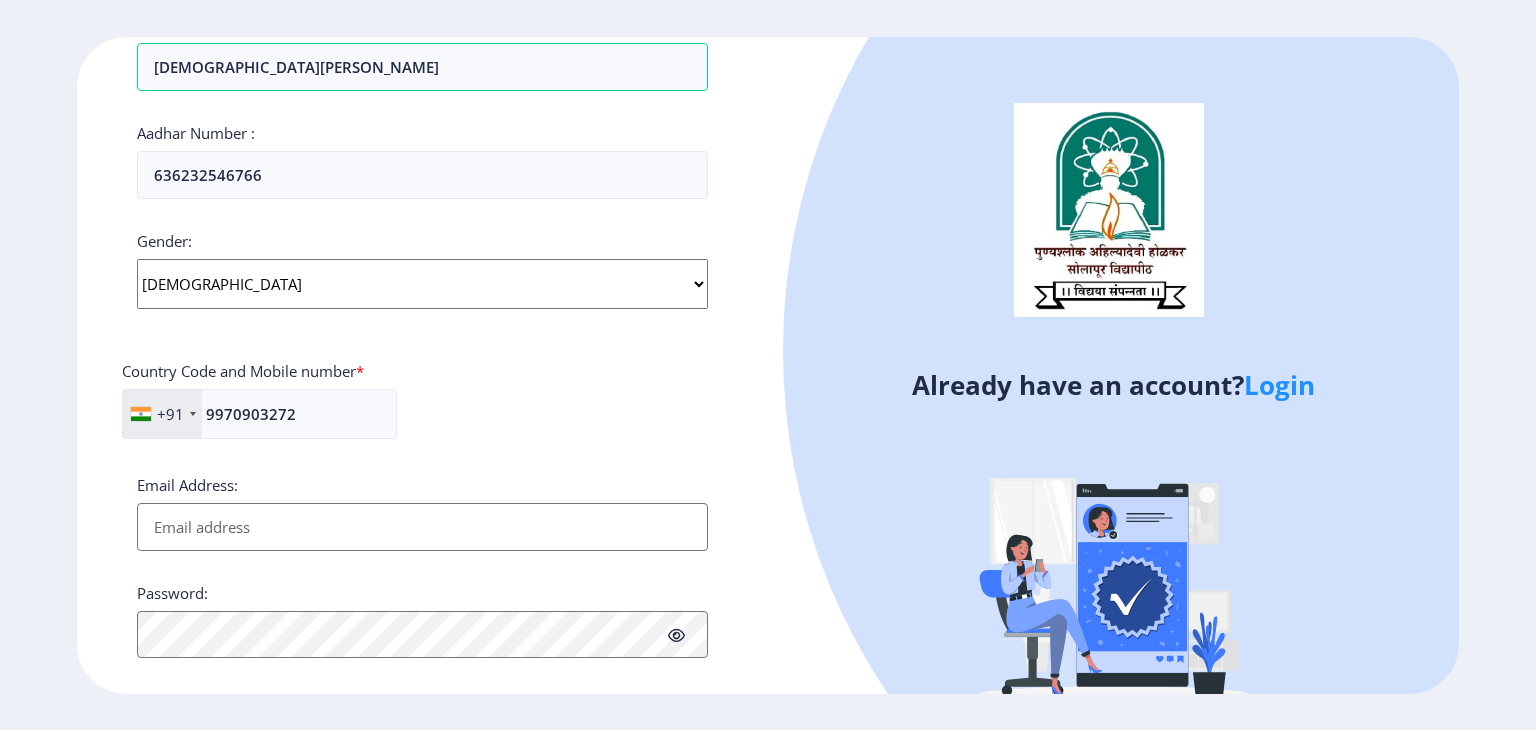 click on "Email Address:" at bounding box center (422, 527) 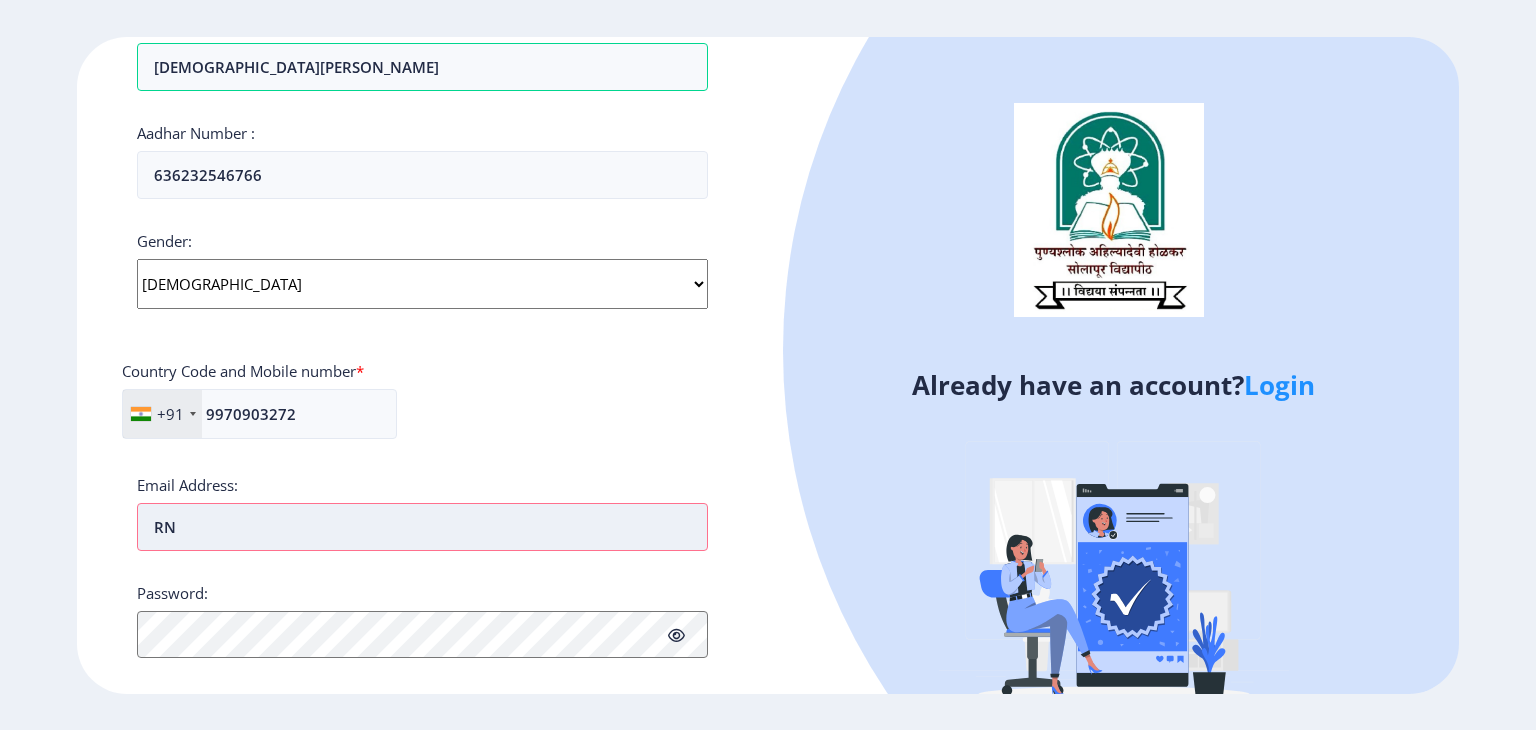type on "R" 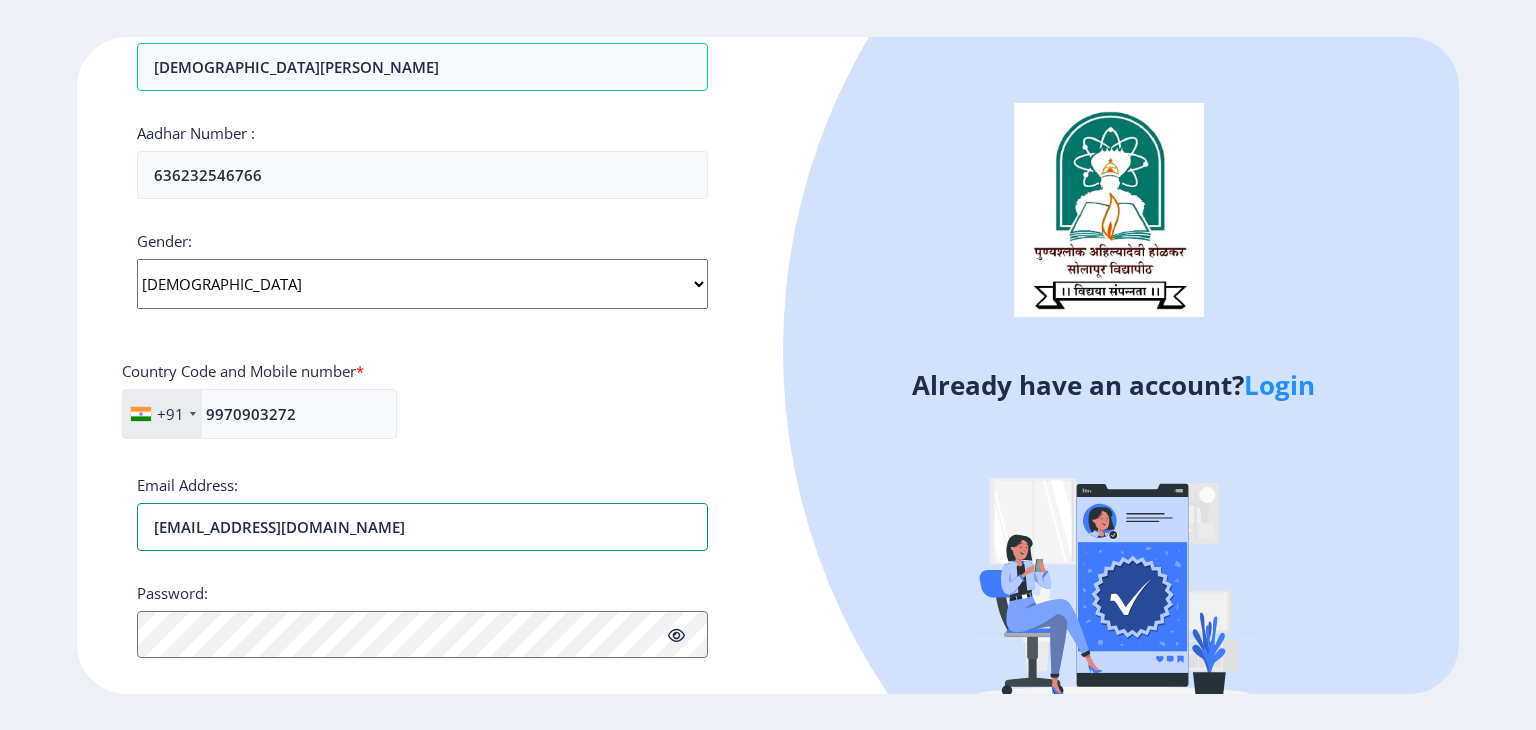 type on "[EMAIL_ADDRESS][DOMAIN_NAME]" 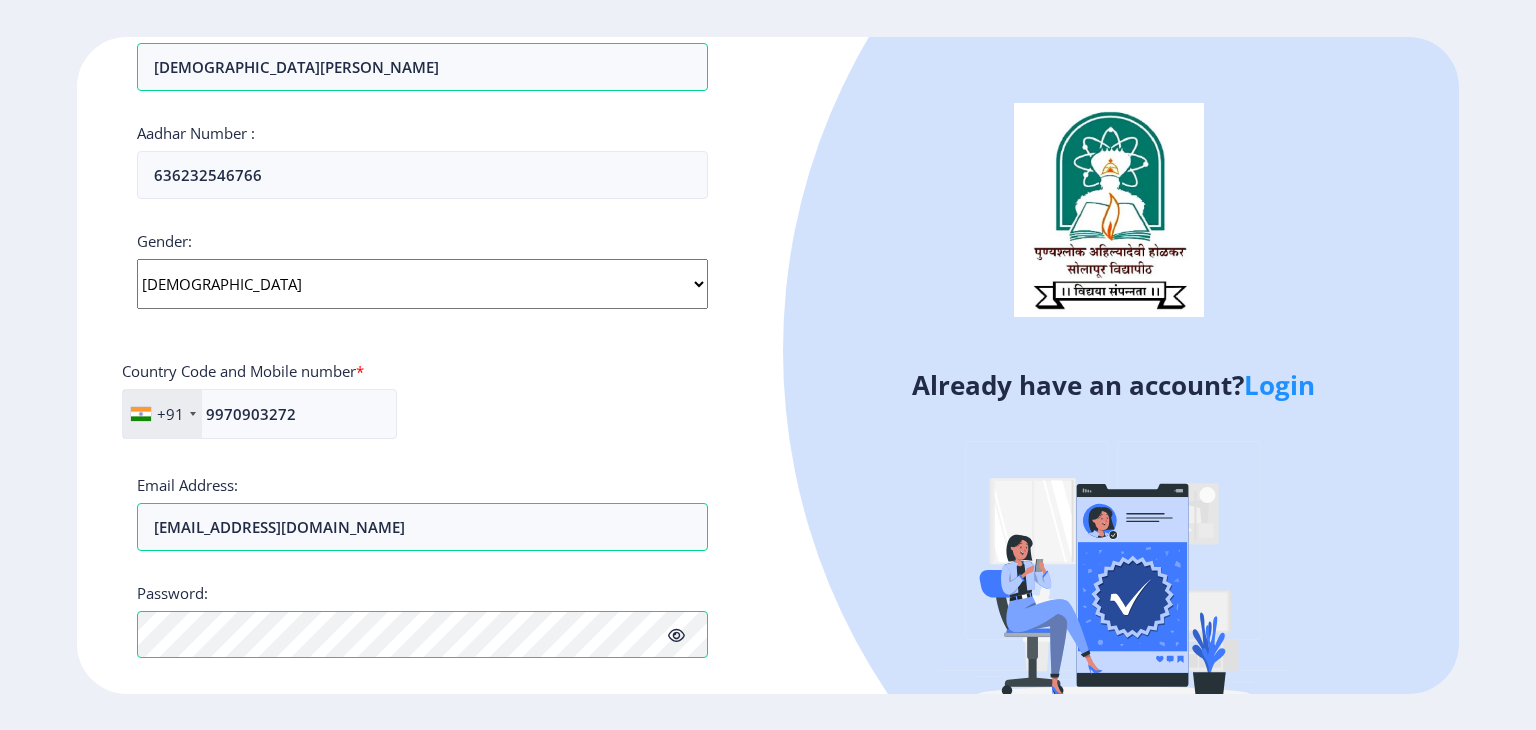 click 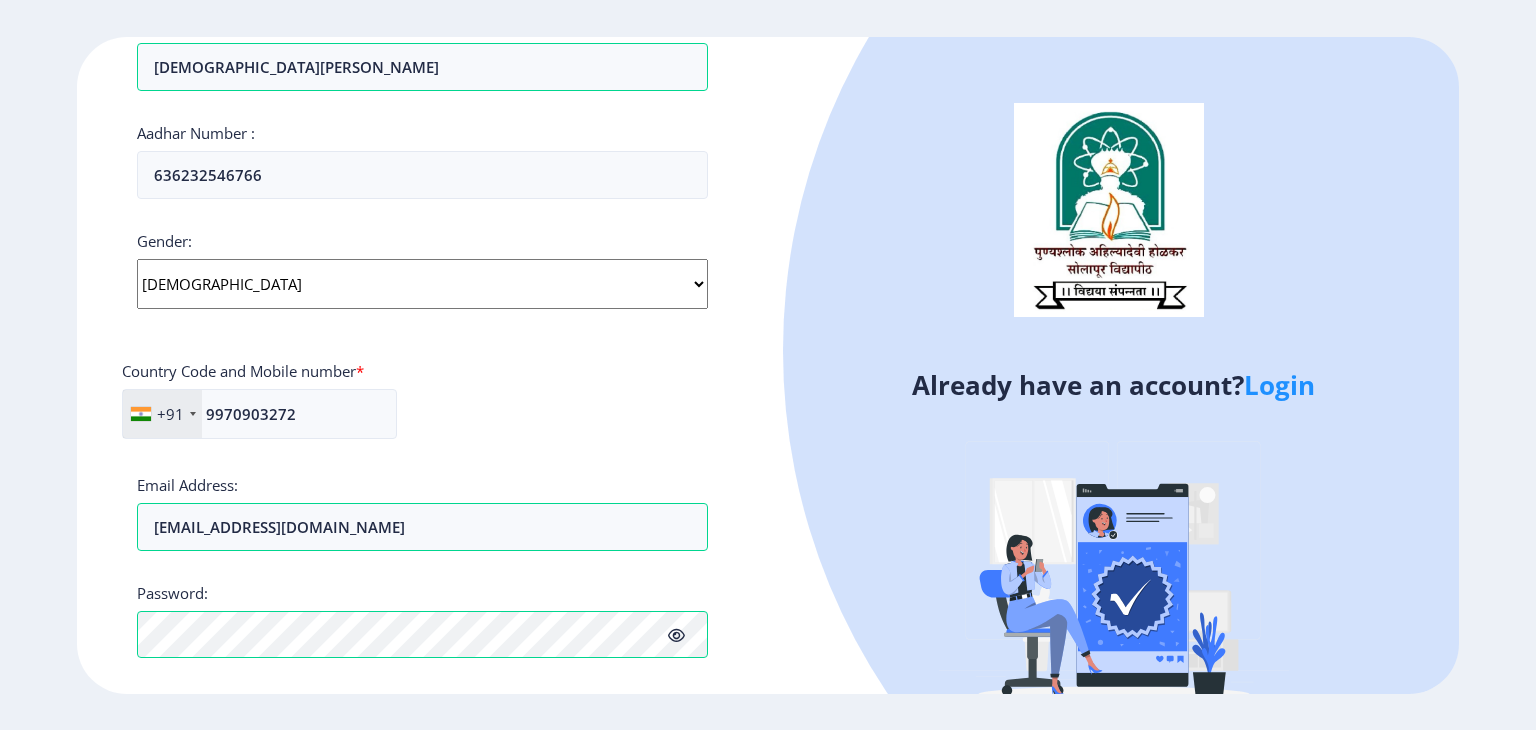 click 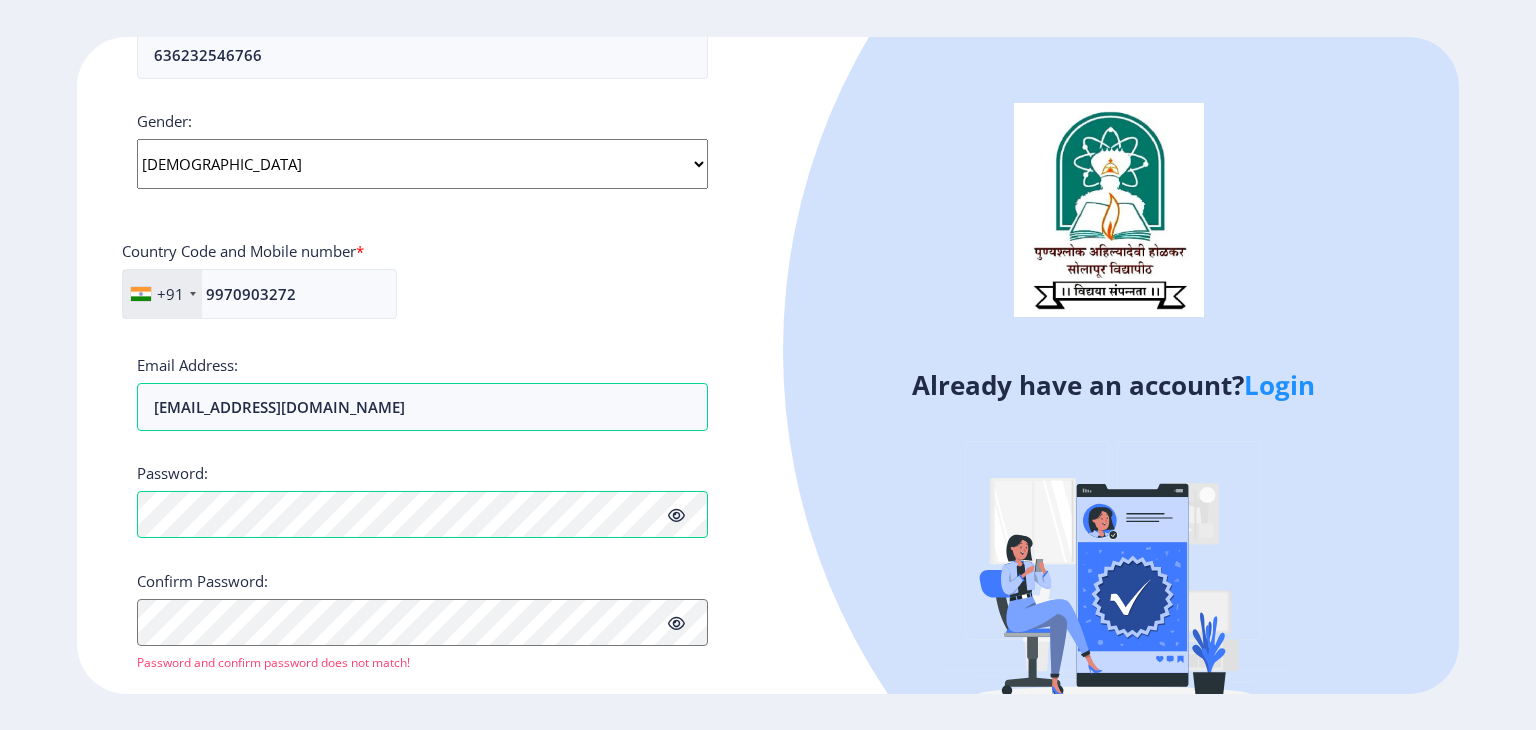 scroll, scrollTop: 756, scrollLeft: 0, axis: vertical 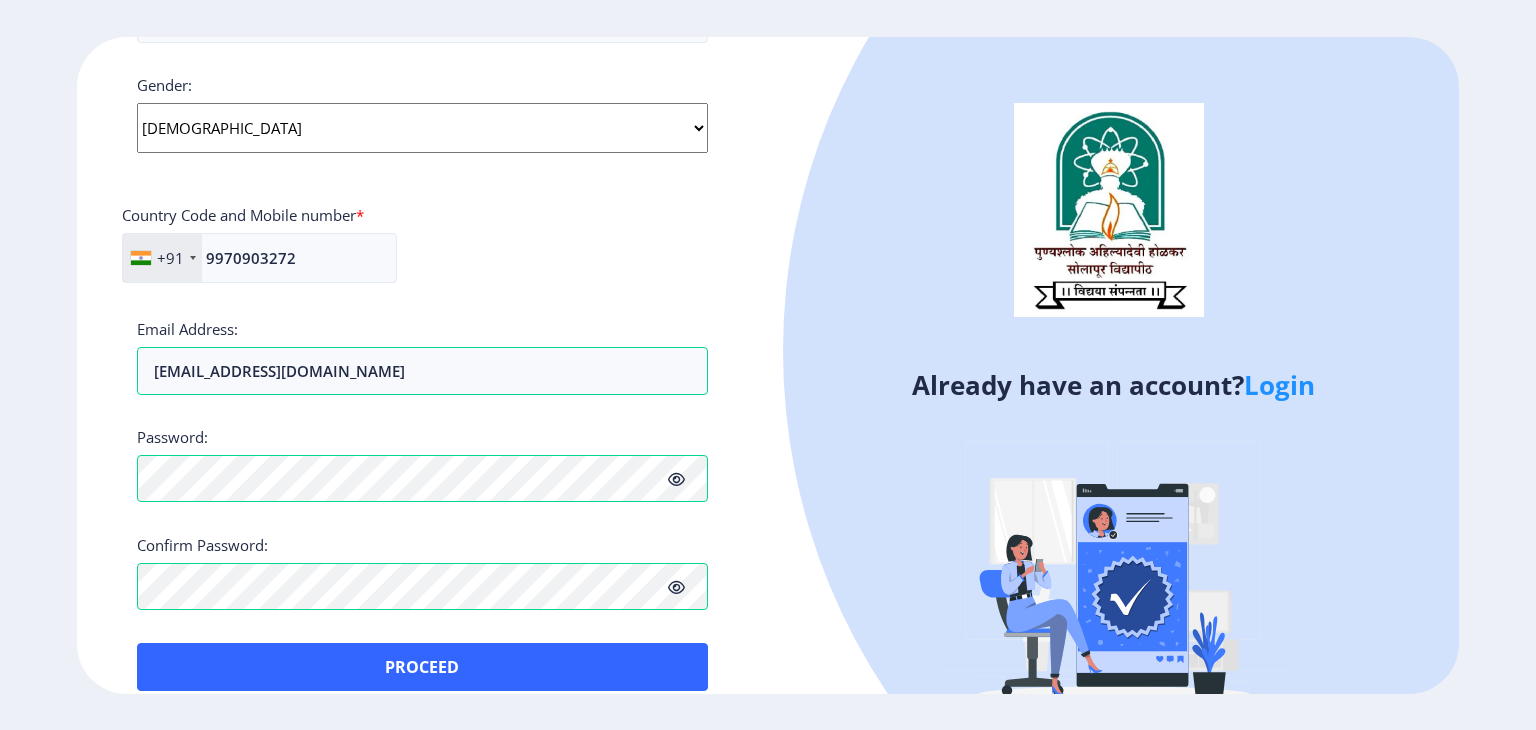 click 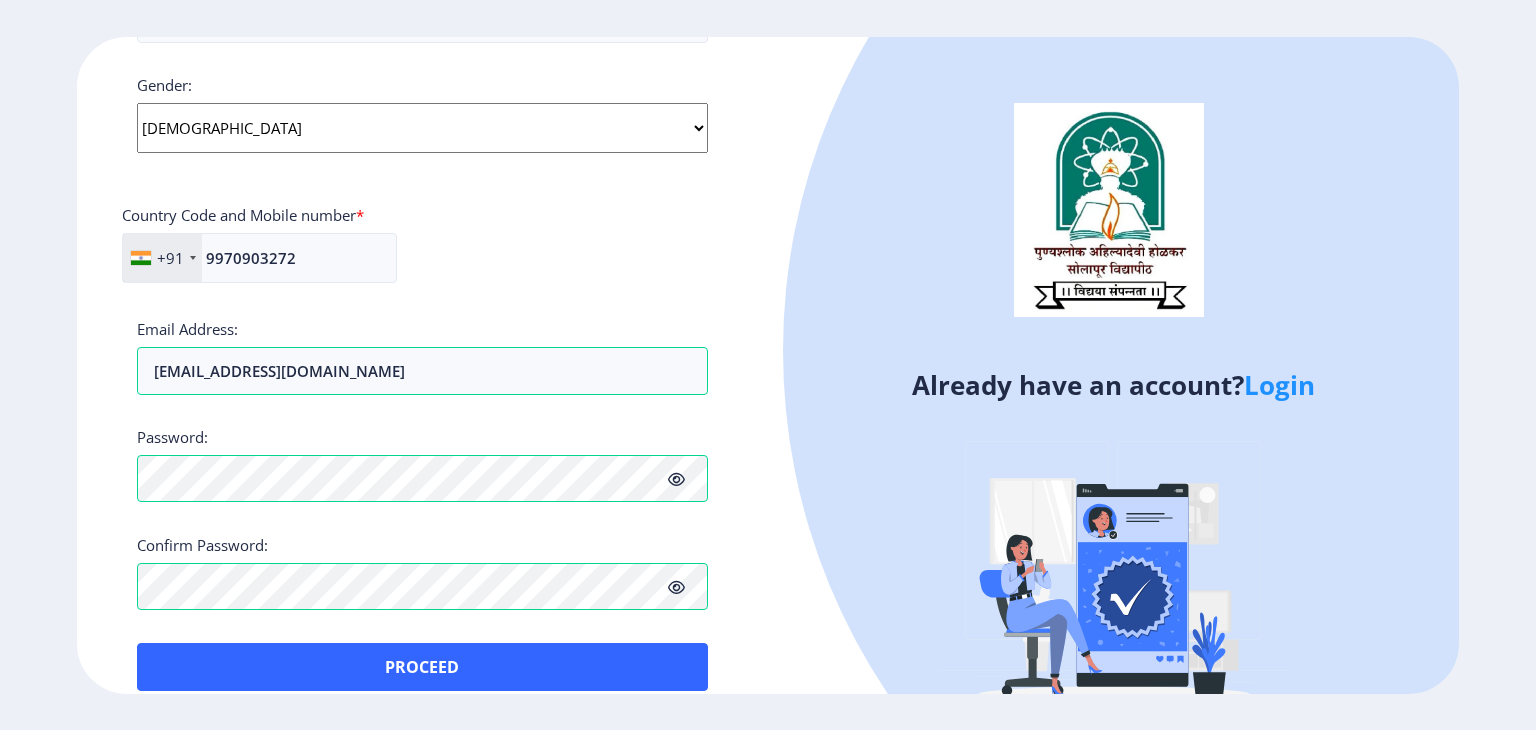 click 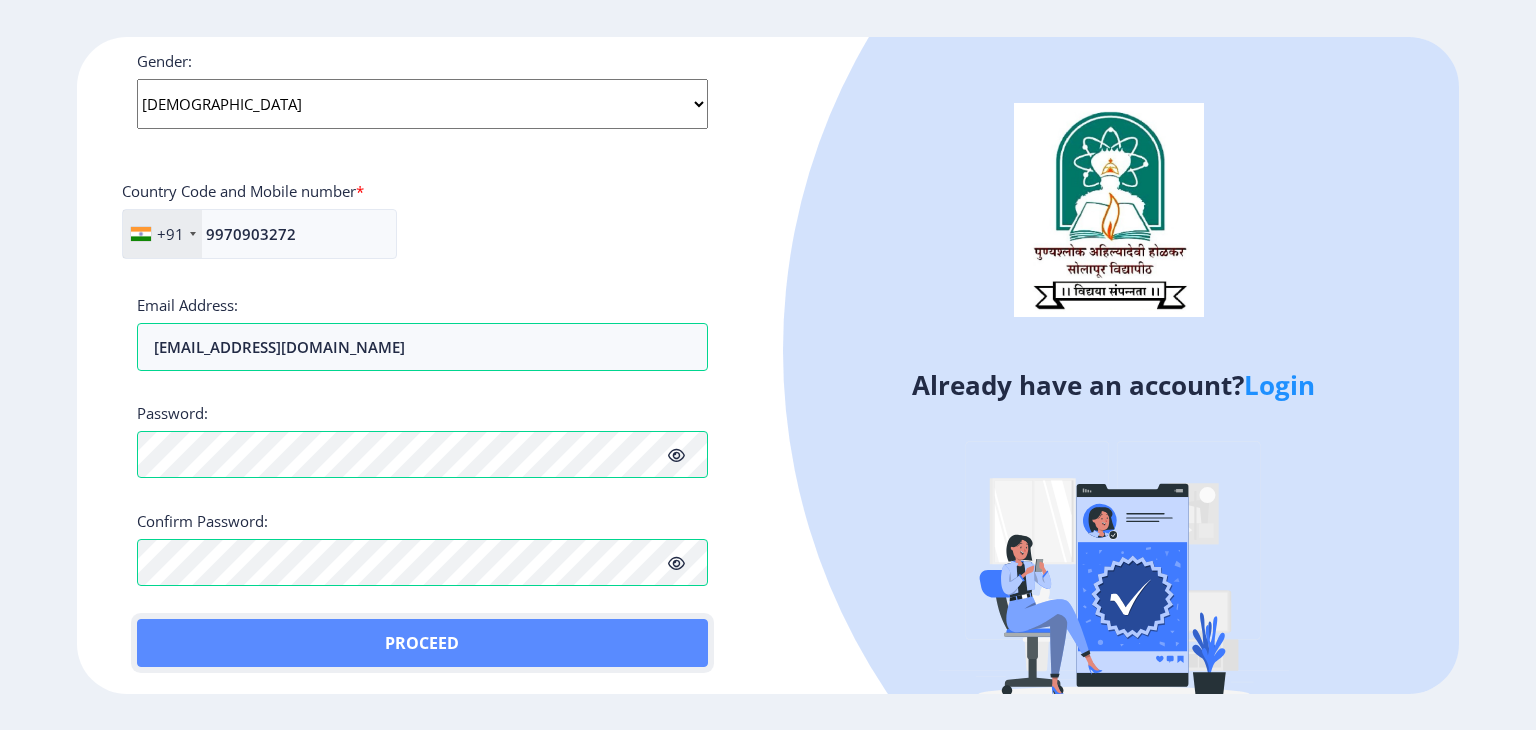 click on "Proceed" 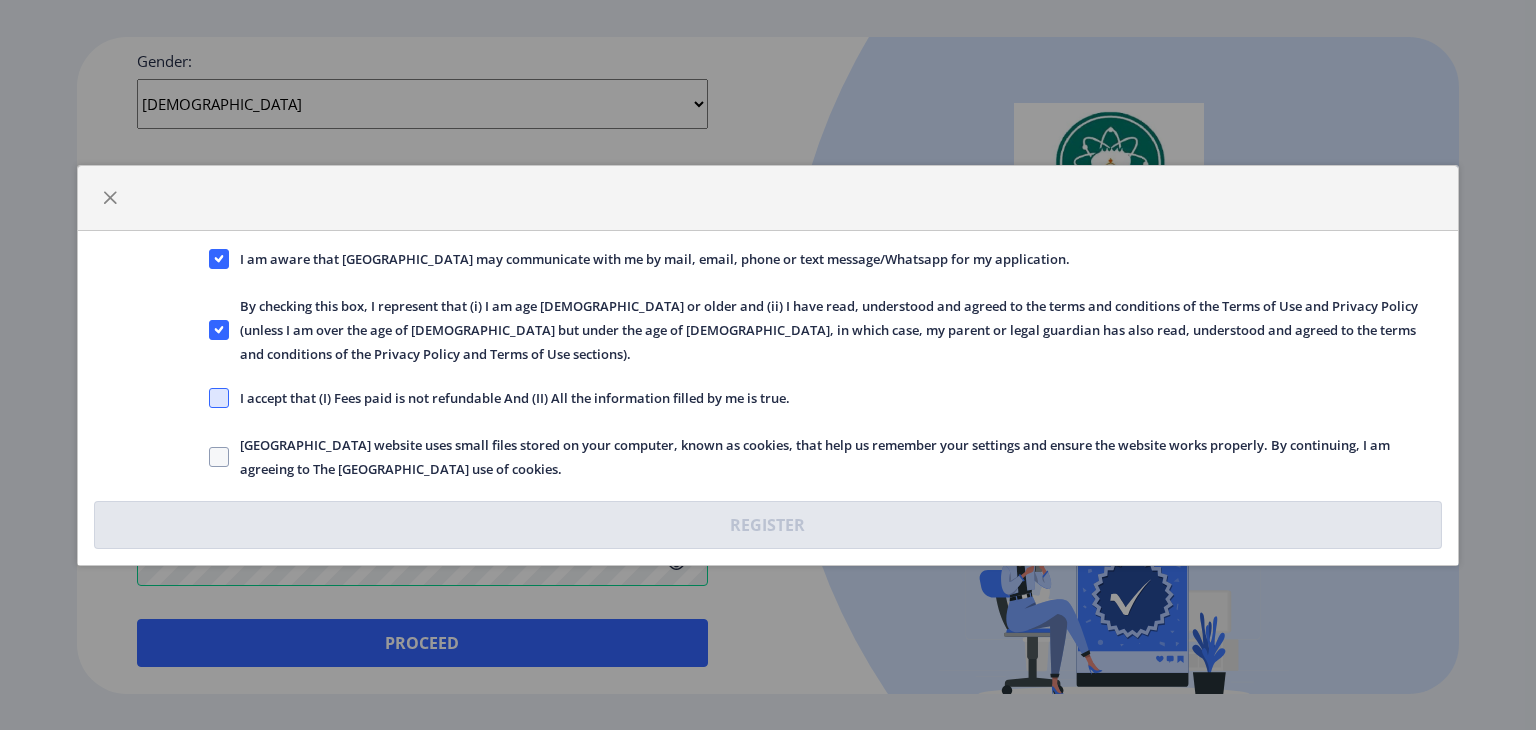 click on "I accept that (I) Fees paid is not refundable And (II) All the information filled by me is true." 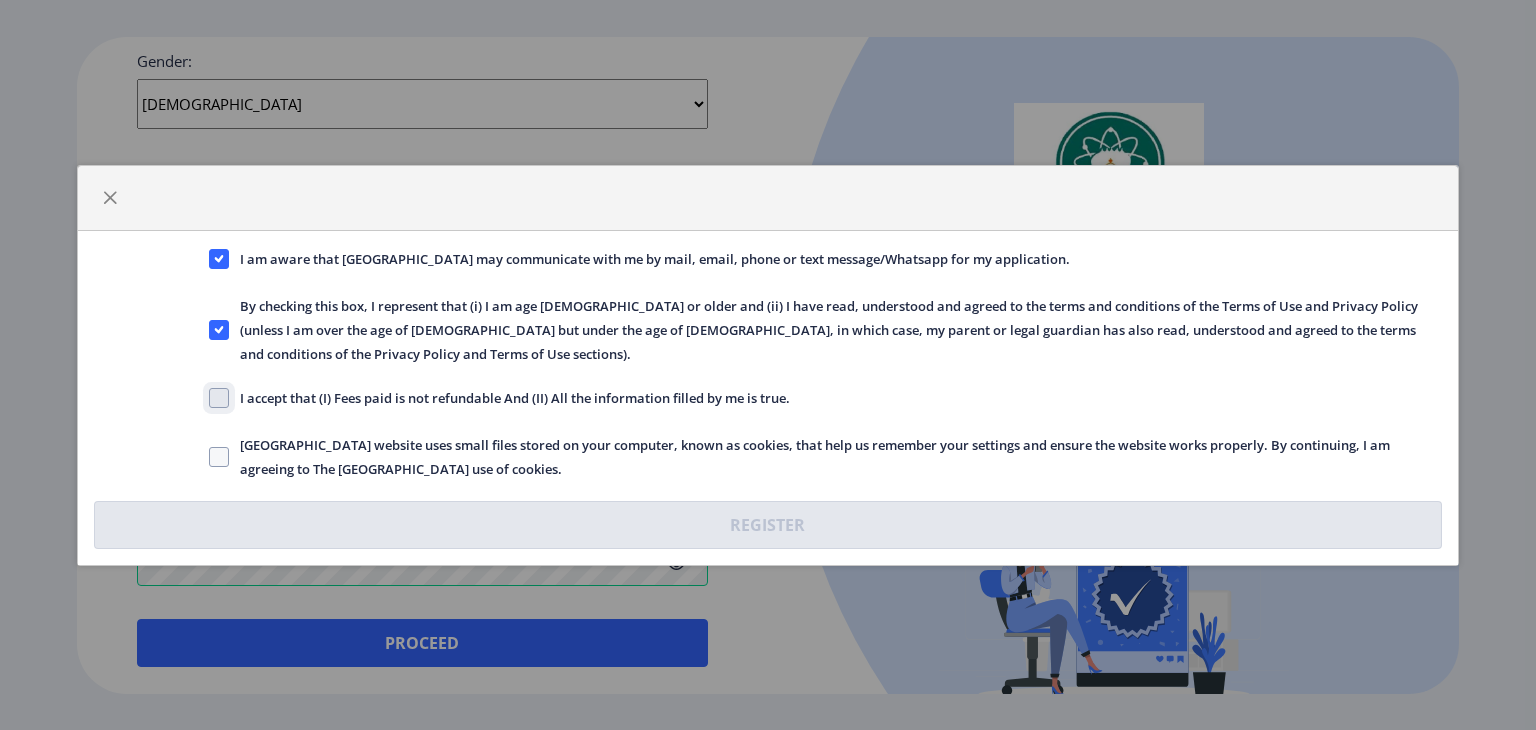 click on "I accept that (I) Fees paid is not refundable And (II) All the information filled by me is true." 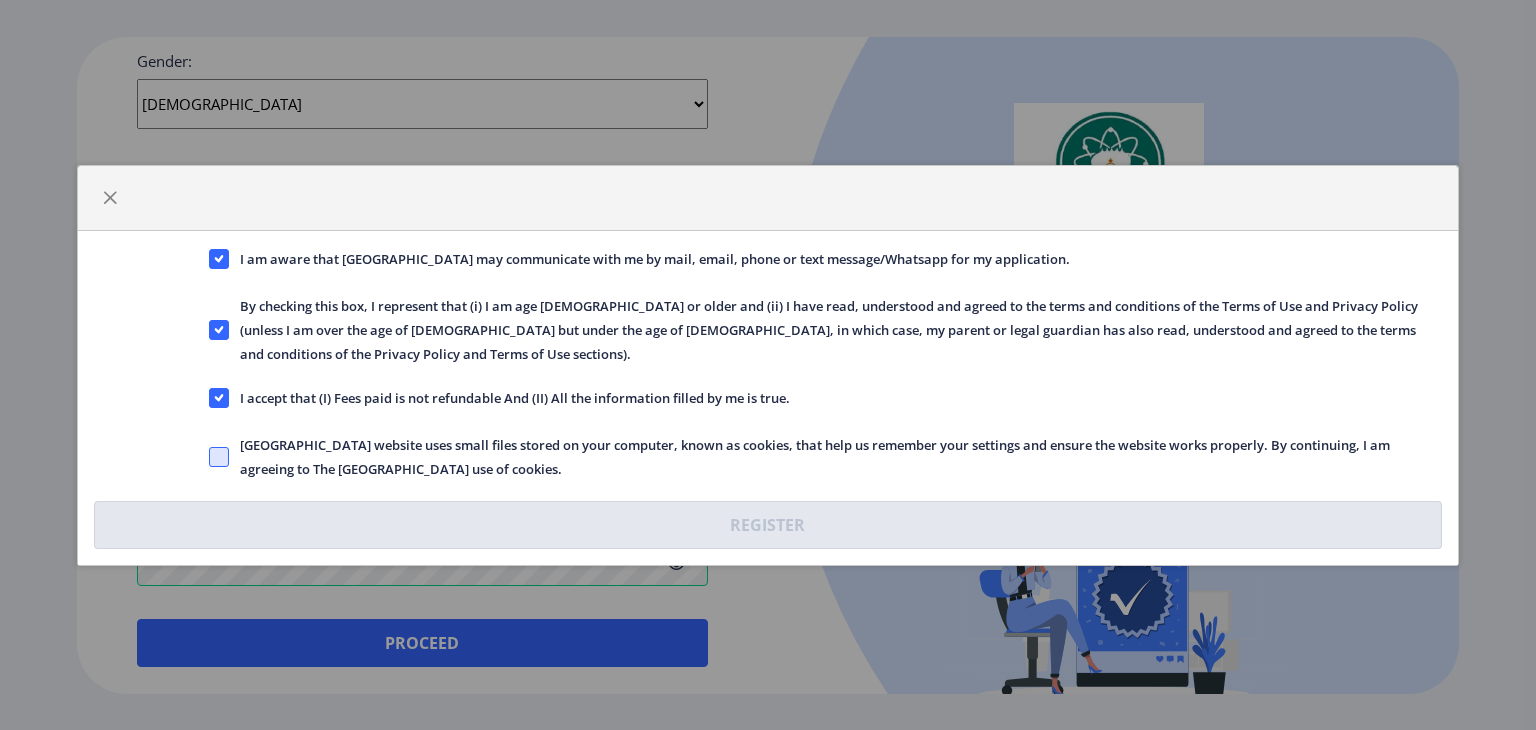 click 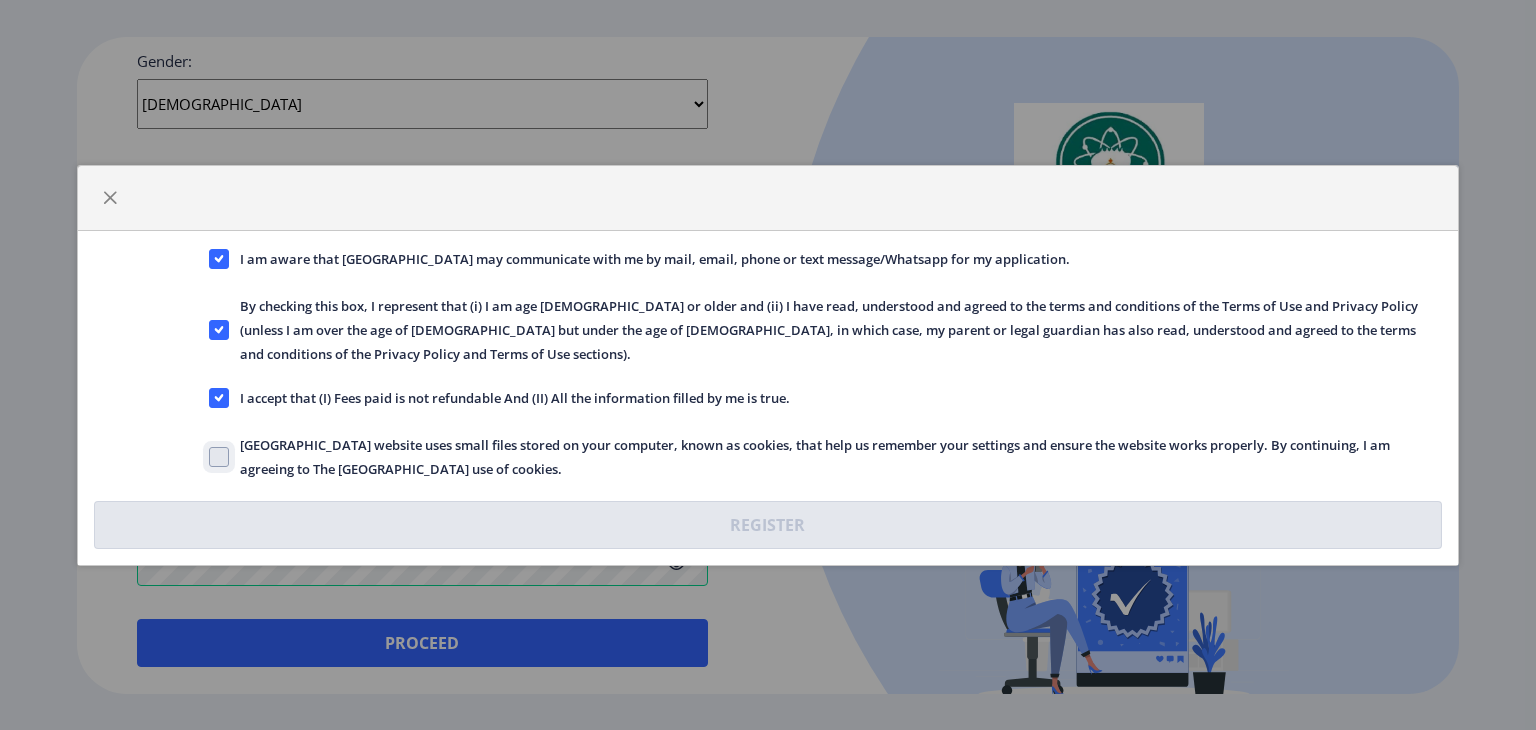 click on "[GEOGRAPHIC_DATA] website uses small files stored on your computer, known as cookies, that help us remember your settings and ensure the website works properly. By continuing, I am agreeing to The [GEOGRAPHIC_DATA] use of cookies." 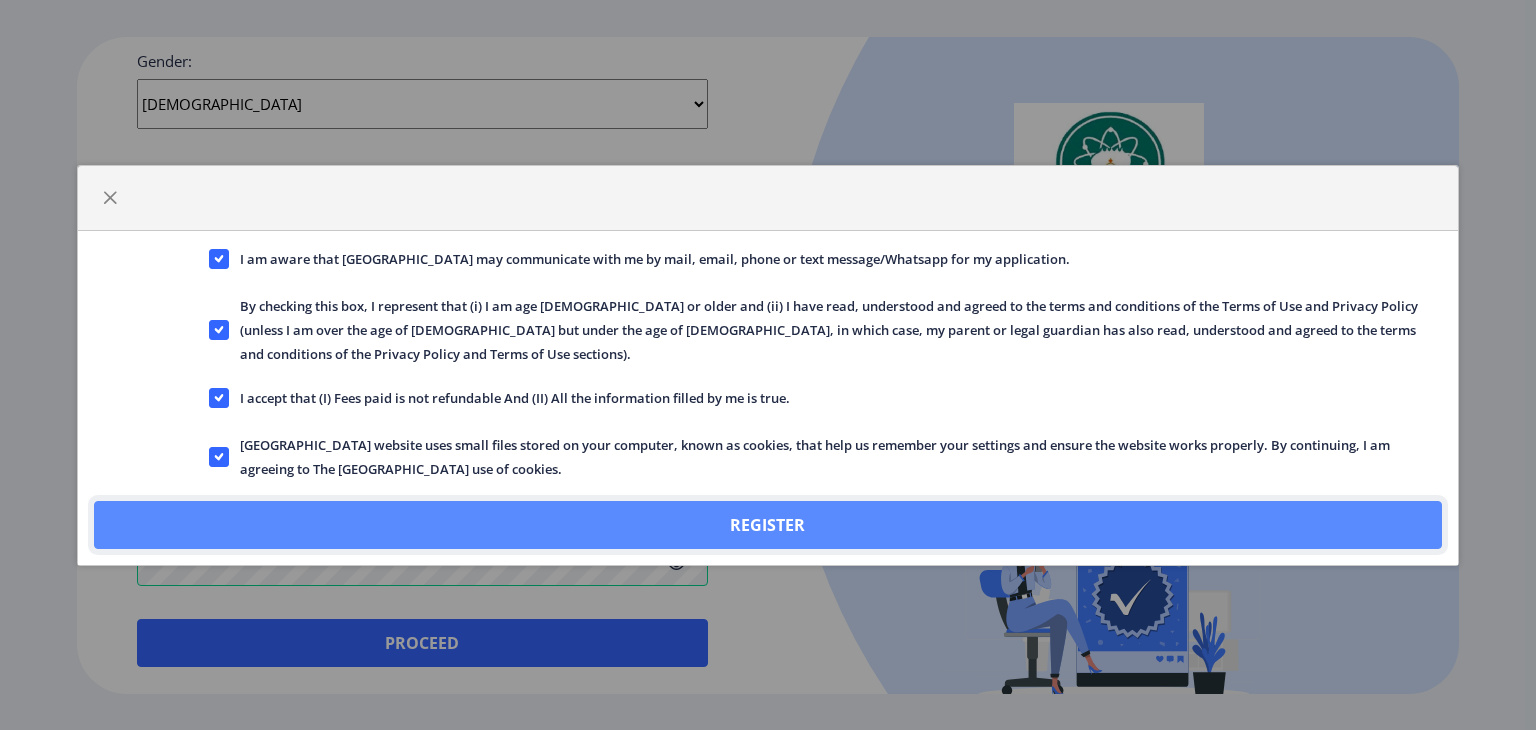 click on "Register" 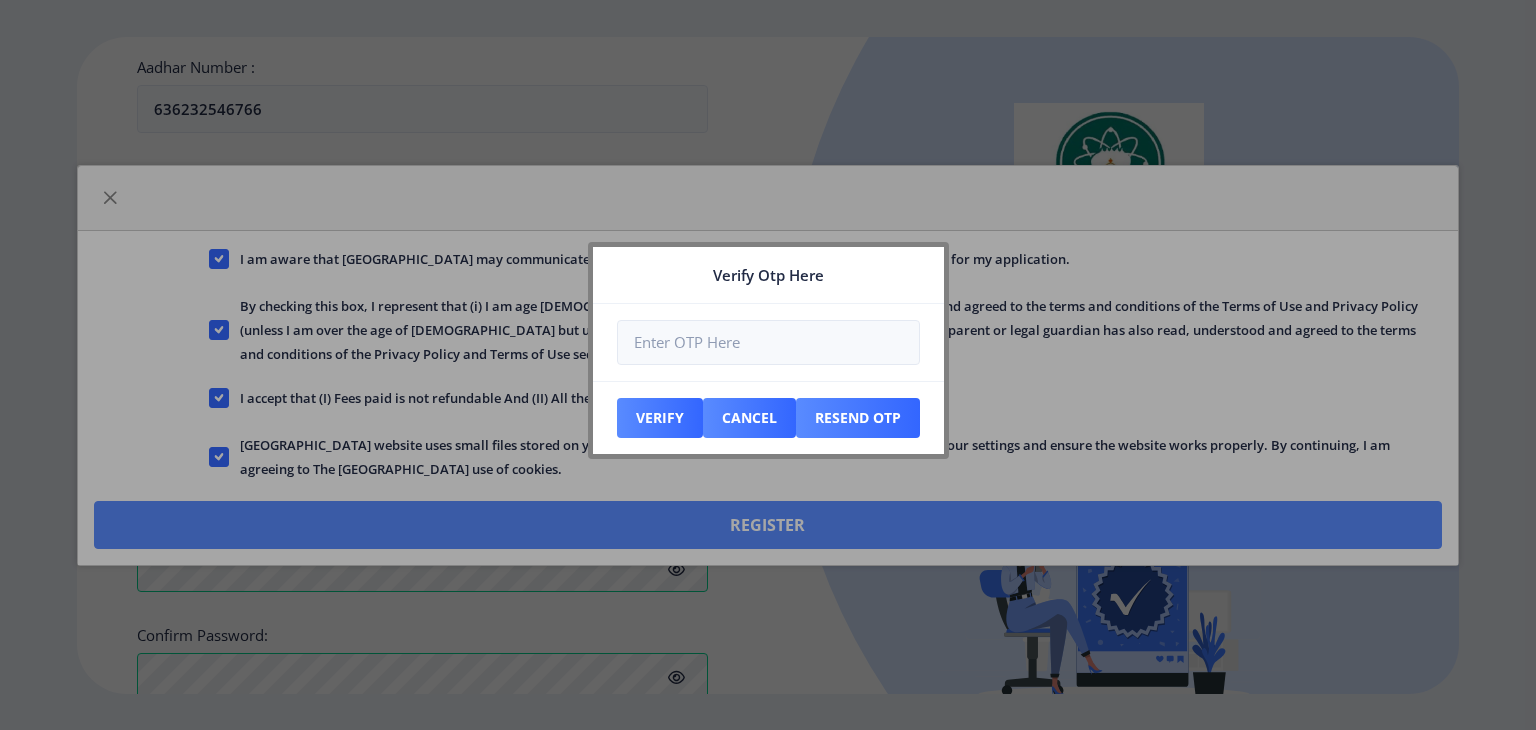 scroll, scrollTop: 893, scrollLeft: 0, axis: vertical 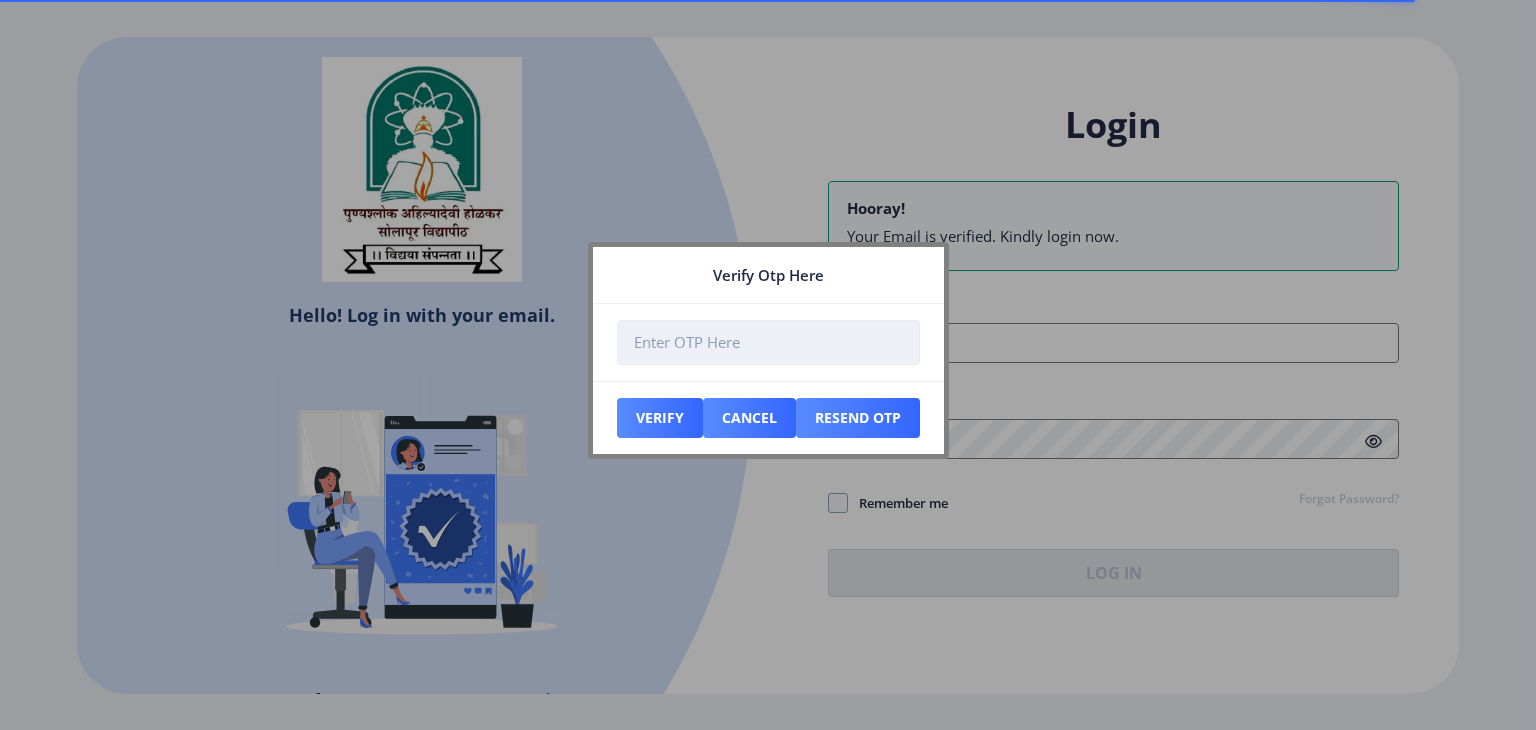 click at bounding box center (768, 342) 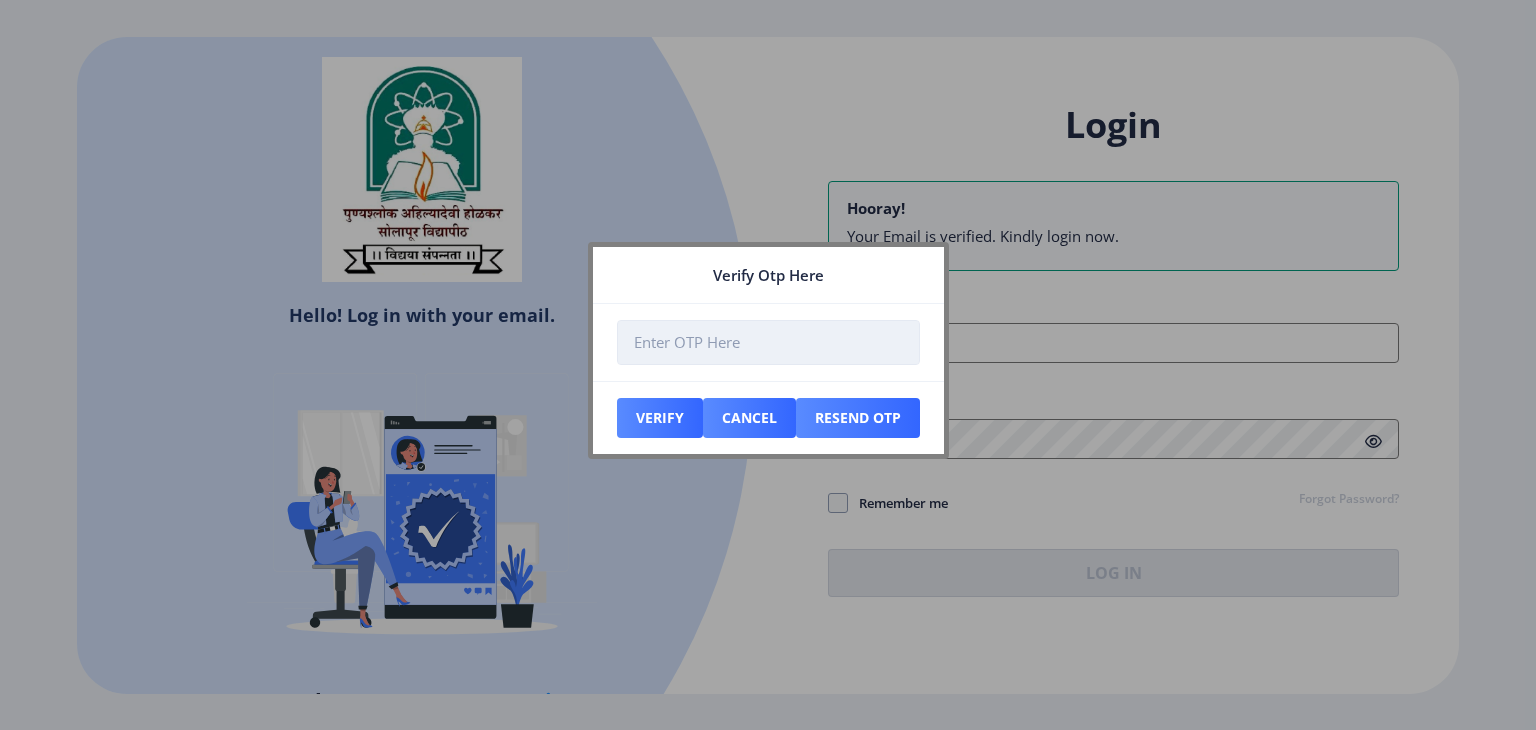 click at bounding box center [768, 342] 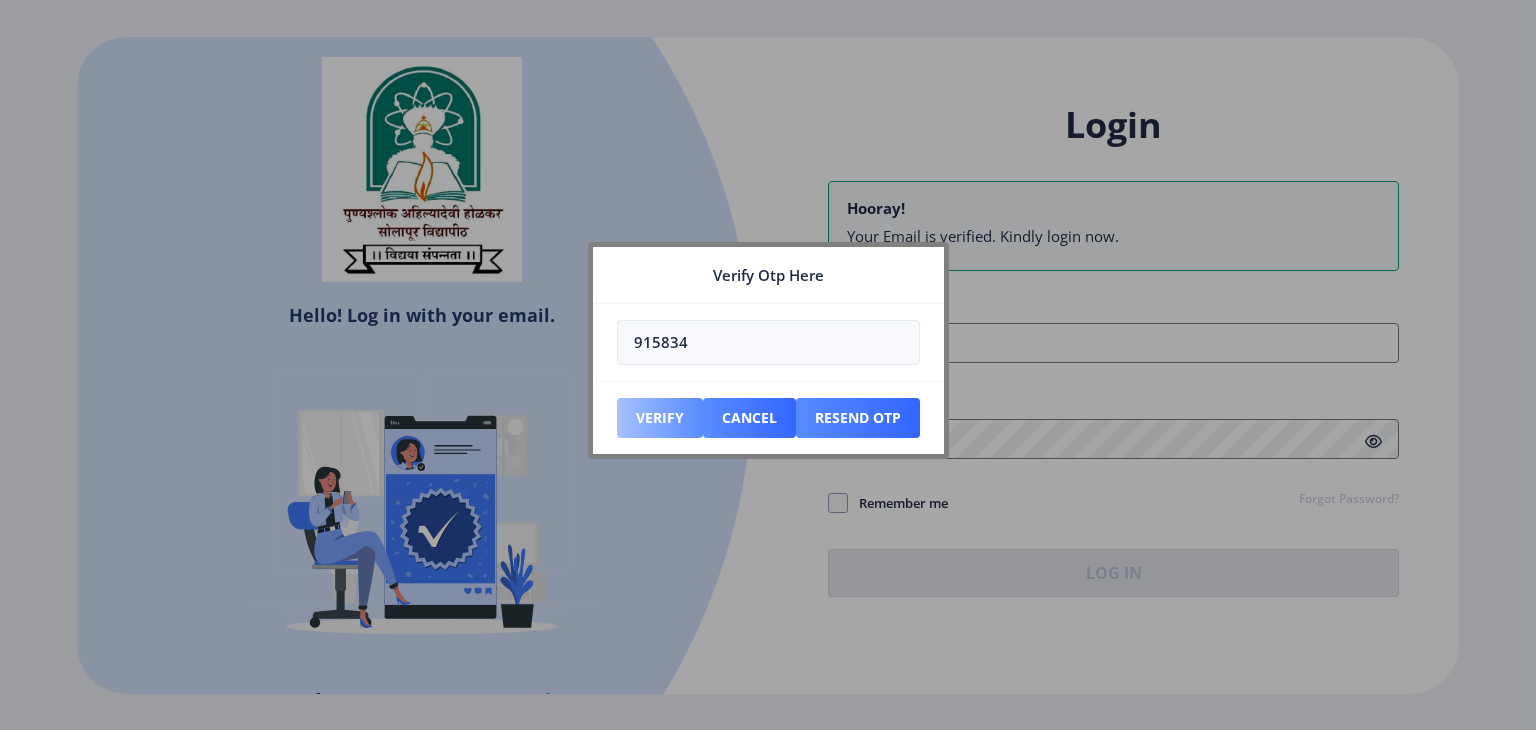 type on "915834" 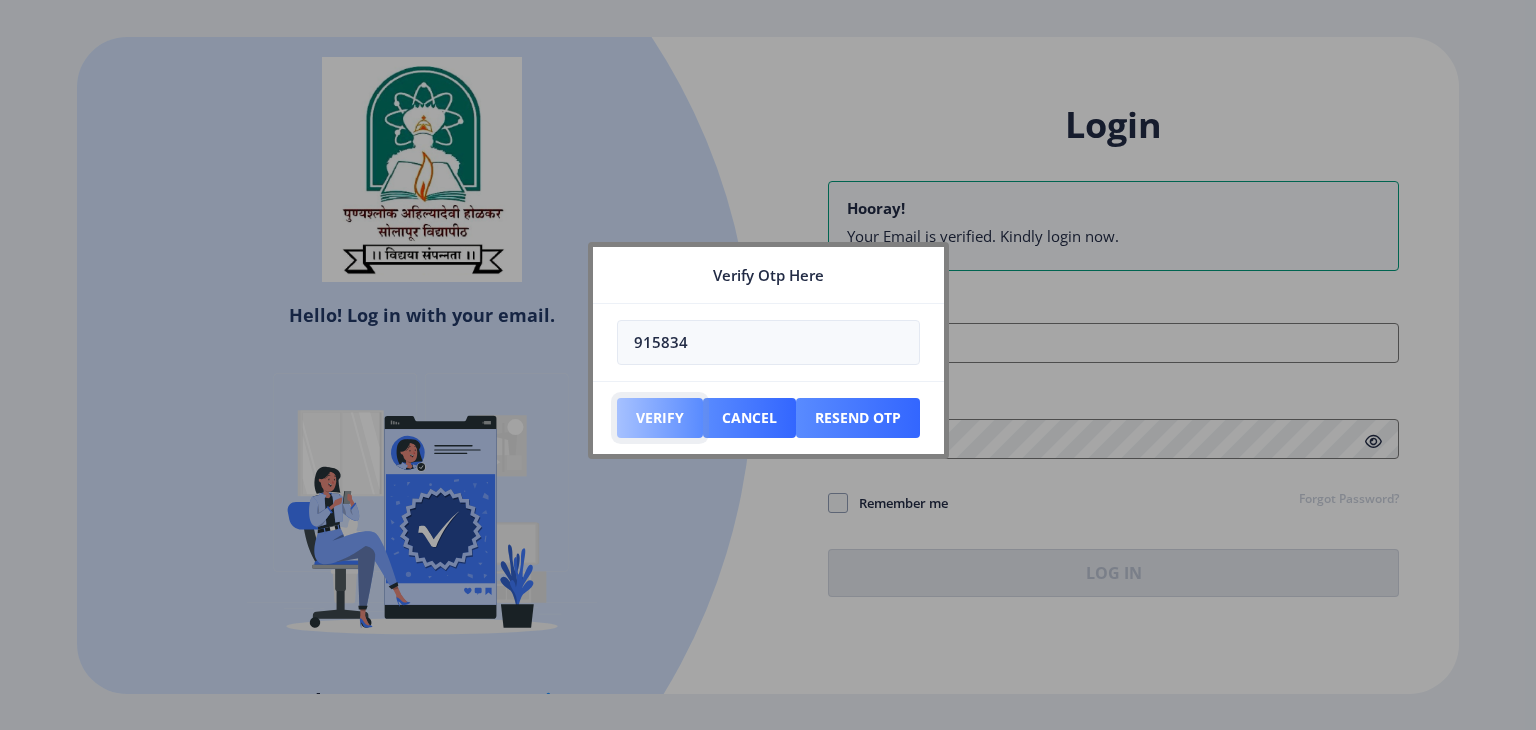 click on "Verify" at bounding box center (660, 418) 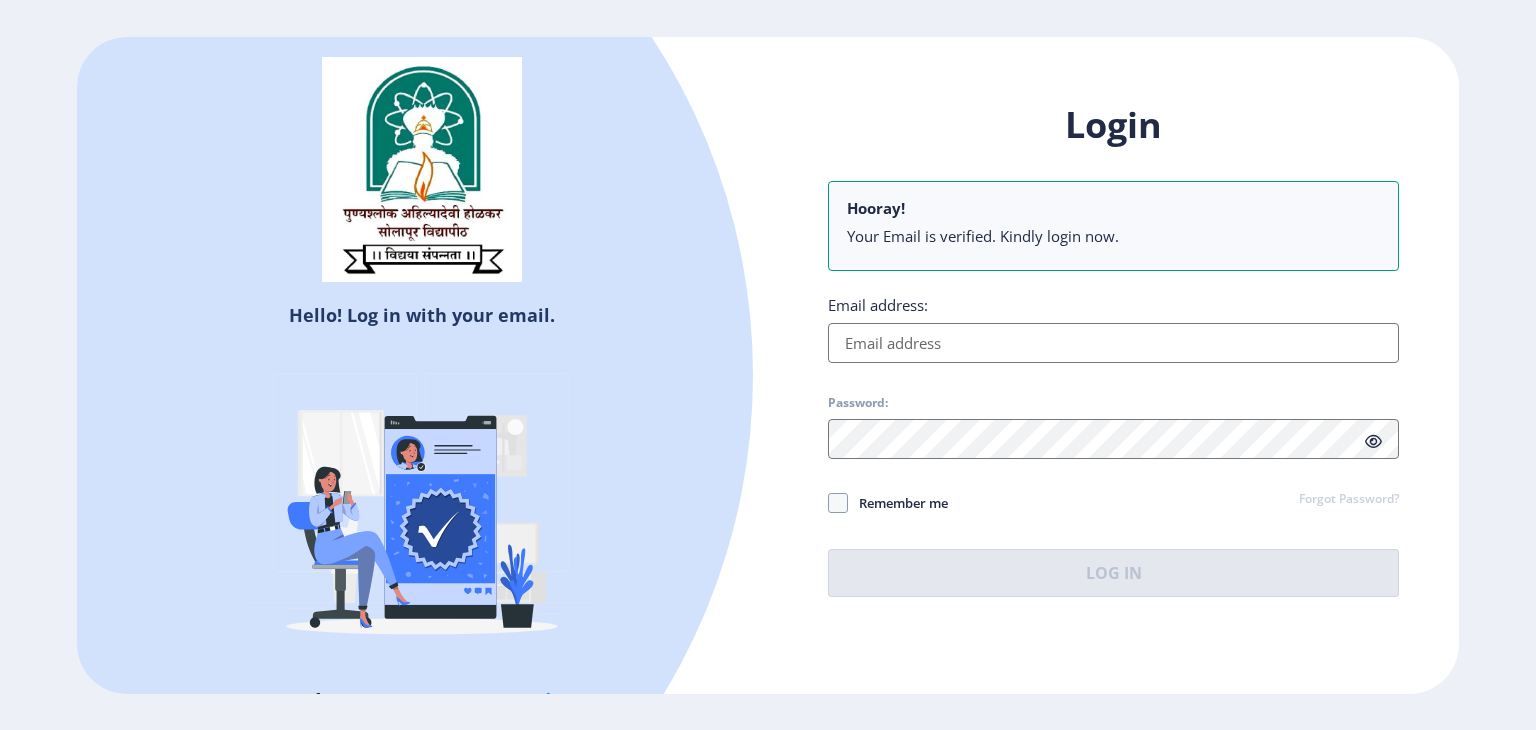 click on "Login Hooray! Your Email is verified. Kindly login now. Email address: Password: Remember me Forgot Password?  Log In   Don't have an account?  Register" 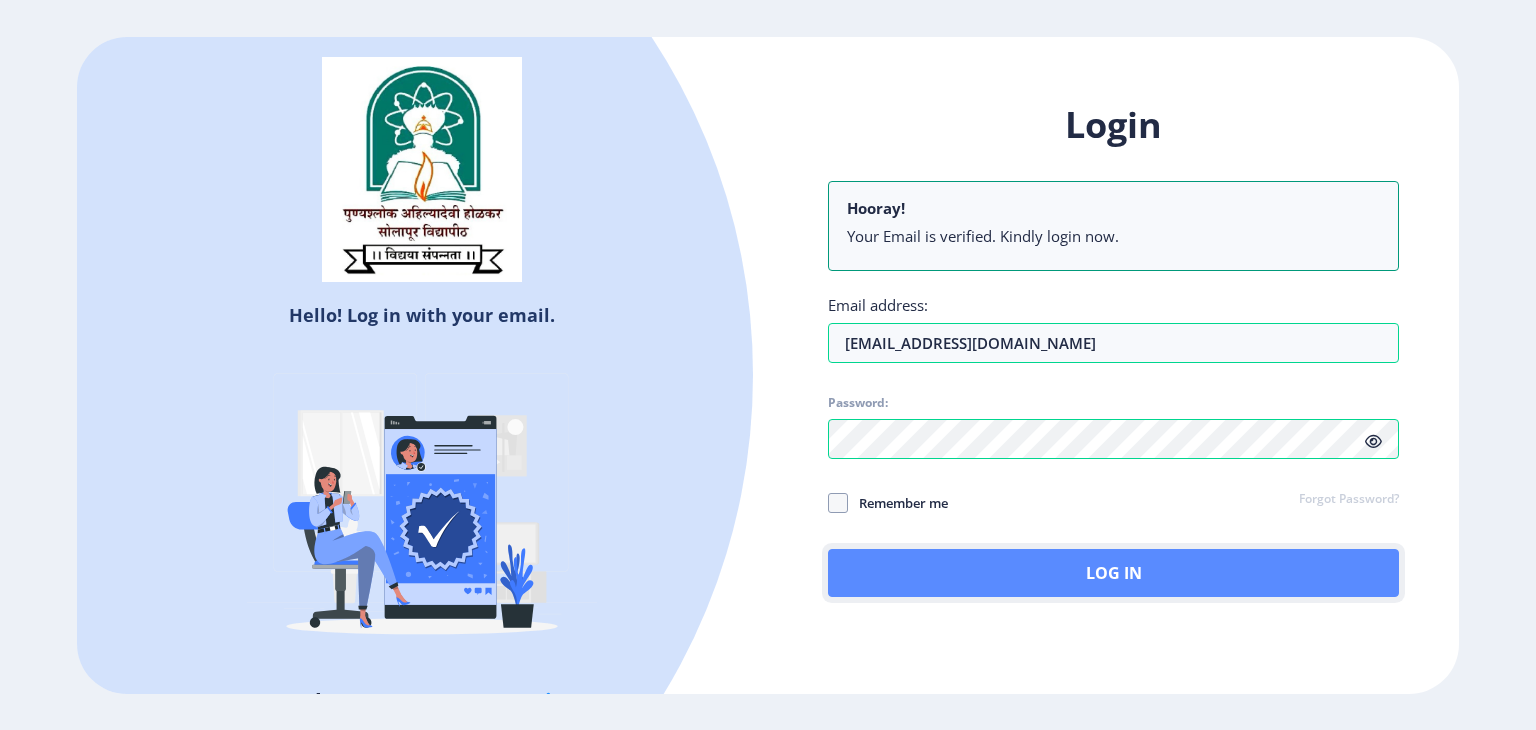 click on "Log In" 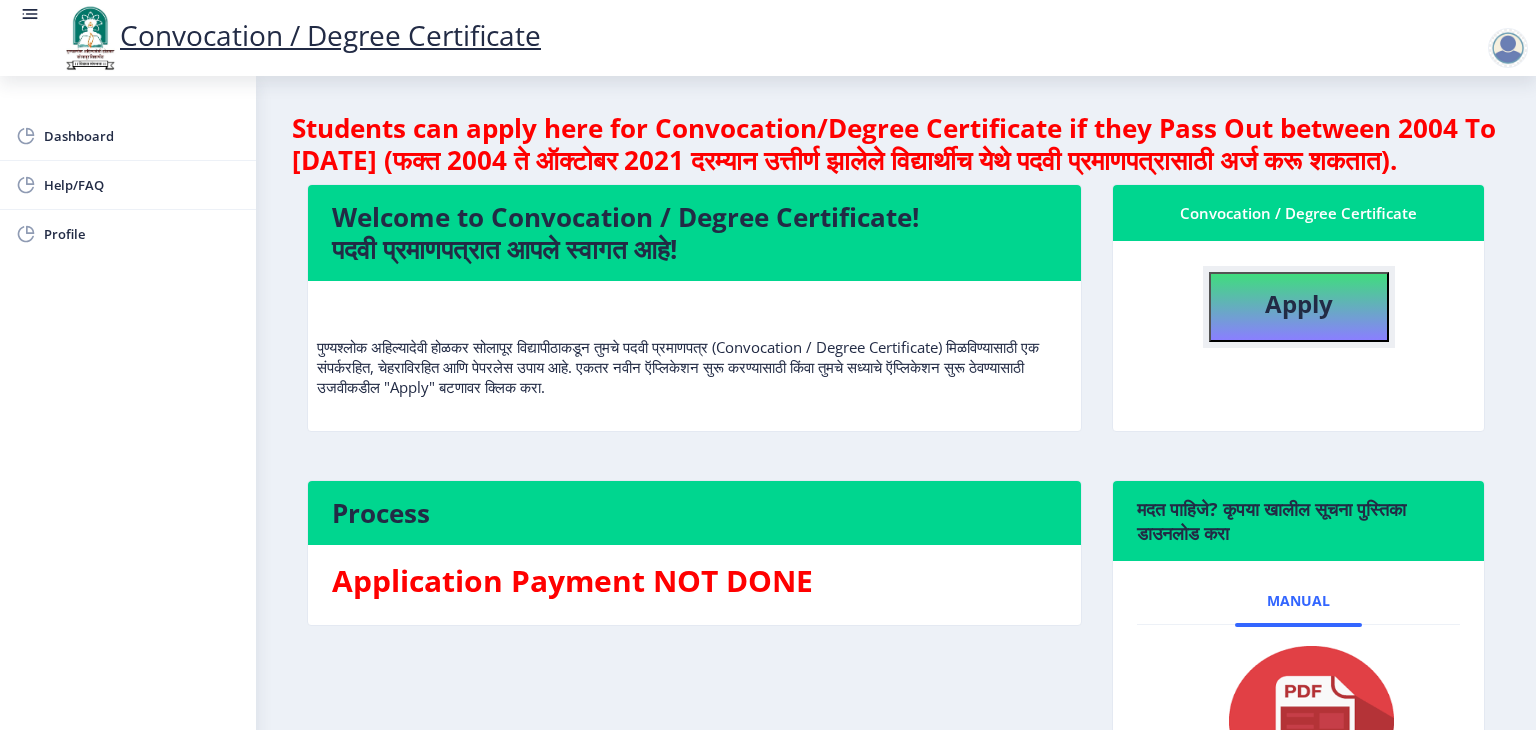 click on "Apply" 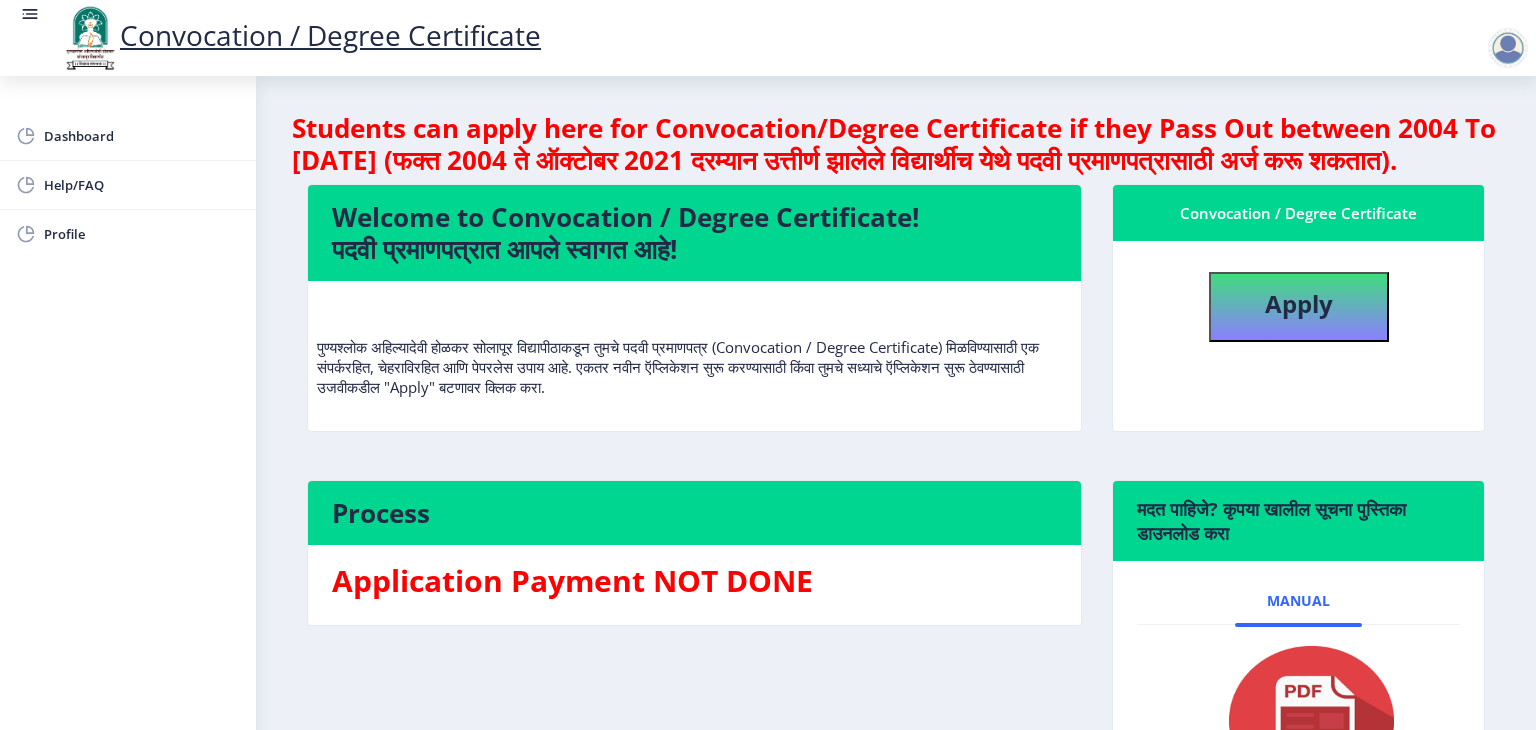 select 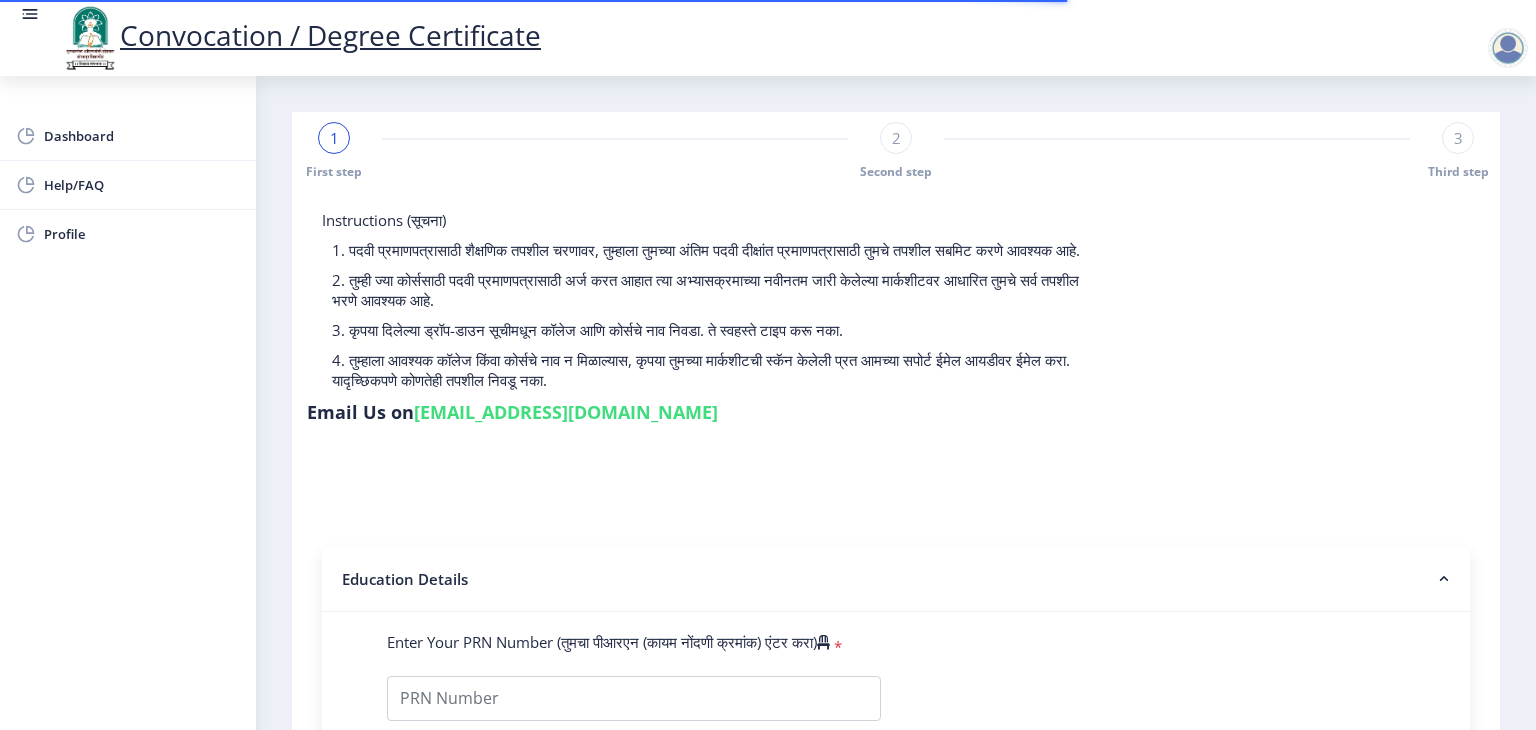 click on "Instructions (सूचना) 1. पदवी प्रमाणपत्रासाठी शैक्षणिक तपशील चरणावर, तुम्हाला तुमच्या अंतिम पदवी दीक्षांत प्रमाणपत्रासाठी तुमचे तपशील सबमिट करणे आवश्यक आहे.   2. तुम्ही ज्या कोर्ससाठी पदवी प्रमाणपत्रासाठी अर्ज करत आहात त्या अभ्यासक्रमाच्या नवीनतम जारी केलेल्या मार्कशीटवर आधारित तुमचे सर्व तपशील भरणे आवश्यक आहे.  Email Us on   [EMAIL_ADDRESS][DOMAIN_NAME] Education Details   Enter Your PRN Number (तुमचा पीआरएन (कायम नोंदणी क्रमांक) एंटर करा)   * * Regular * *" 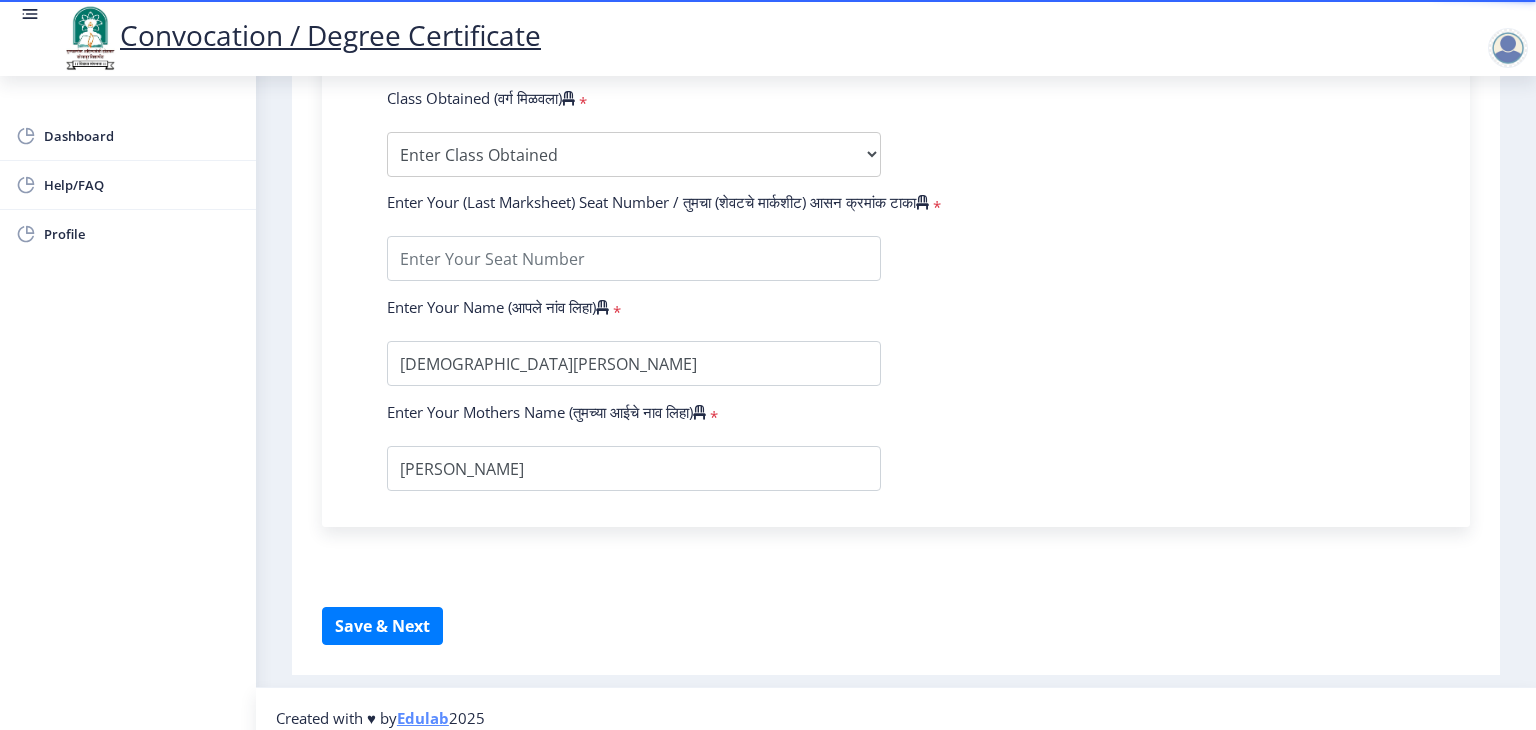 scroll, scrollTop: 1205, scrollLeft: 0, axis: vertical 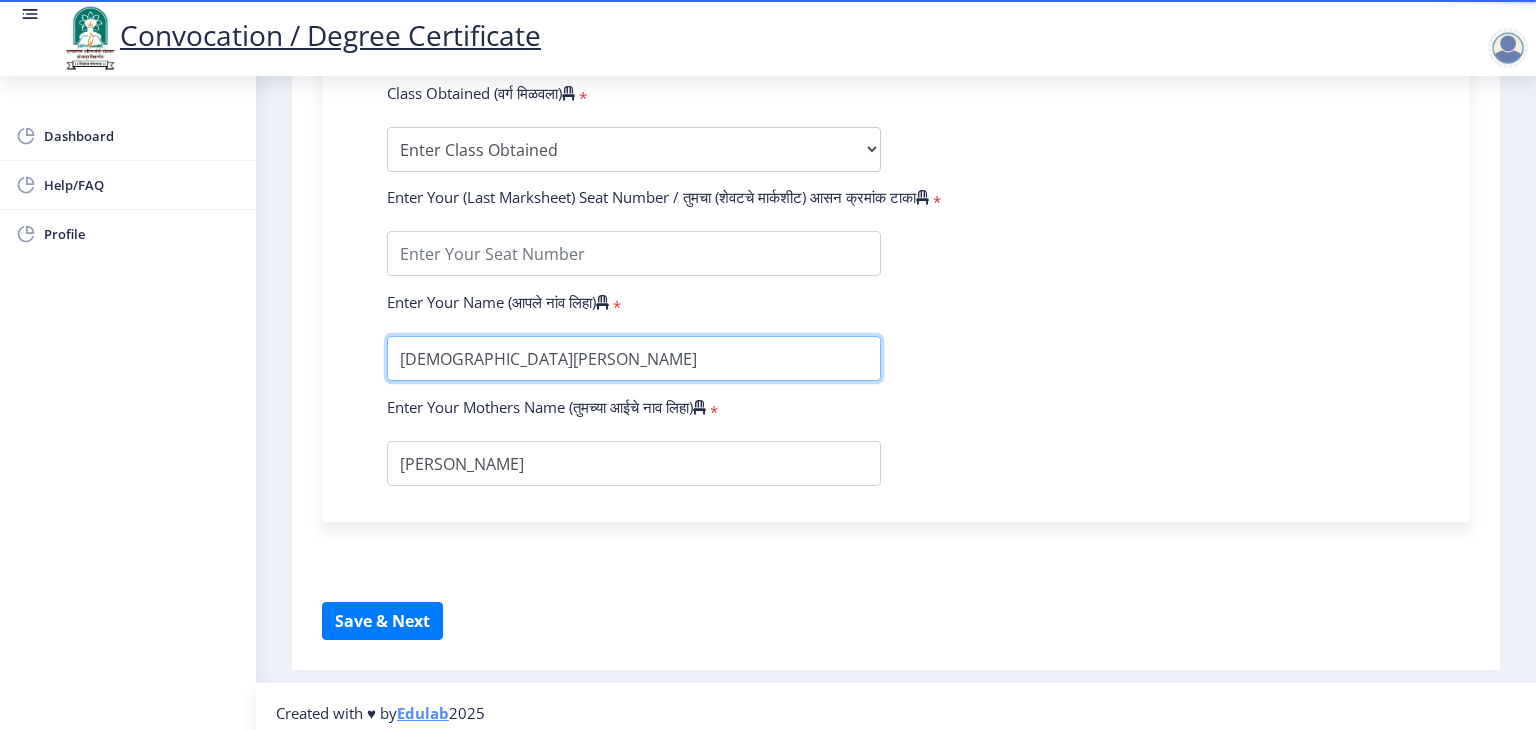 click at bounding box center (634, 358) 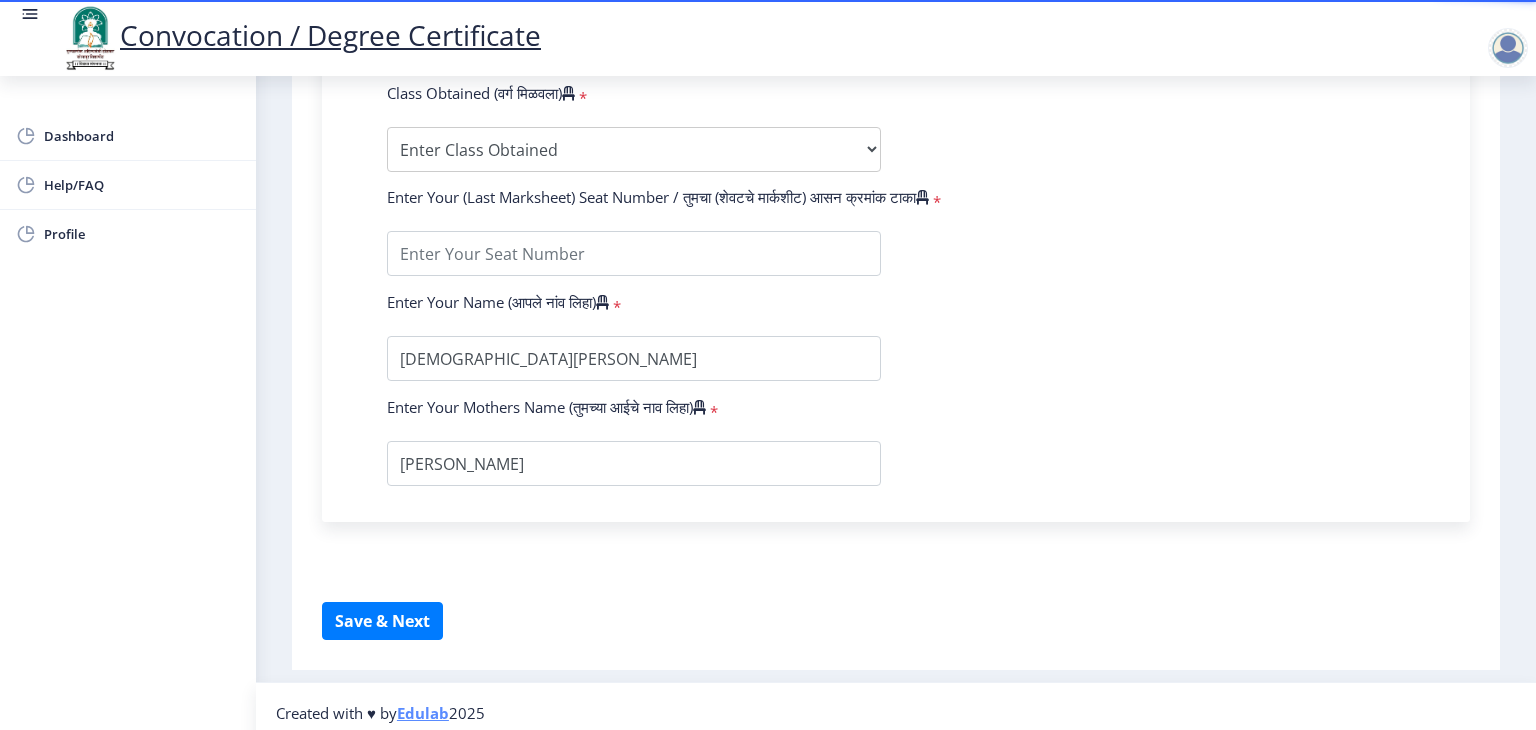 click on "Enter Your PRN Number (तुमचा पीआरएन (कायम नोंदणी क्रमांक) एंटर करा)   * Student Type (विद्यार्थी प्रकार)    * Select Student Type Regular External College Name(कॉलेजचे नाव)   * Select College Name Select College Name Course Name(अभ्यासक्रमाचे नाव)   * Select Course Name Select Course Name Enter passing Year(उत्तीर्ण वर्ष प्रविष्ट करा)   *  2025   2024   2023   2022   2021   2020   2019   2018   2017   2016   2015   2014   2013   2012   2011   2010   2009   2008   2007   2006   2005   2004   2003   2002   2001   2000   1999   1998   1997   1996   1995   1994   1993   1992   1991   1990   1989   1988   1987   1986   1985   1984   1983   1982   1981   1980   1979   1978   1977   1976  Enter Passing Month(उत्तीर्ण महिना प्रविष्ट करा)   * Enter Passing Month" 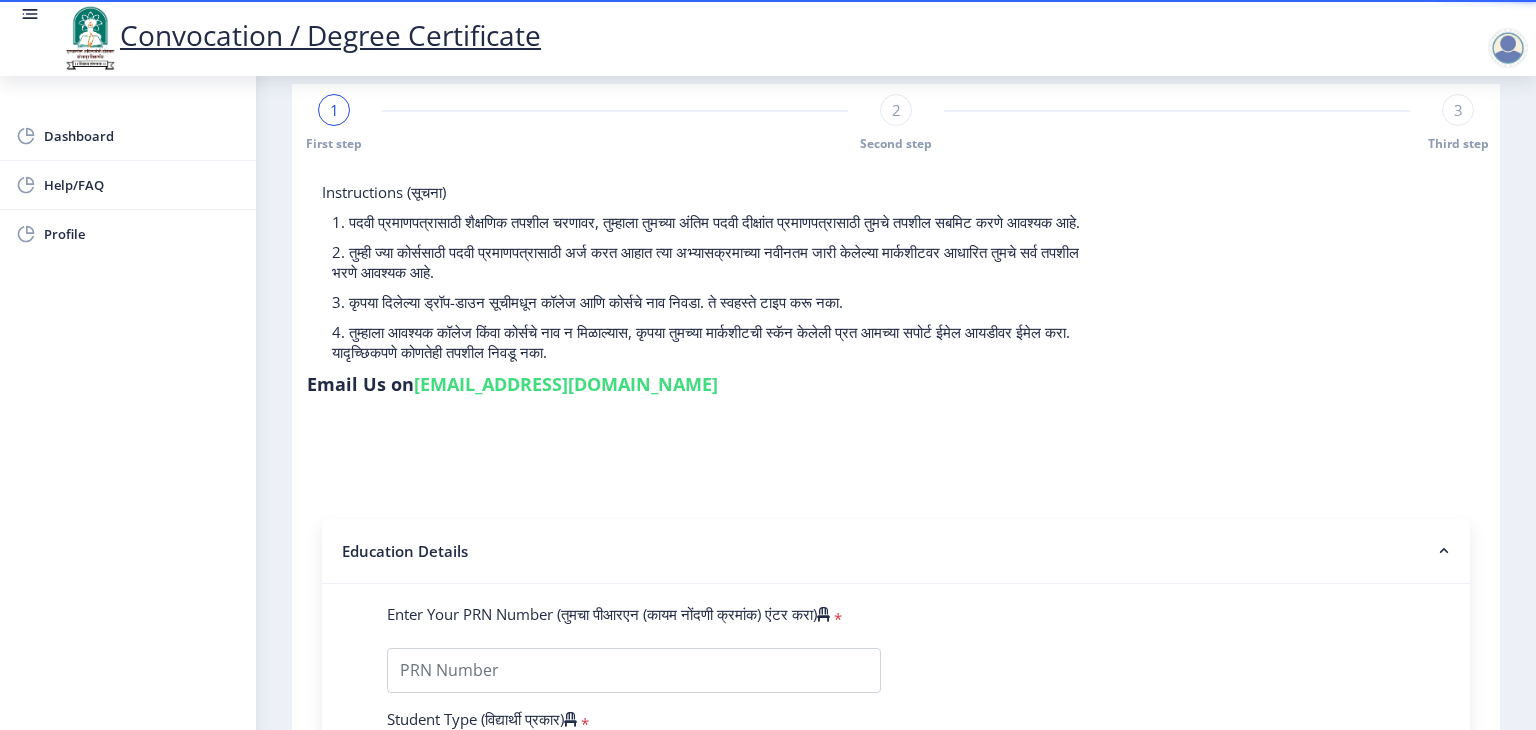 scroll, scrollTop: 0, scrollLeft: 0, axis: both 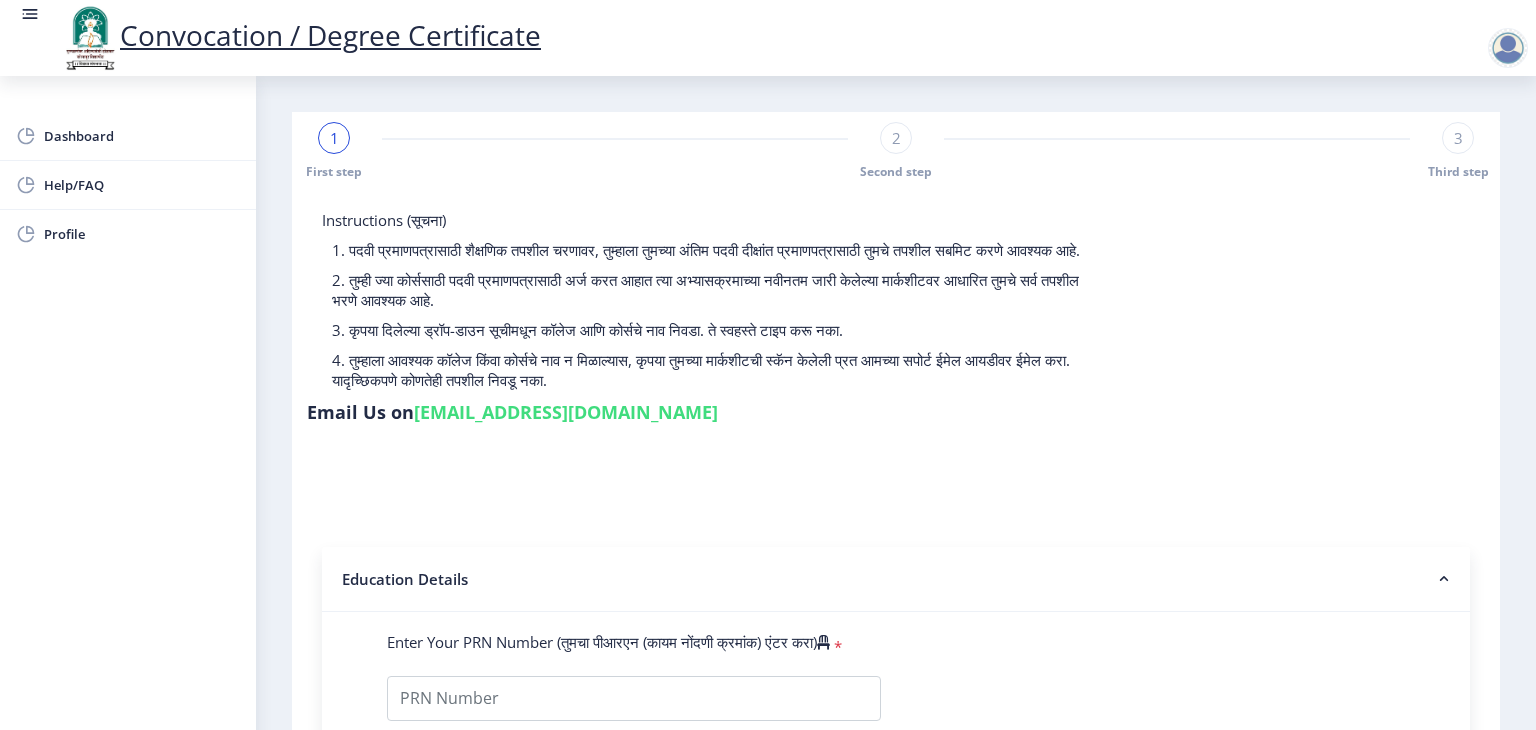 click on "Email Us on   [EMAIL_ADDRESS][DOMAIN_NAME]" 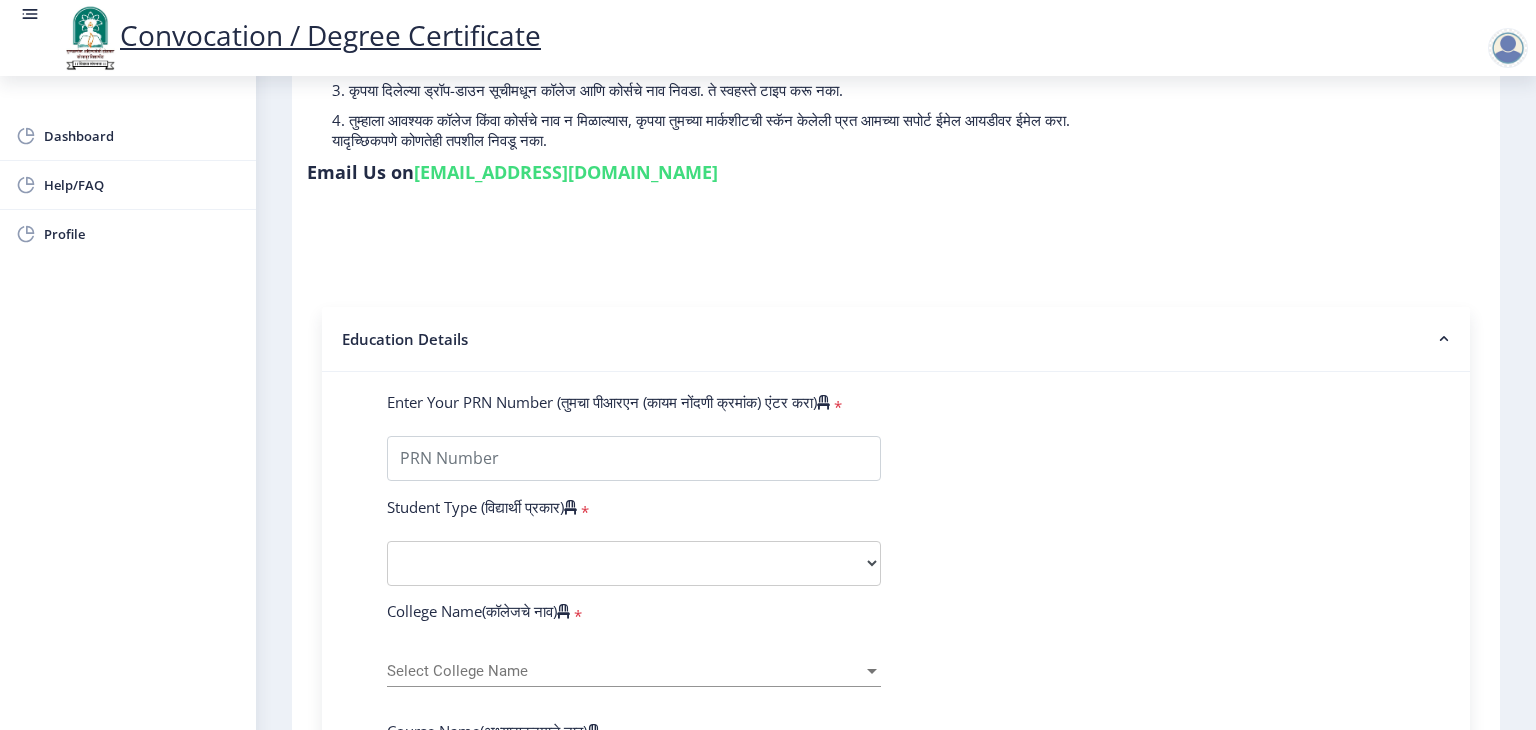 scroll, scrollTop: 280, scrollLeft: 0, axis: vertical 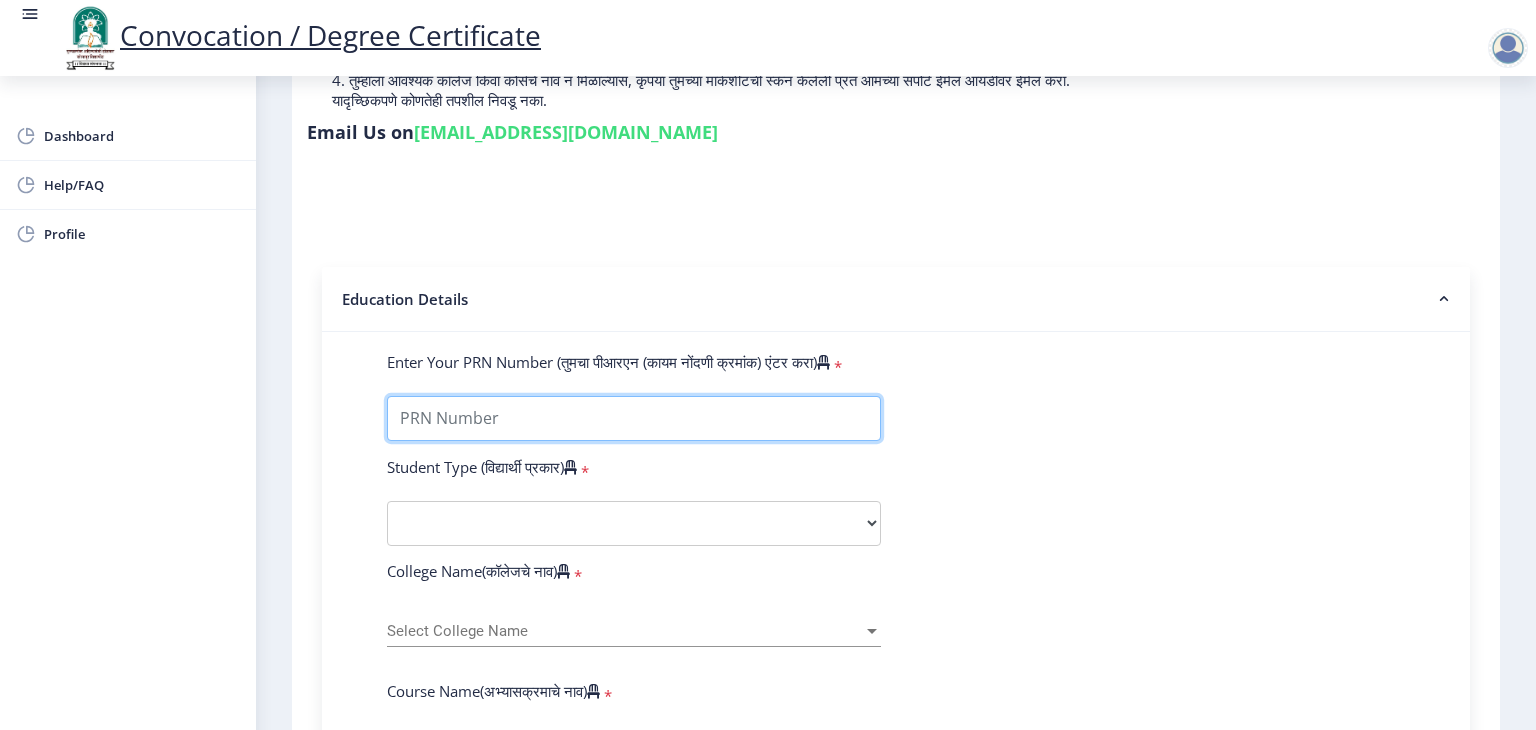 click on "Enter Your PRN Number (तुमचा पीआरएन (कायम नोंदणी क्रमांक) एंटर करा)" at bounding box center [634, 418] 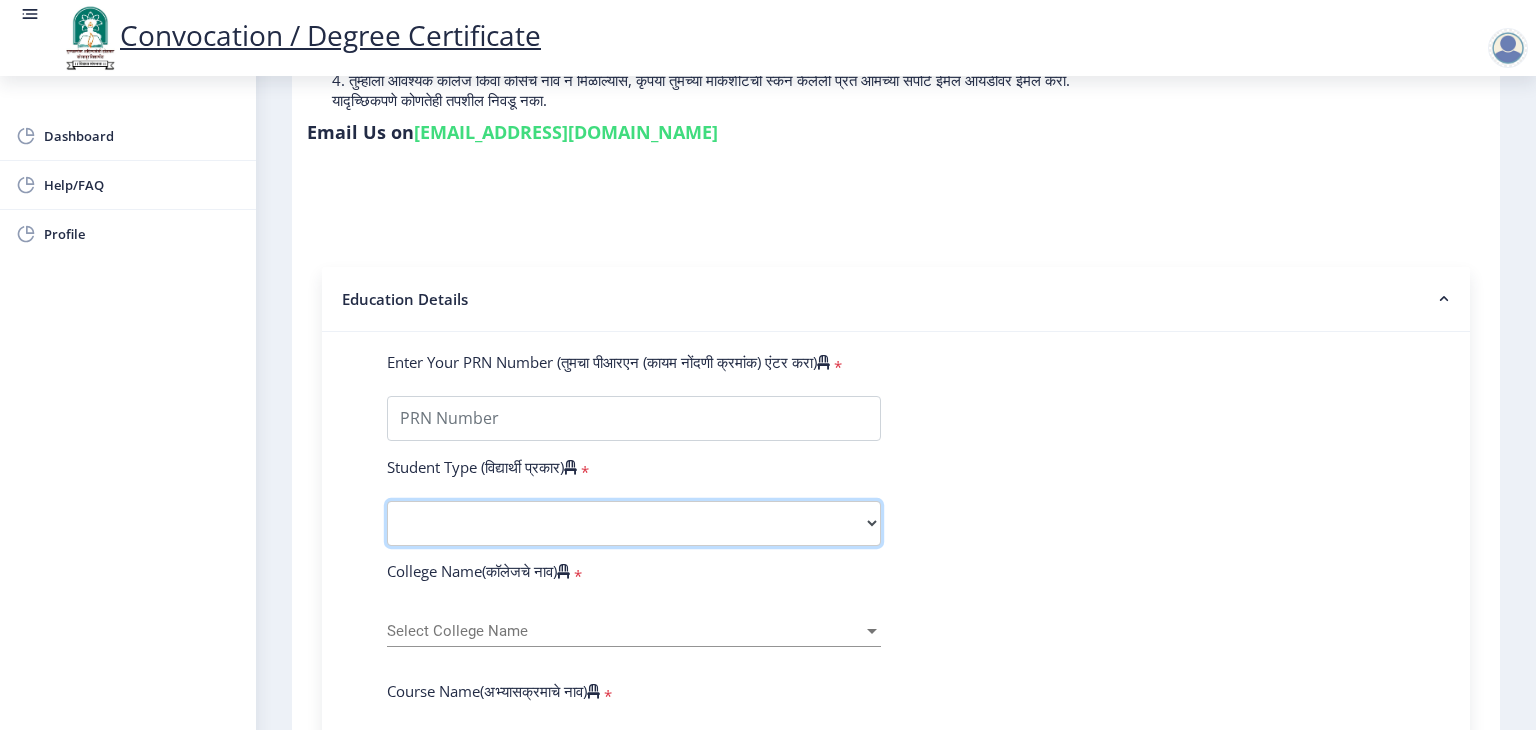 click on "Select Student Type Regular External" at bounding box center (634, 523) 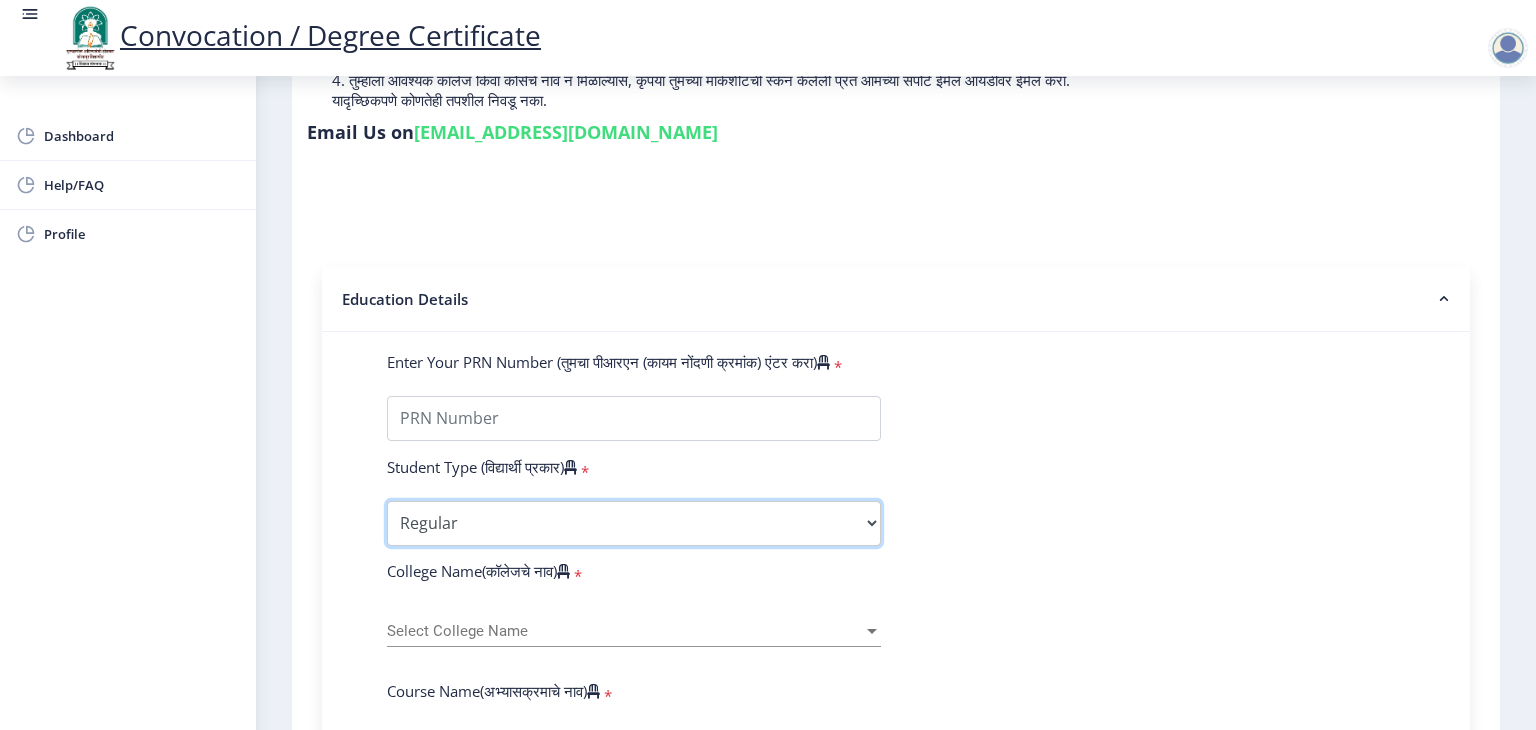 click on "Select Student Type Regular External" at bounding box center [634, 523] 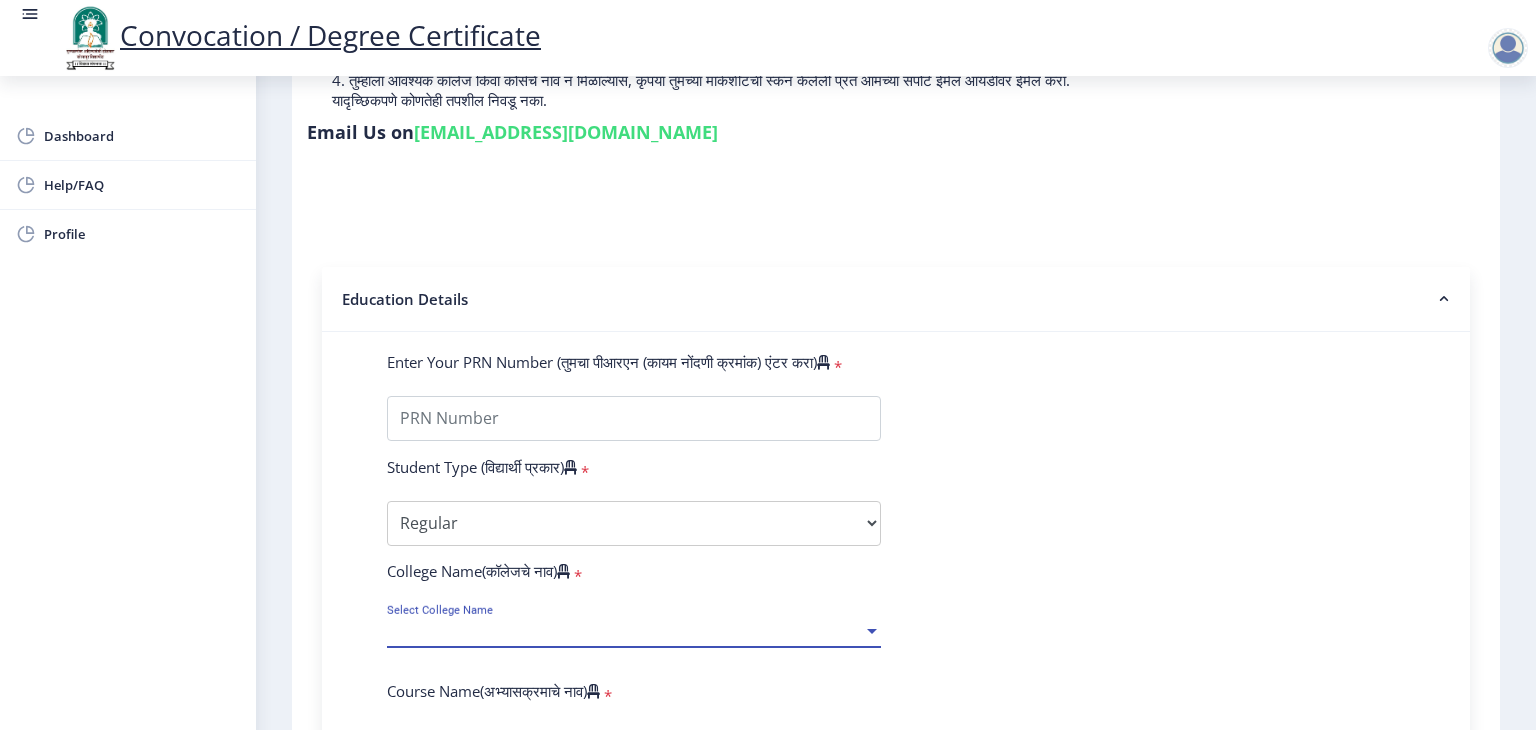 click at bounding box center [872, 631] 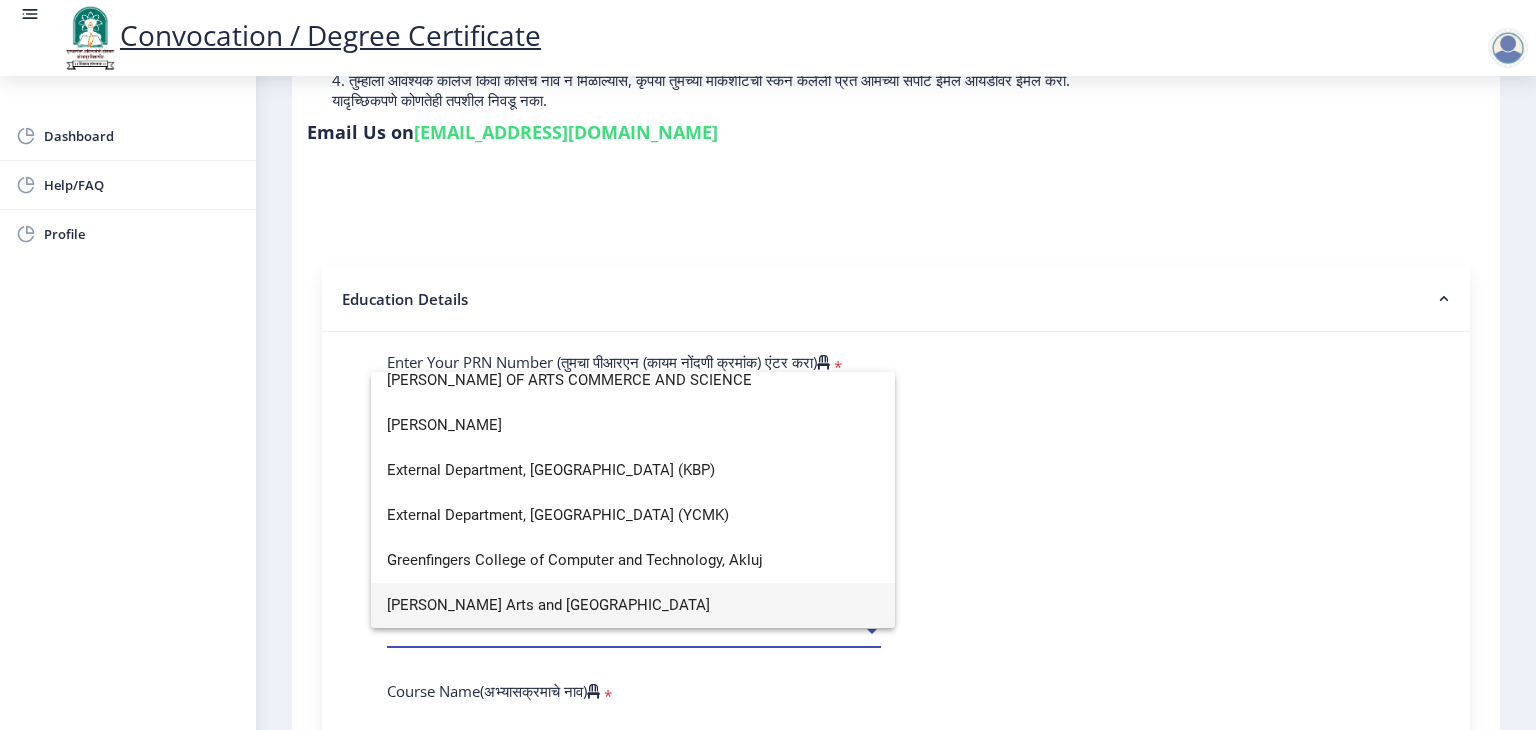 scroll, scrollTop: 0, scrollLeft: 0, axis: both 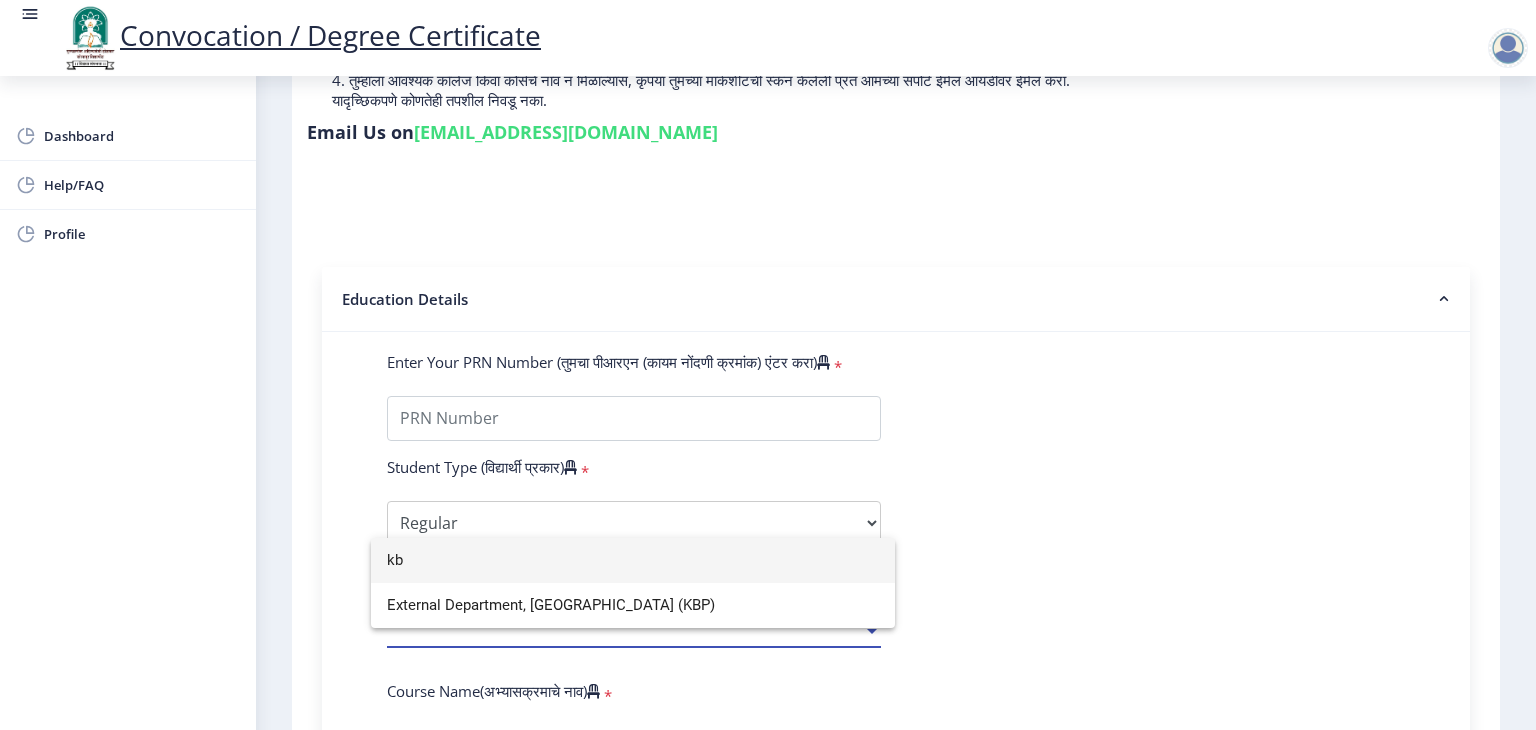 type on "k" 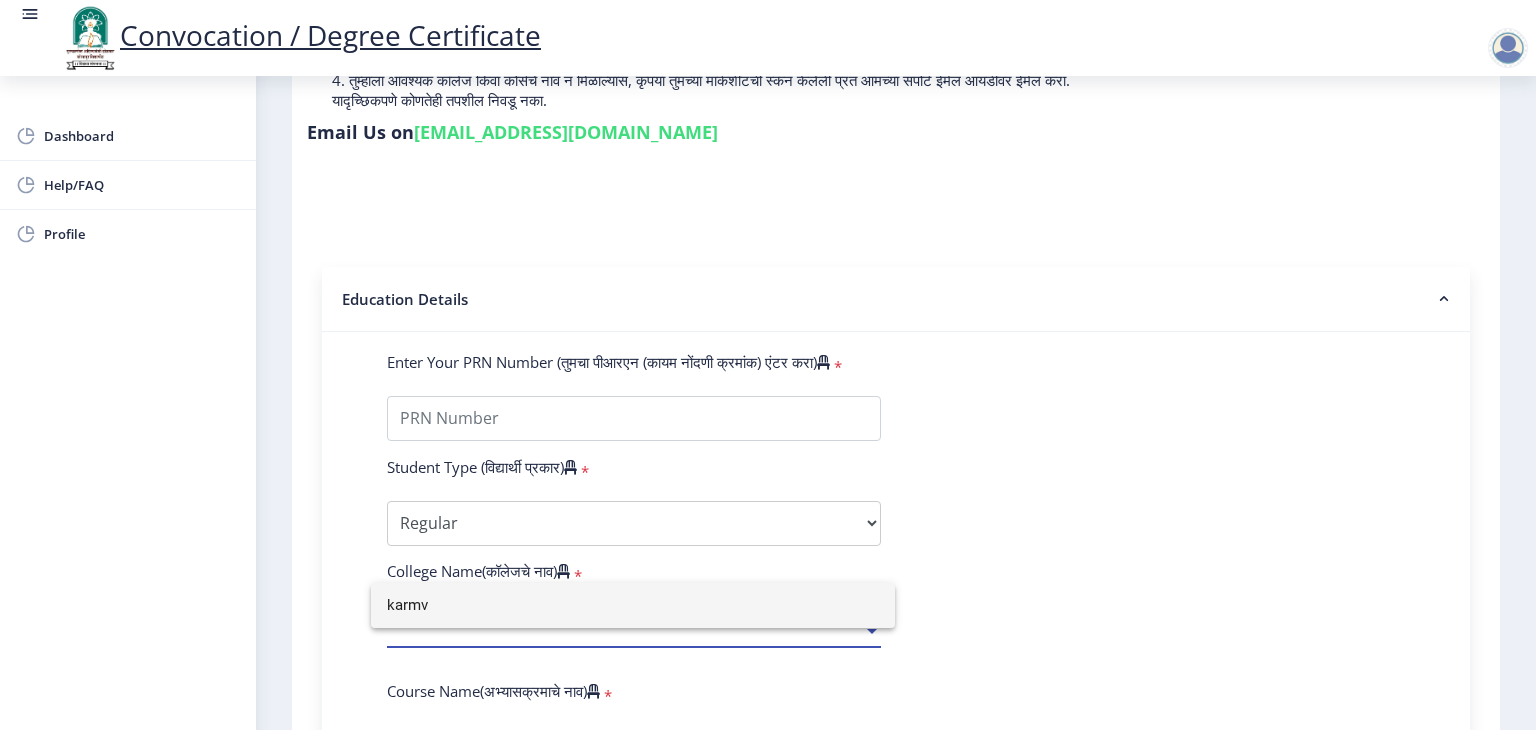 scroll, scrollTop: 0, scrollLeft: 0, axis: both 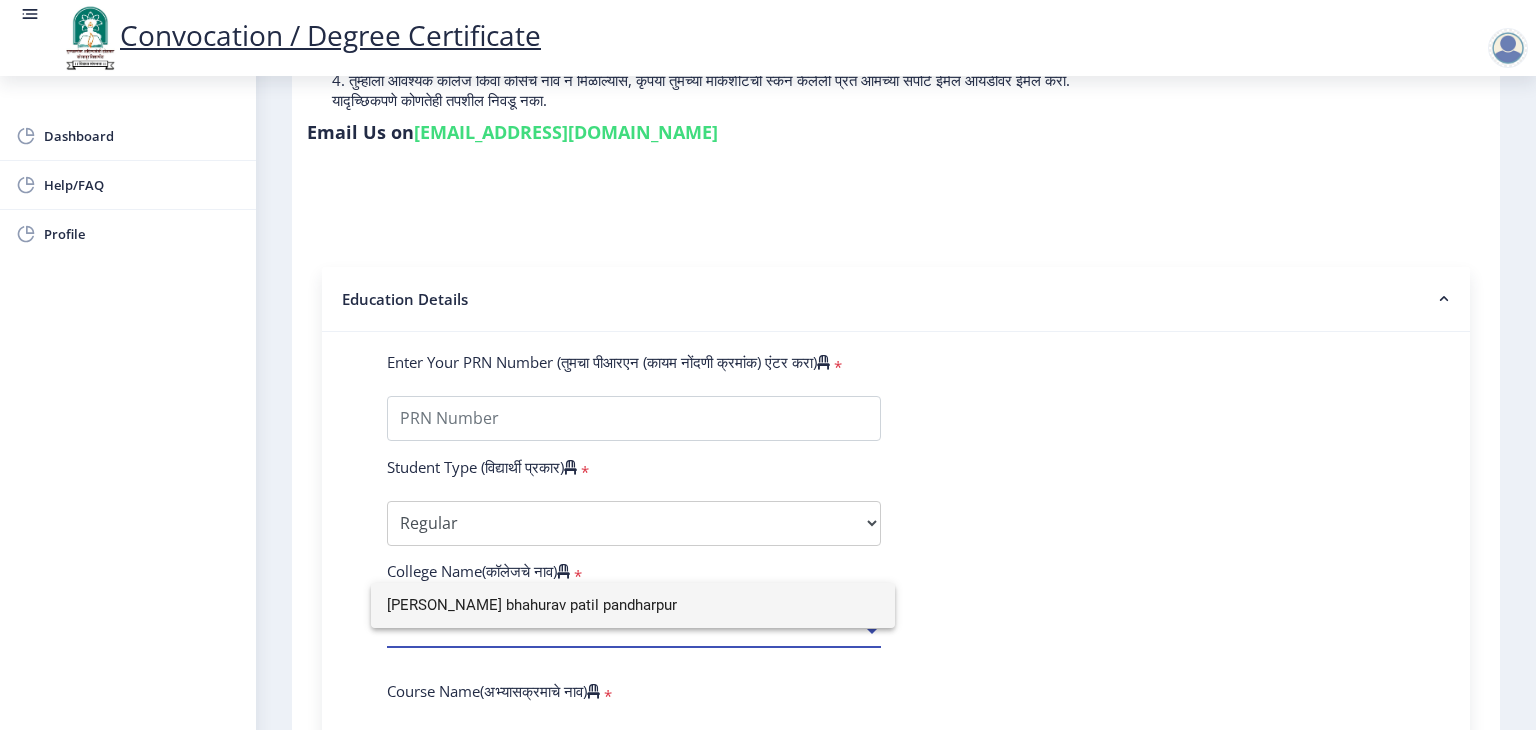 click on "[PERSON_NAME] bhahurav patil pandharpur" at bounding box center [633, 605] 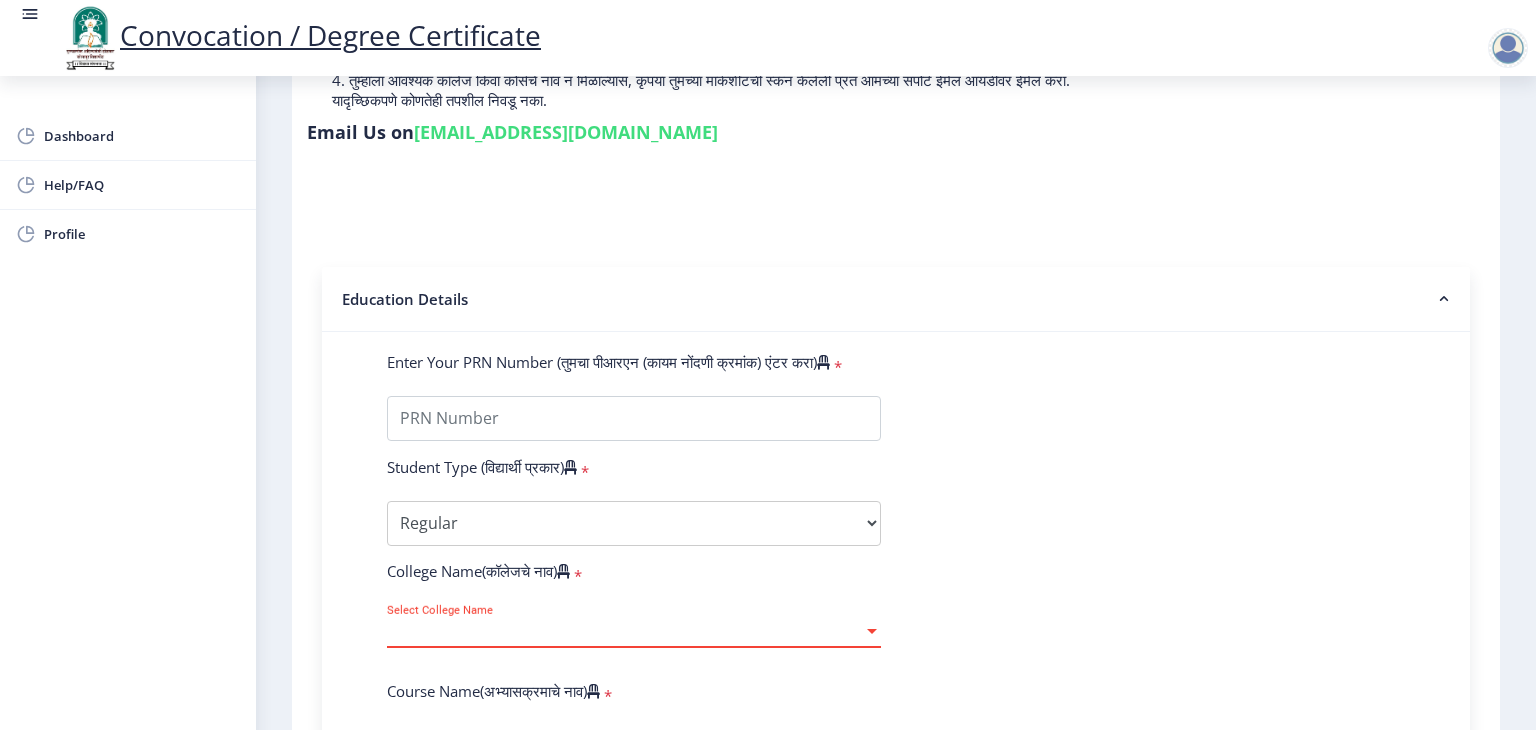 click at bounding box center (872, 631) 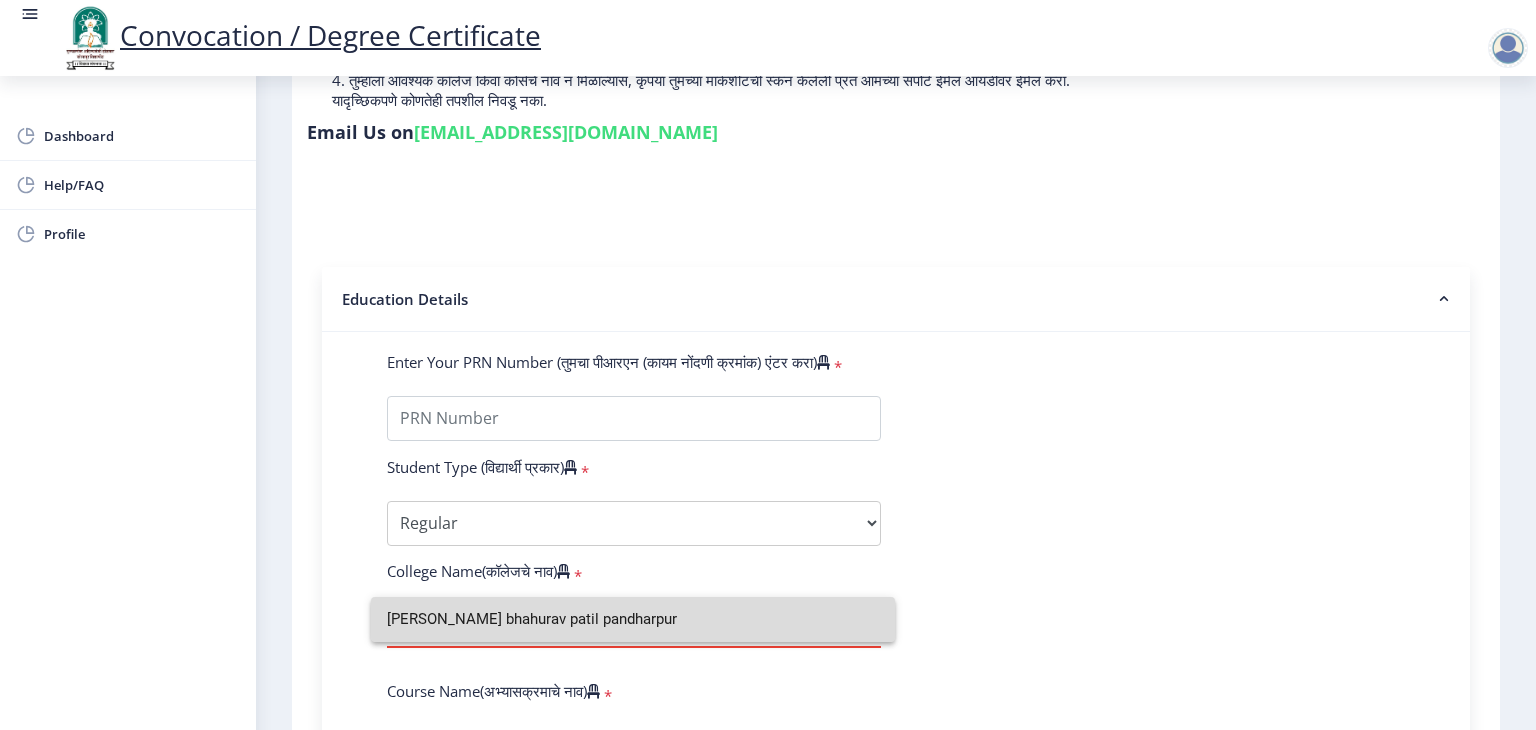 click on "[PERSON_NAME] bhahurav patil pandharpur" at bounding box center (633, 619) 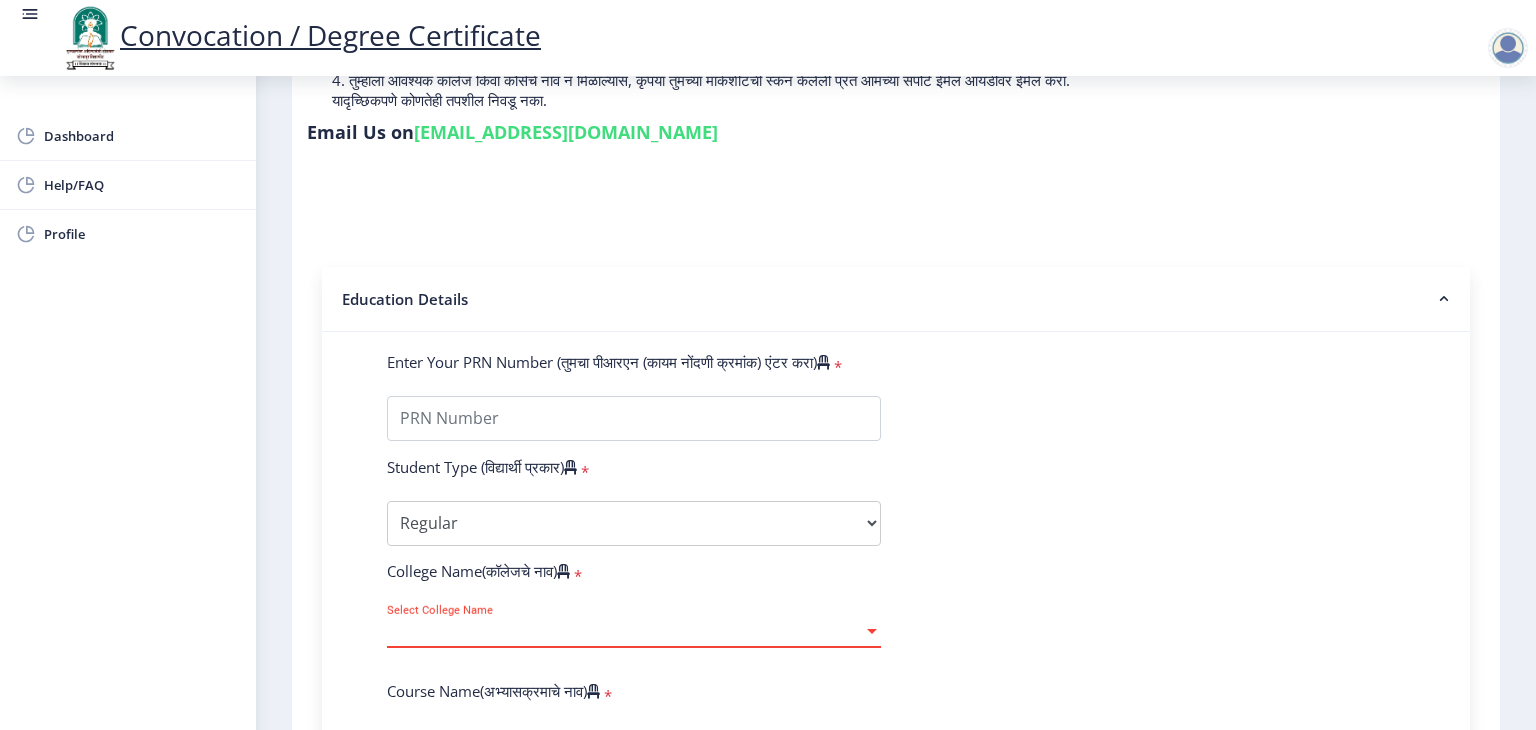 click on "Select College Name Select College Name" 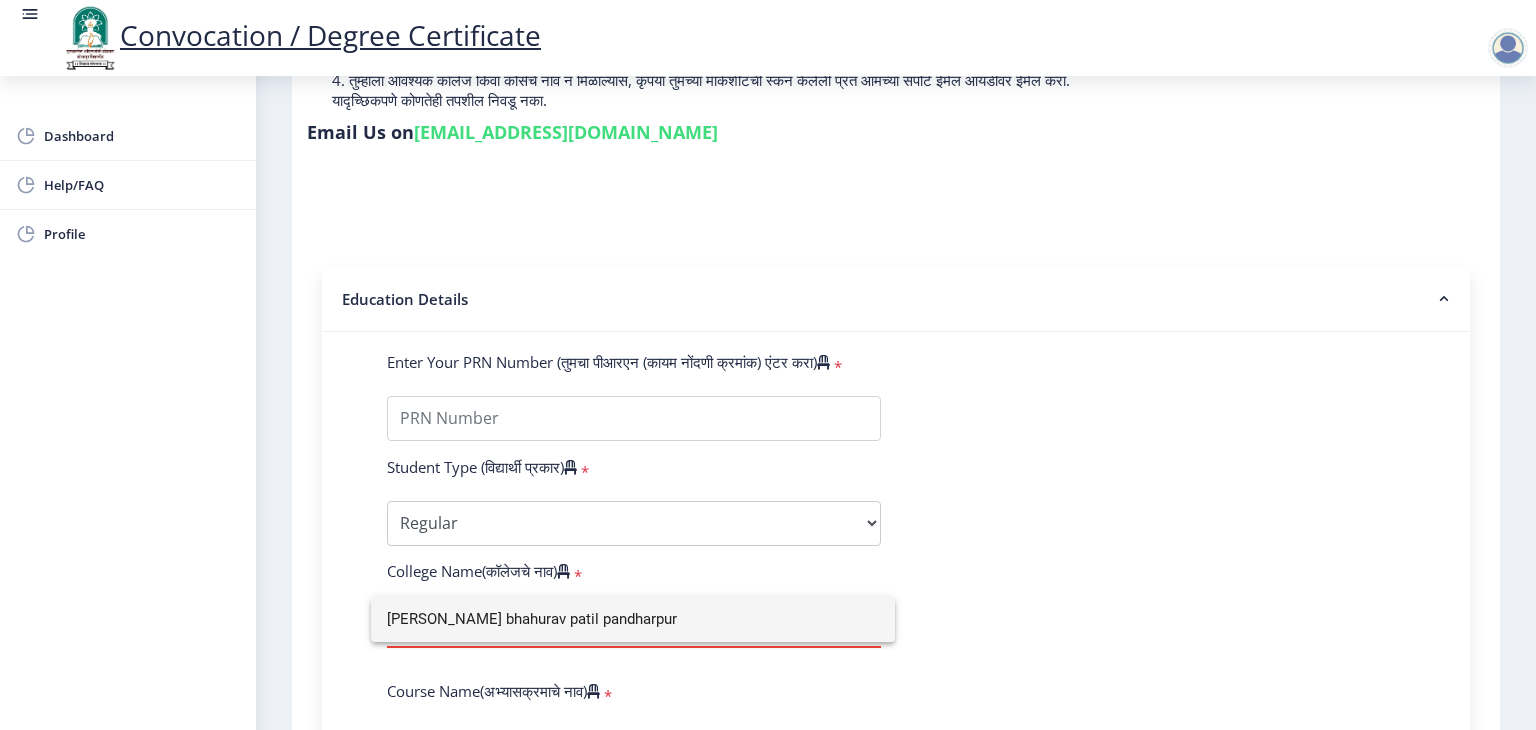 click 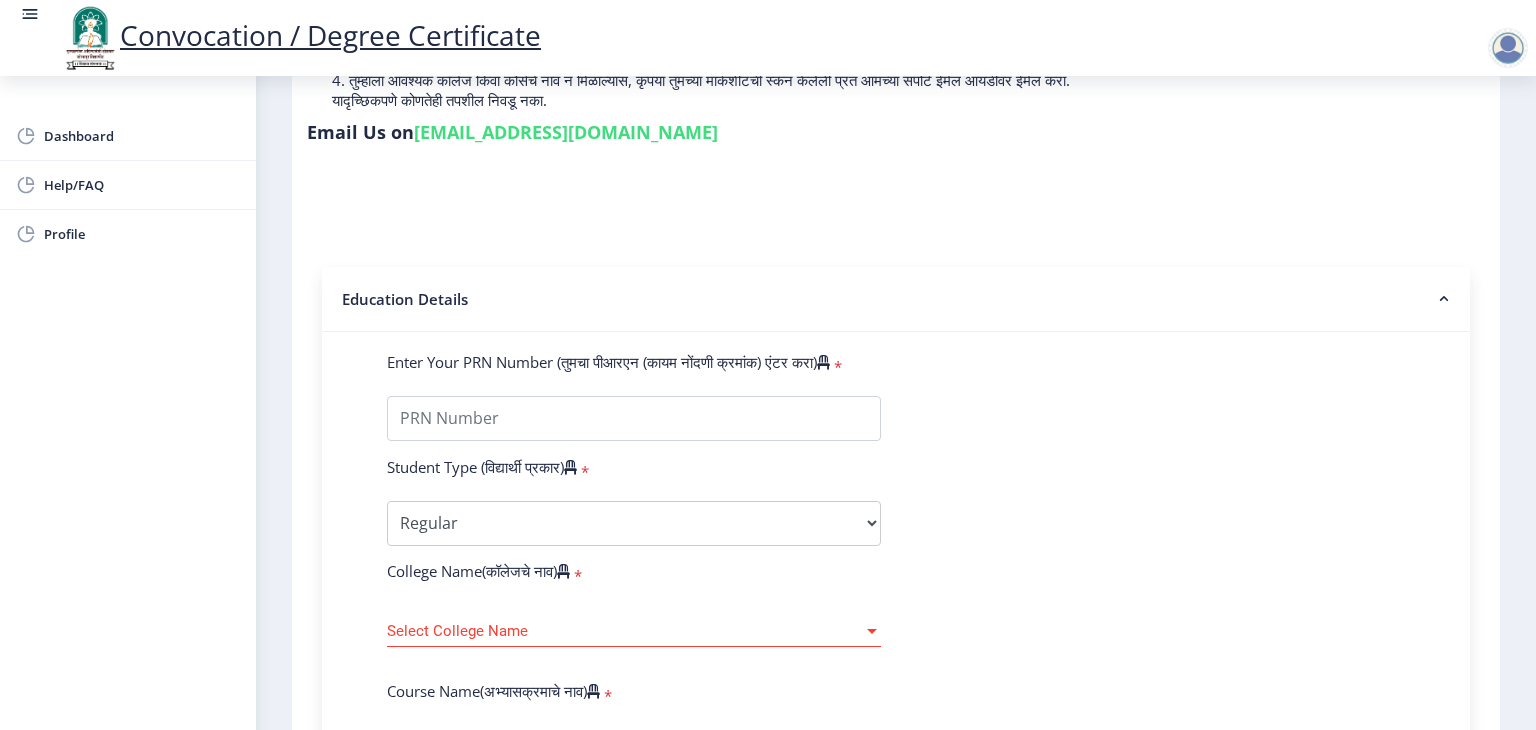 click at bounding box center (872, 631) 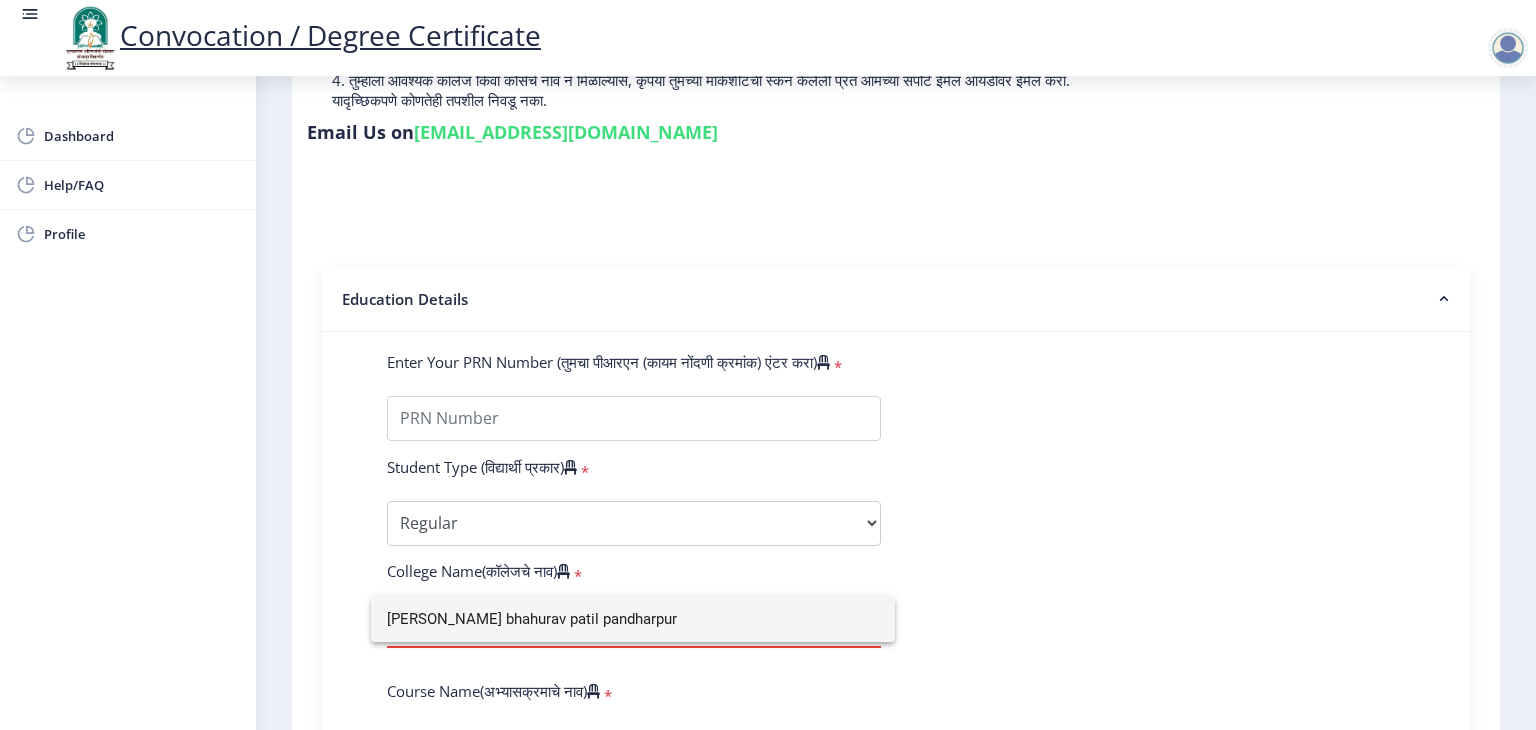 click 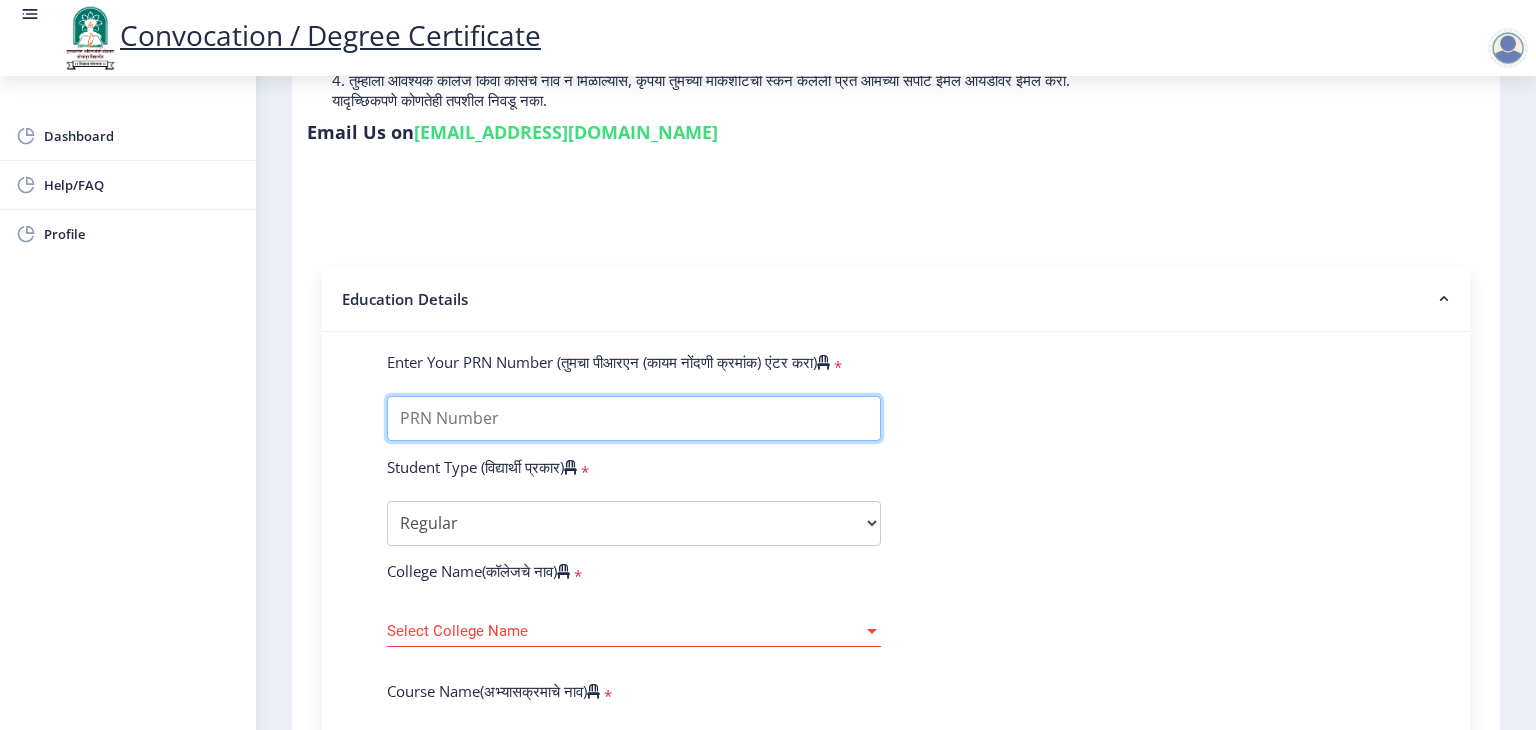 click on "Enter Your PRN Number (तुमचा पीआरएन (कायम नोंदणी क्रमांक) एंटर करा)" at bounding box center (634, 418) 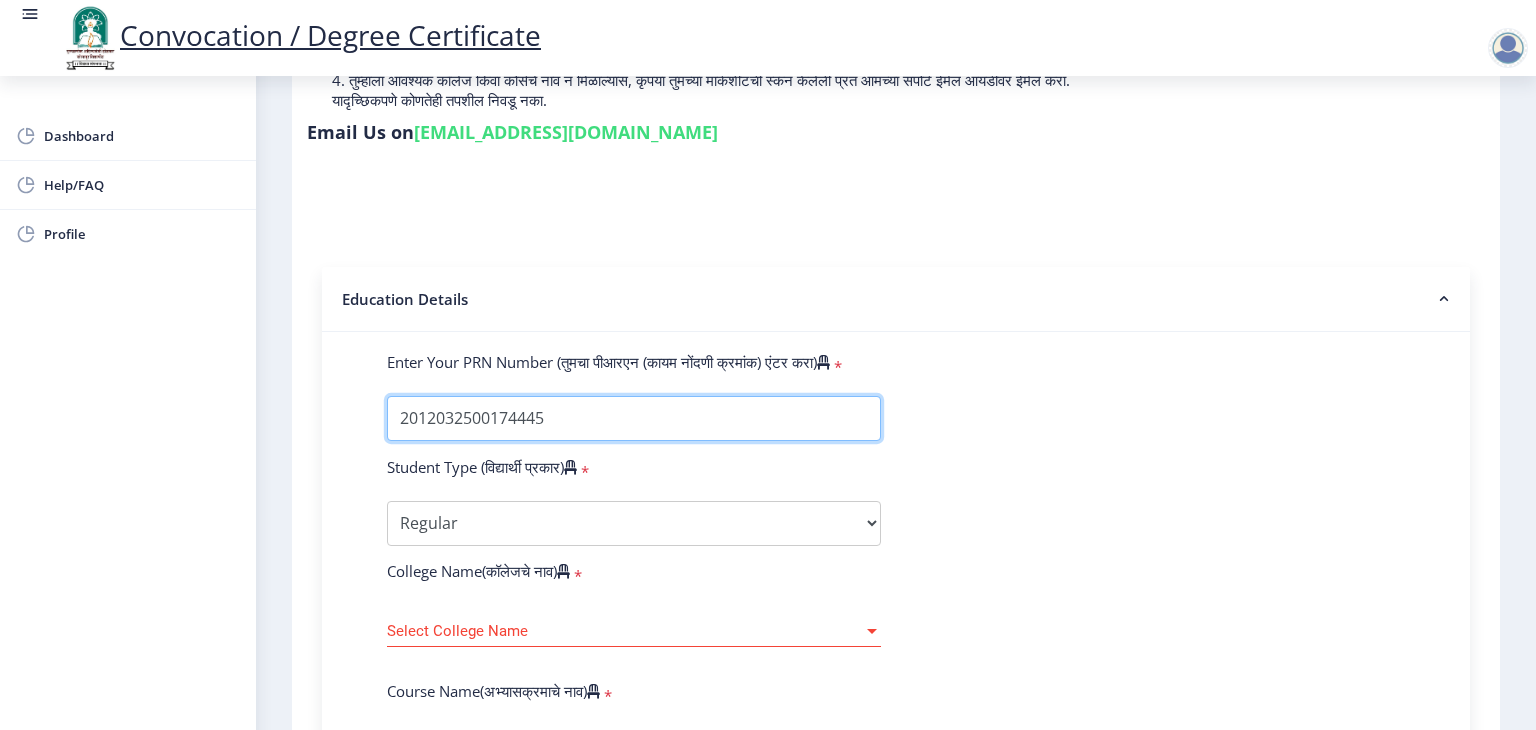 type on "2012032500174445" 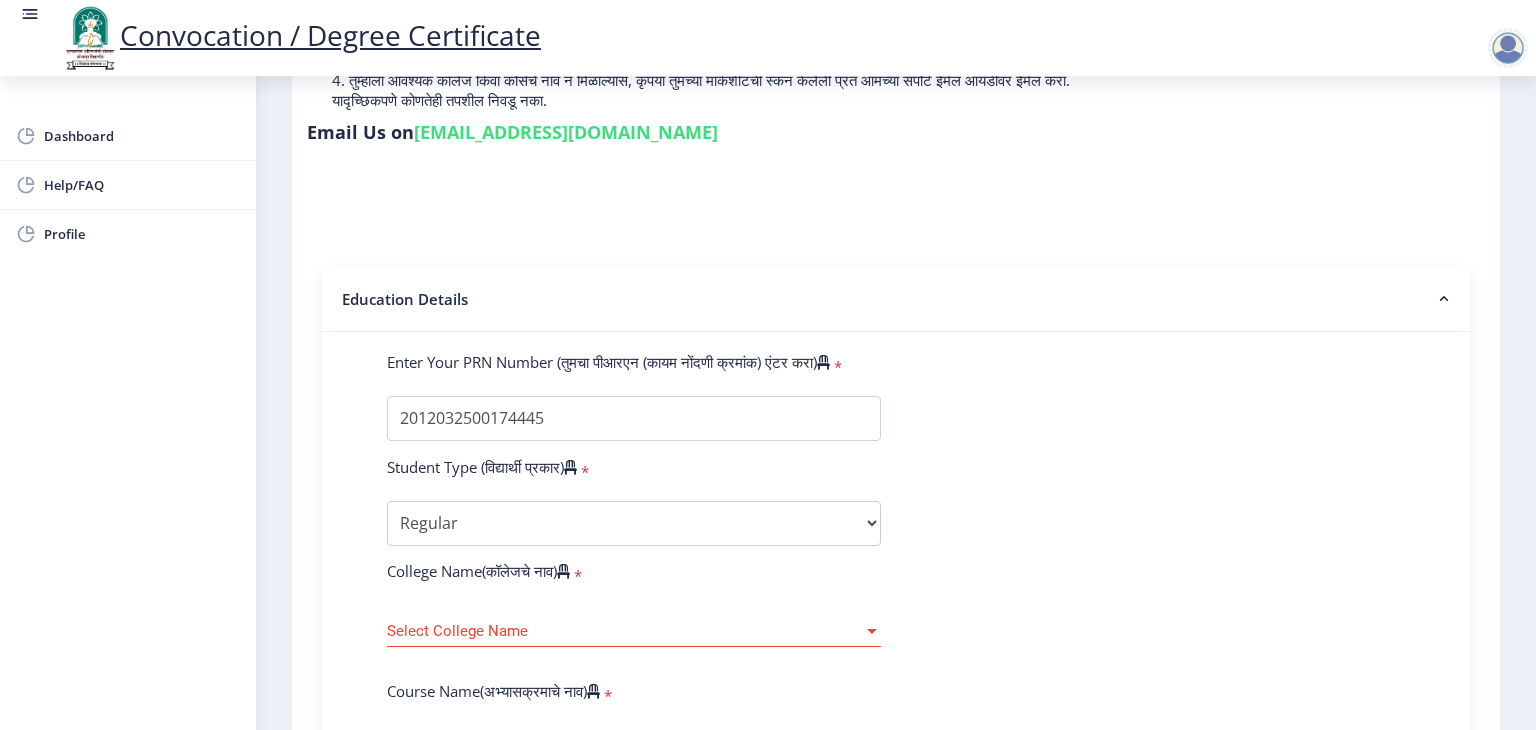 click on "Enter Your PRN Number (तुमचा पीआरएन (कायम नोंदणी क्रमांक) एंटर करा)   * Student Type (विद्यार्थी प्रकार)    * Select Student Type Regular External College Name(कॉलेजचे नाव)   * Select College Name Select College Name Course Name(अभ्यासक्रमाचे नाव)   * Select Course Name Select Course Name Enter passing Year(उत्तीर्ण वर्ष प्रविष्ट करा)   *  2025   2024   2023   2022   2021   2020   2019   2018   2017   2016   2015   2014   2013   2012   2011   2010   2009   2008   2007   2006   2005   2004   2003   2002   2001   2000   1999   1998   1997   1996   1995   1994   1993   1992   1991   1990   1989   1988   1987   1986   1985   1984   1983   1982   1981   1980   1979   1978   1977   1976  Enter Passing Month(उत्तीर्ण महिना प्रविष्ट करा)   * Enter Passing Month" 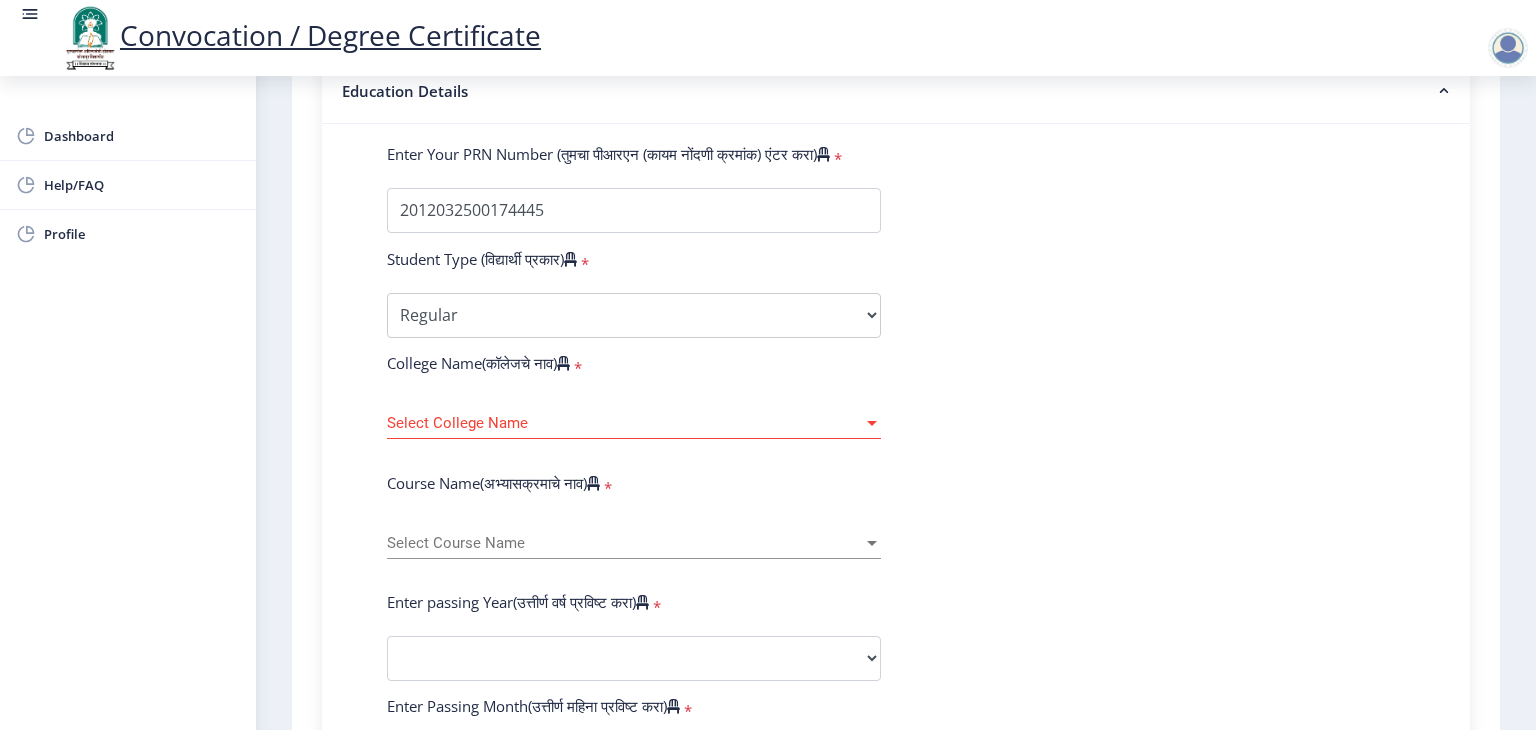 scroll, scrollTop: 520, scrollLeft: 0, axis: vertical 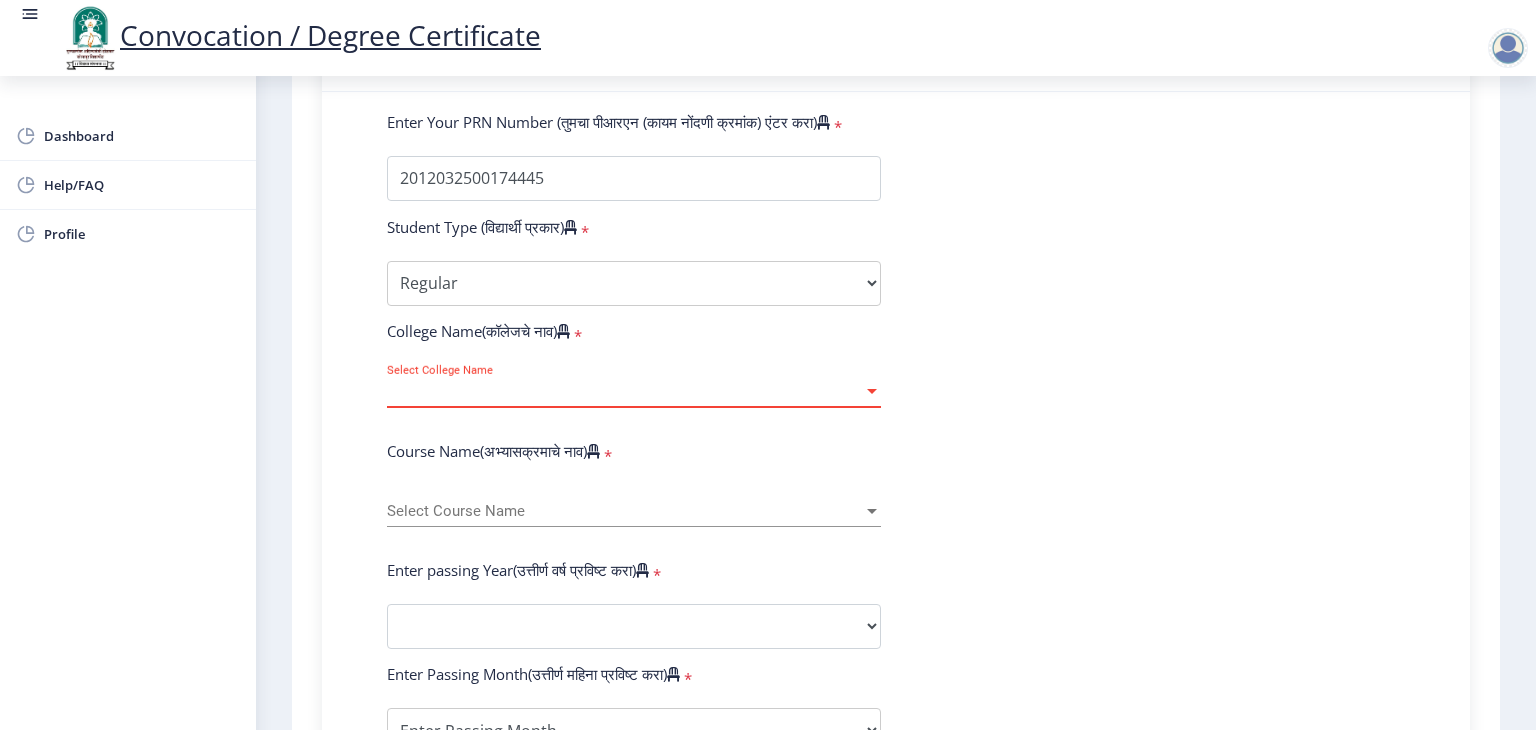 click at bounding box center [872, 391] 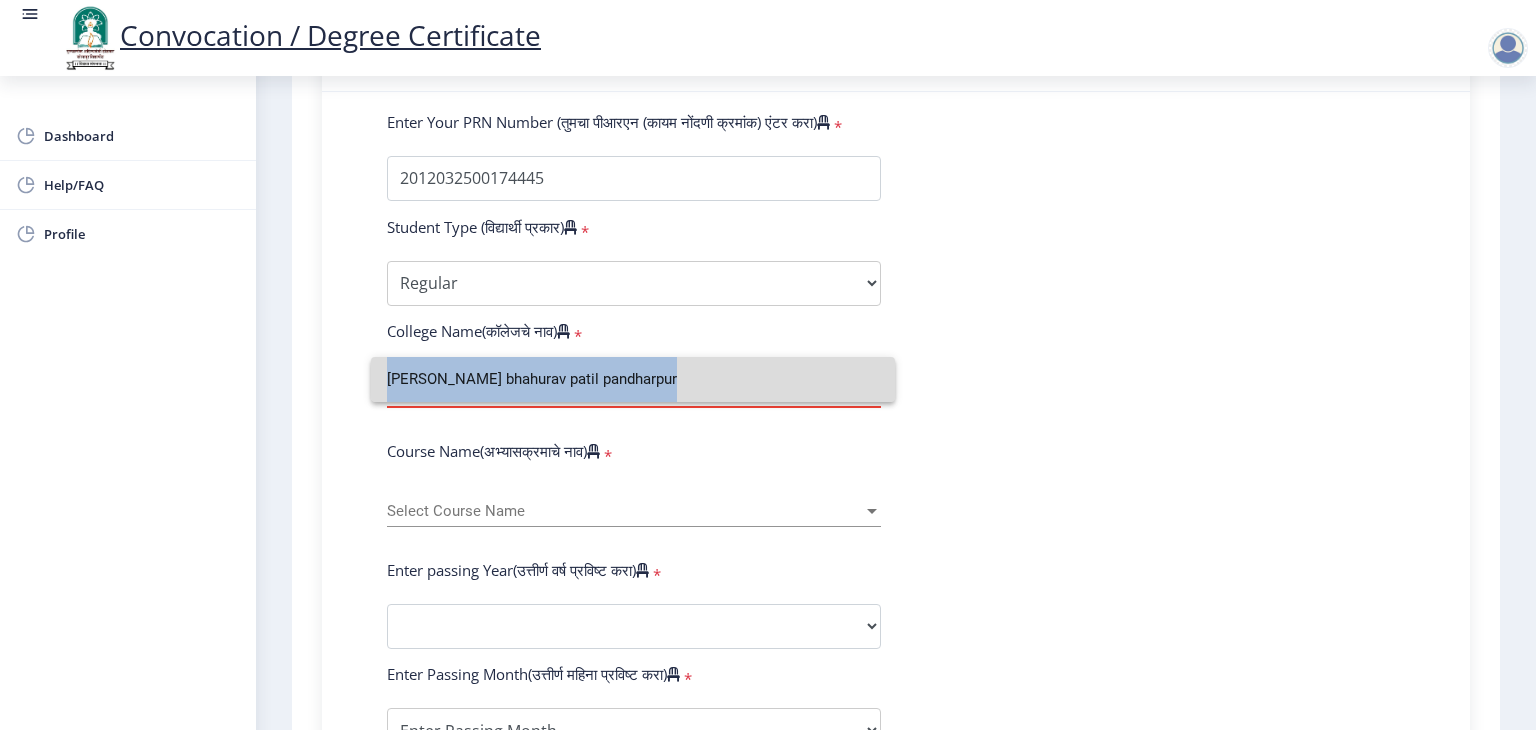 click on "[PERSON_NAME] bhahurav patil pandharpur" at bounding box center [633, 379] 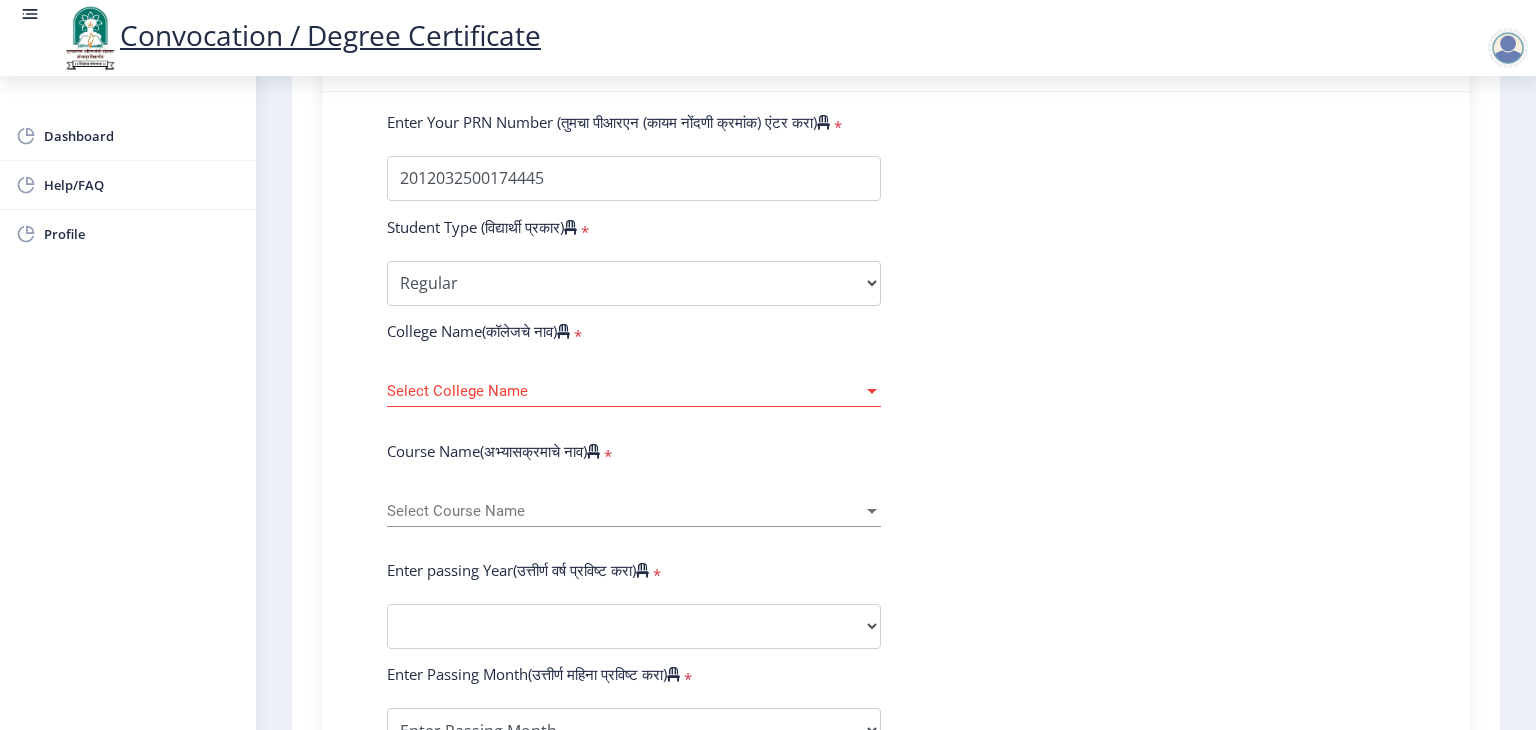 click at bounding box center (872, 391) 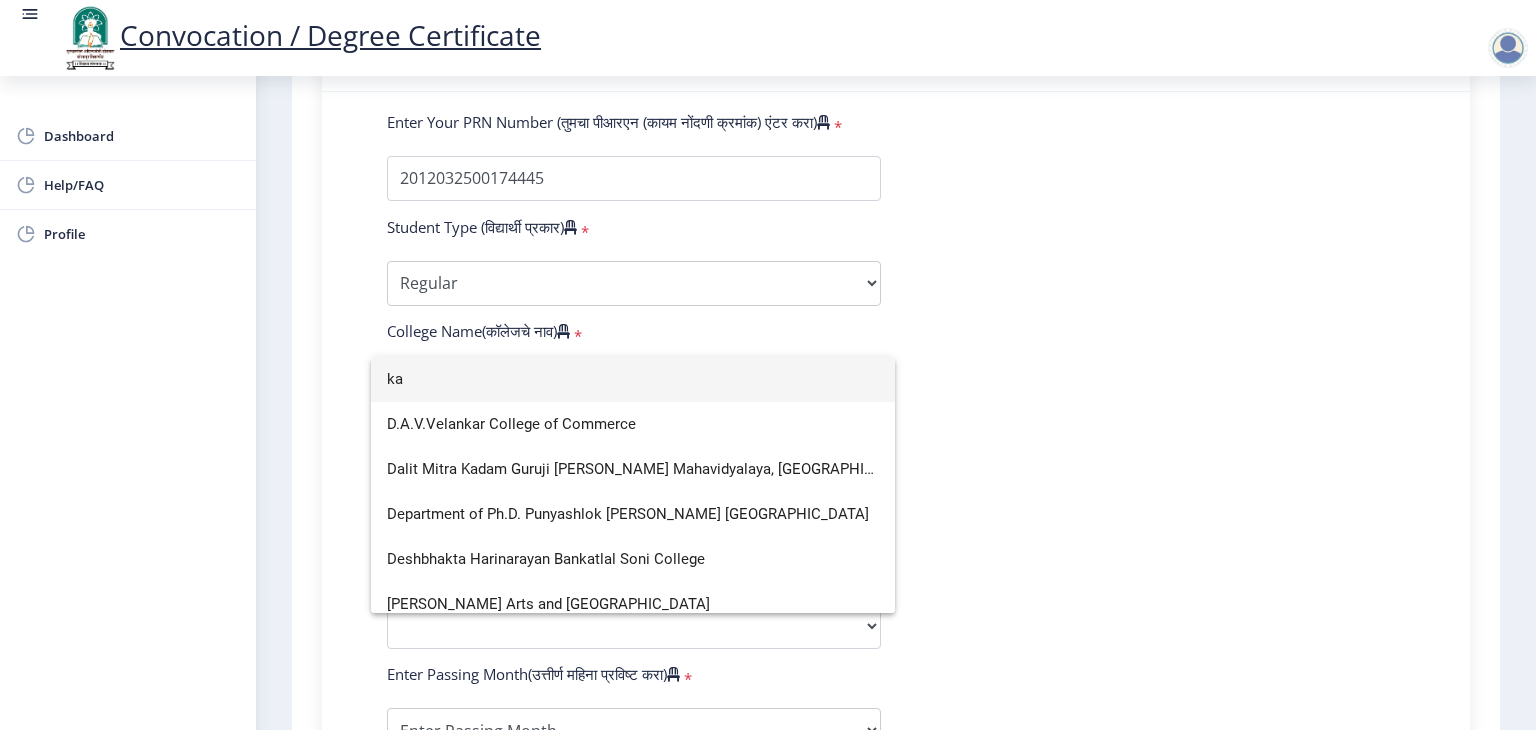 type on "k" 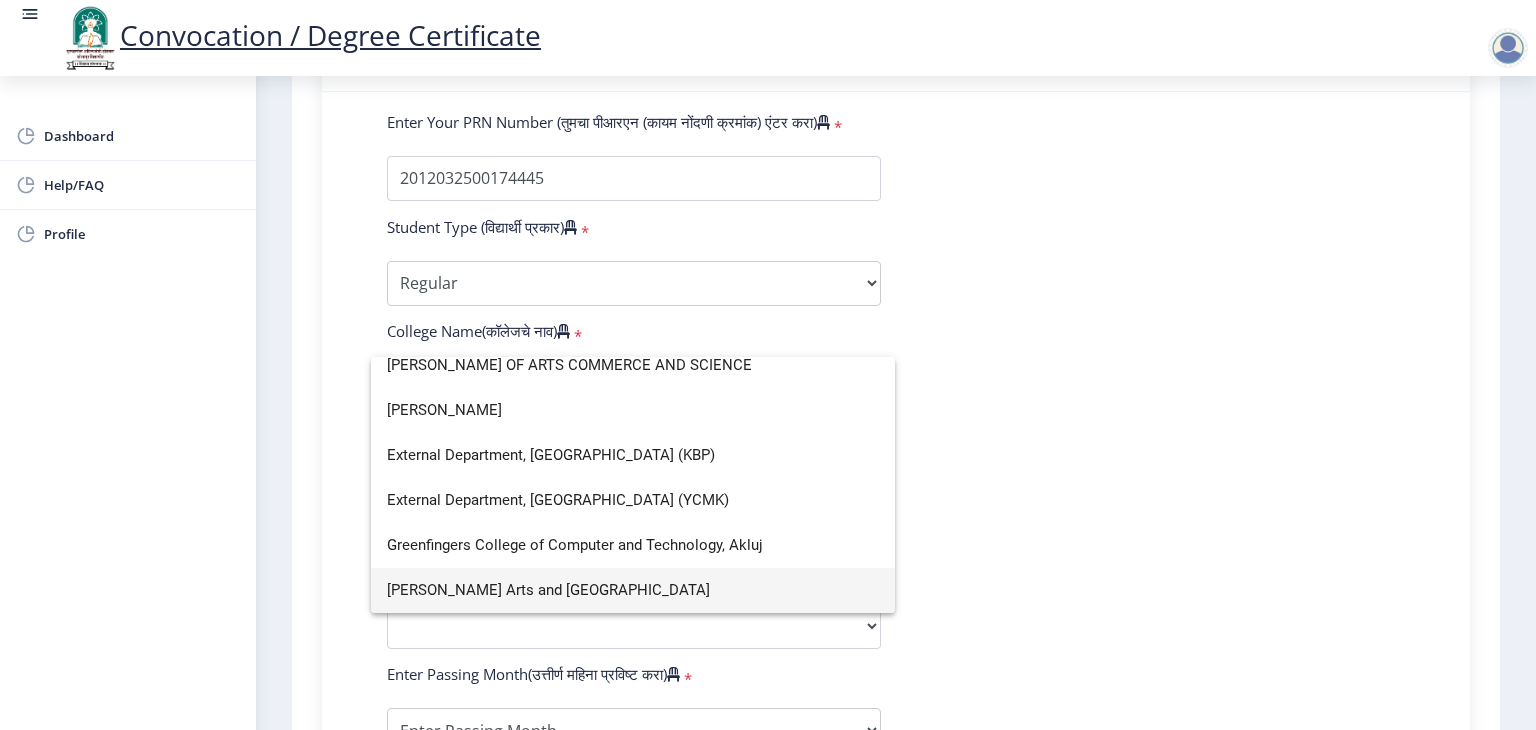 scroll, scrollTop: 0, scrollLeft: 0, axis: both 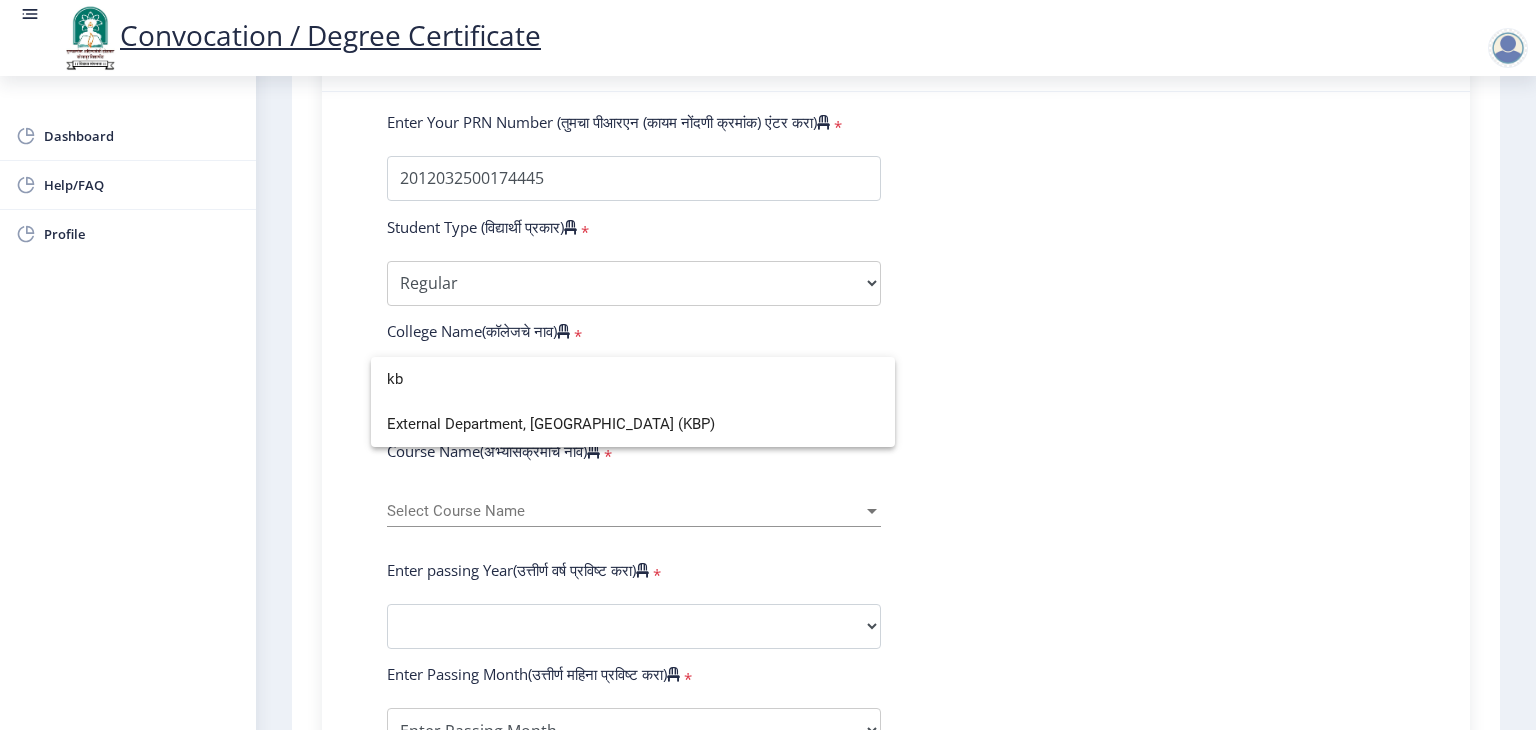 type on "k" 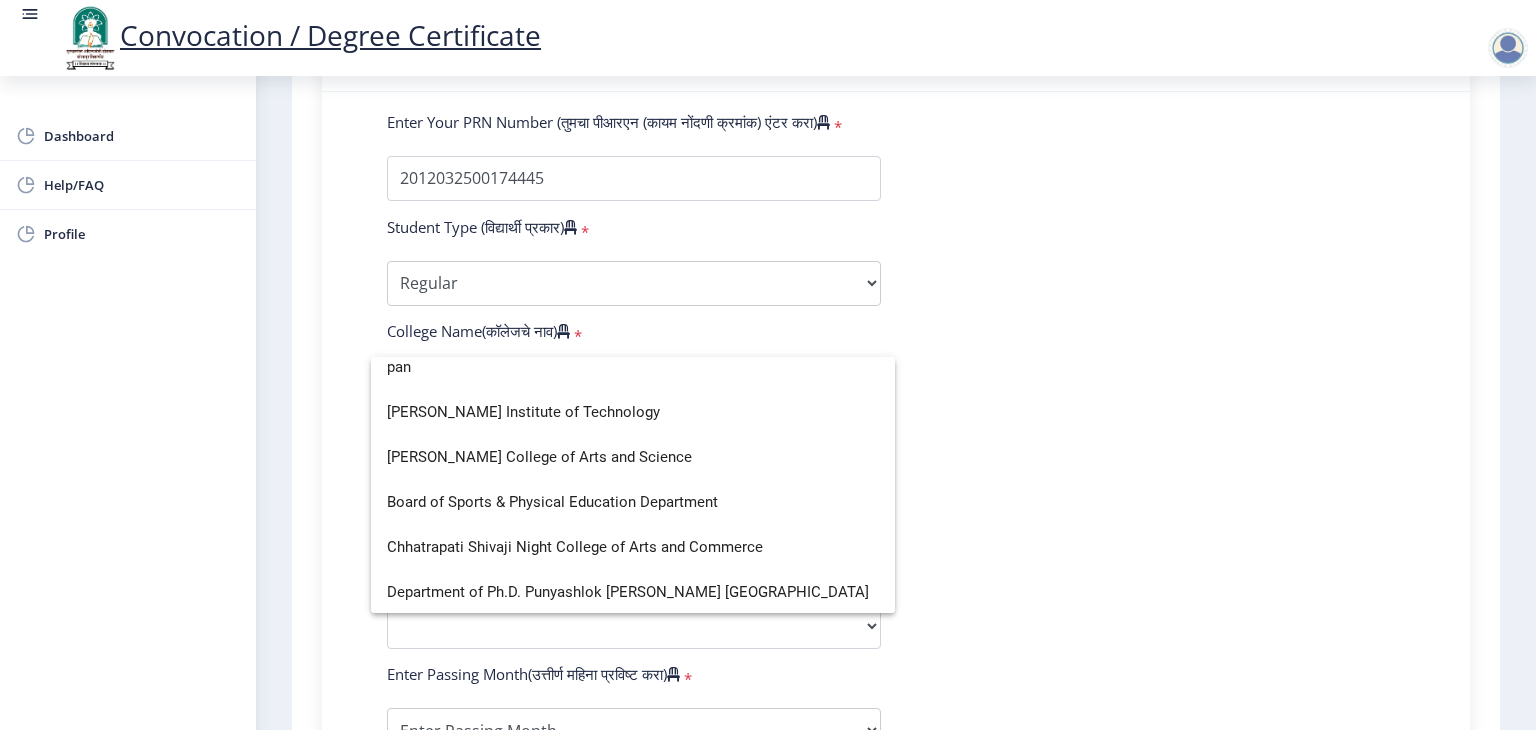 scroll, scrollTop: 0, scrollLeft: 0, axis: both 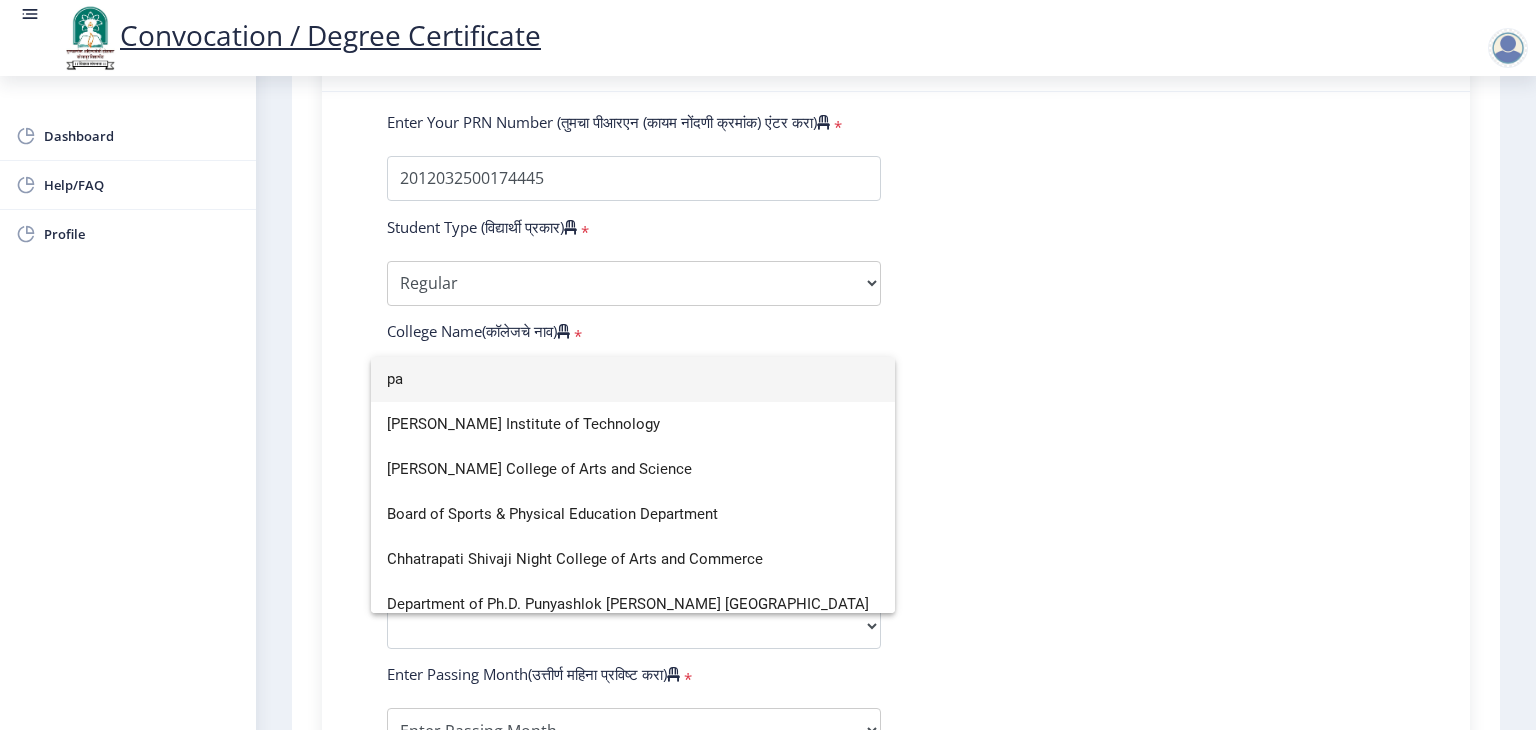 type on "p" 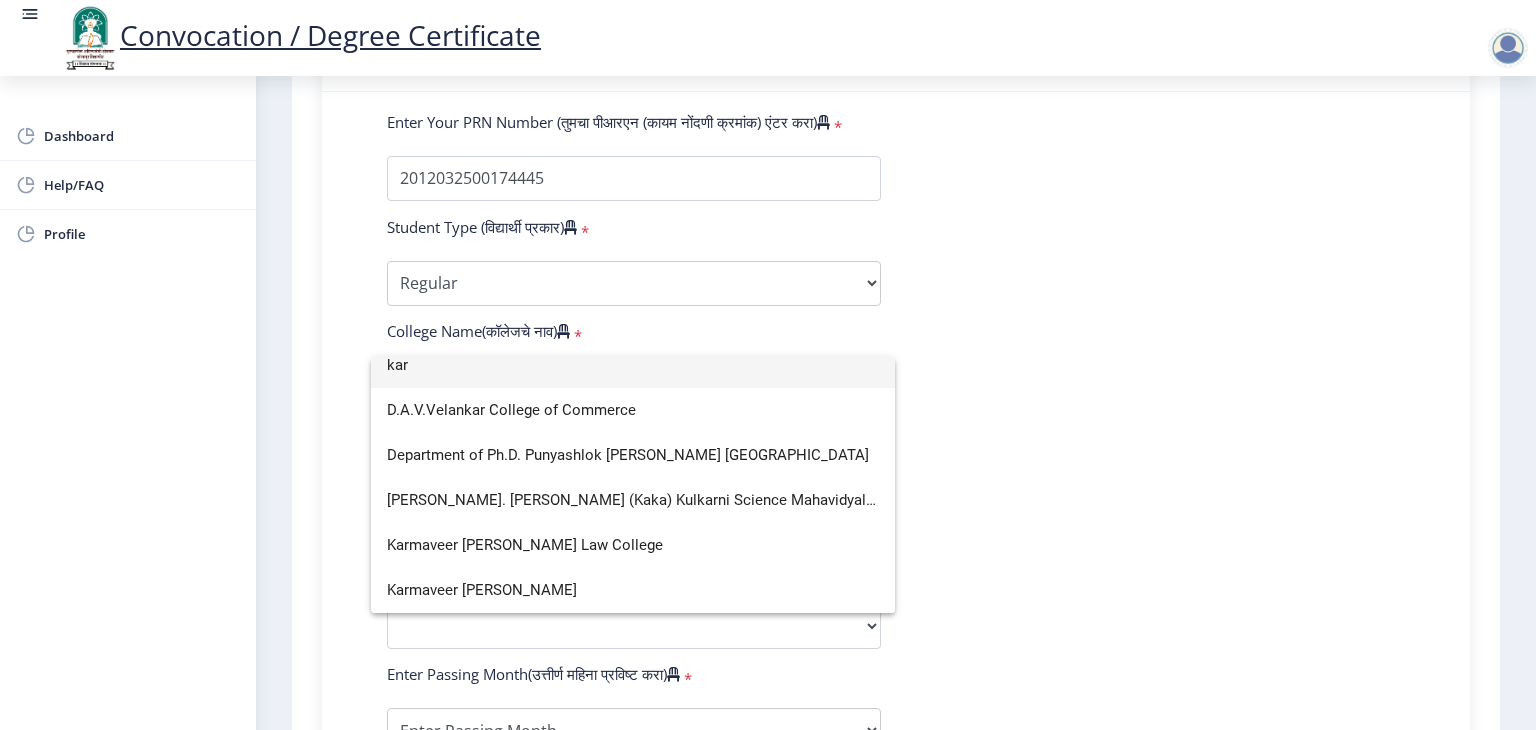 scroll, scrollTop: 12, scrollLeft: 0, axis: vertical 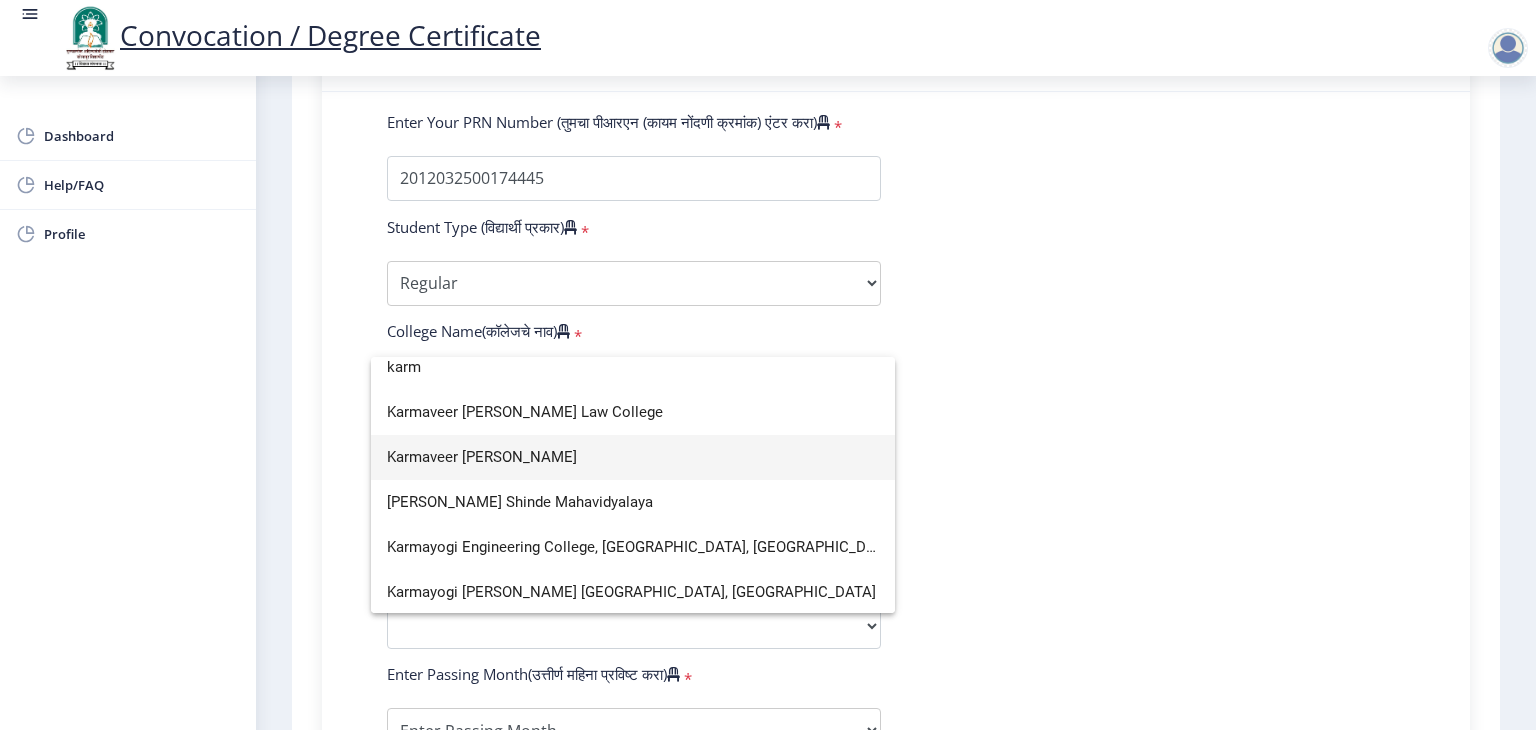 type on "karm" 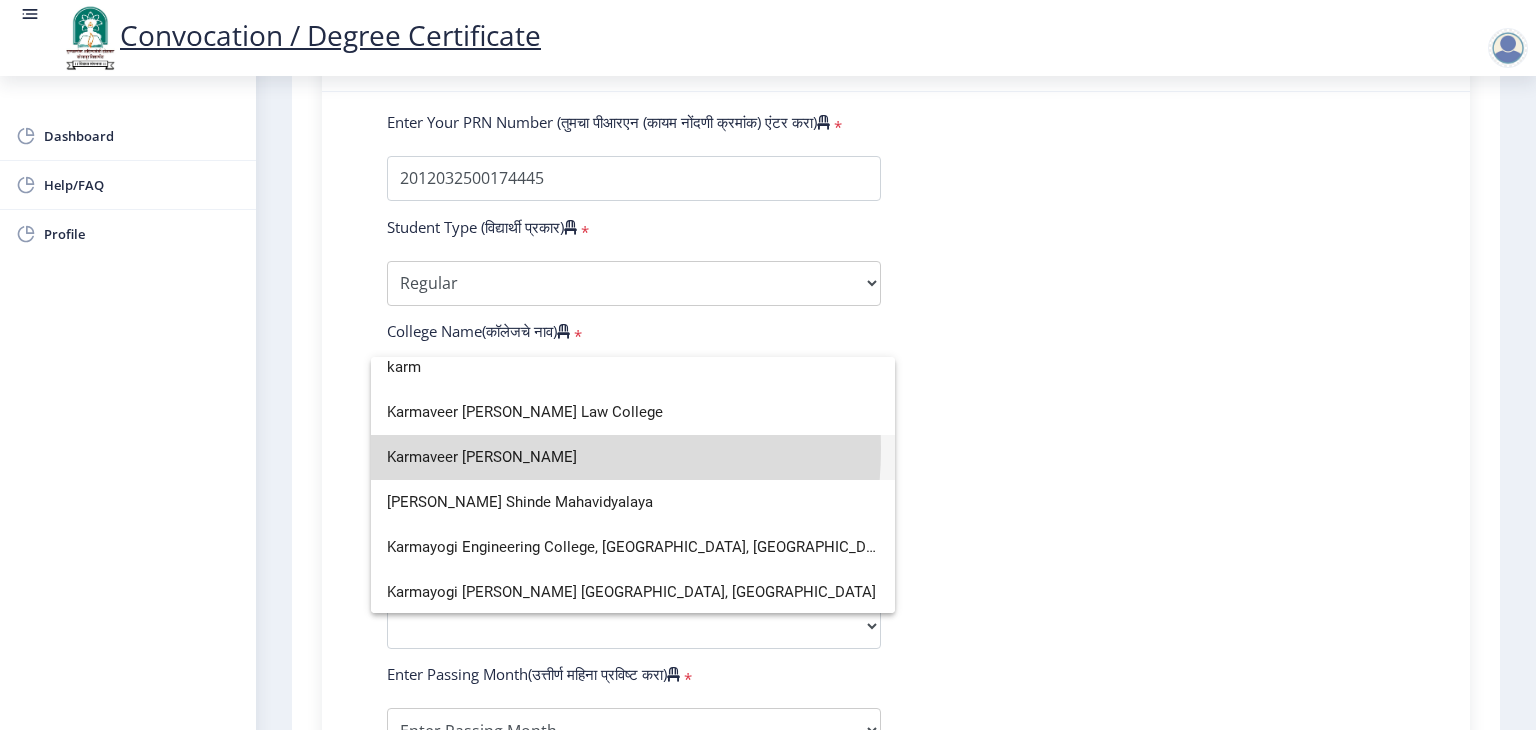click on "Karmaveer [PERSON_NAME]" at bounding box center (633, 457) 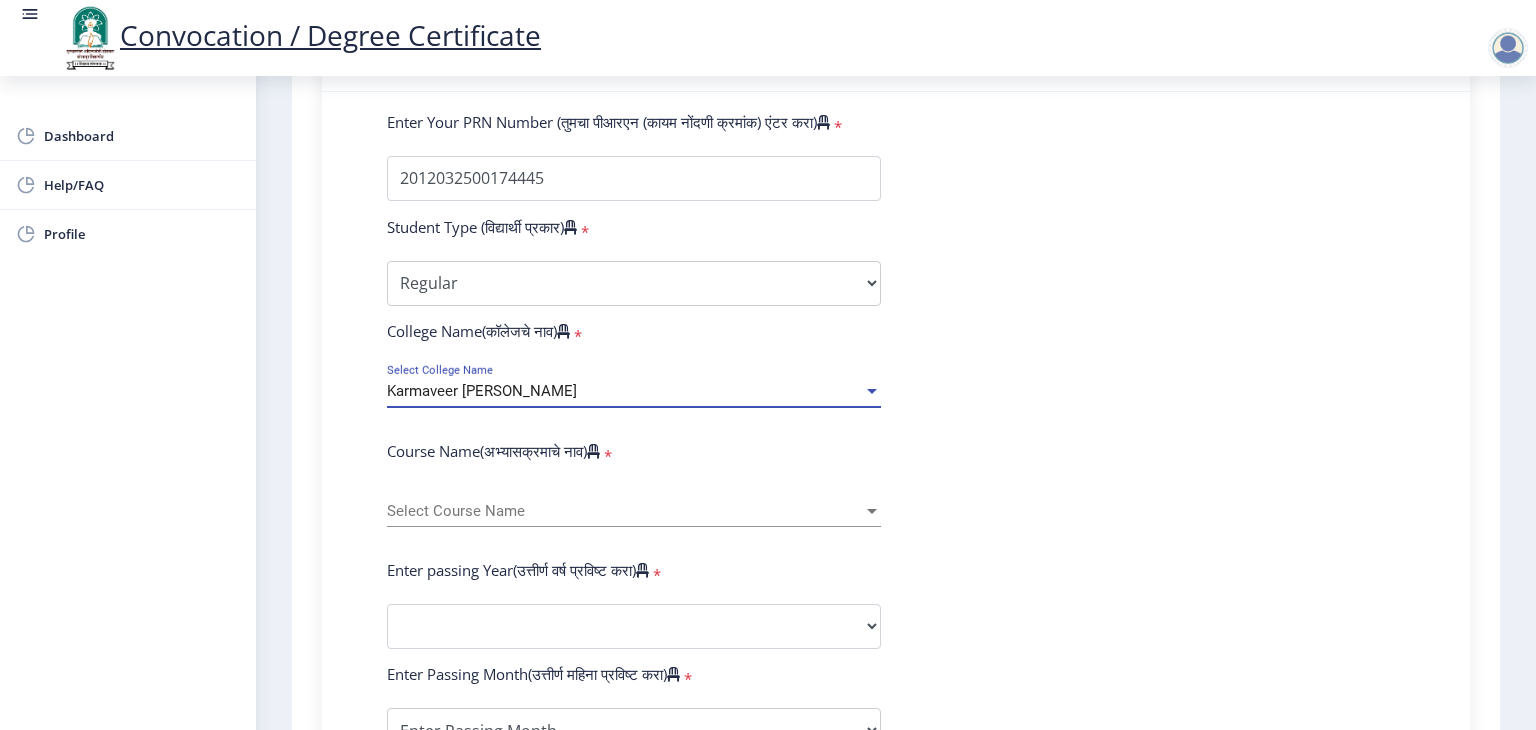 click on "Select Course Name" at bounding box center (625, 511) 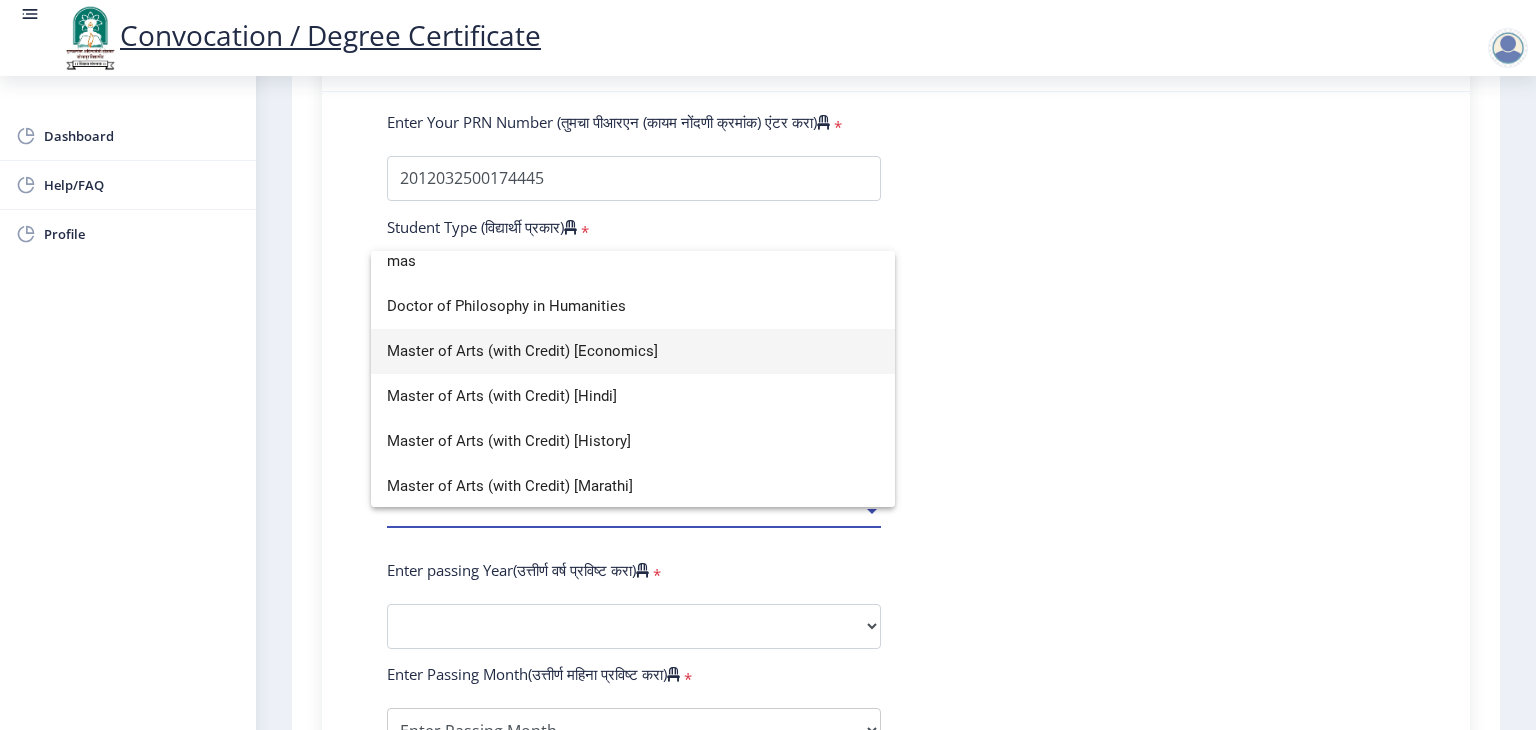 scroll, scrollTop: 0, scrollLeft: 0, axis: both 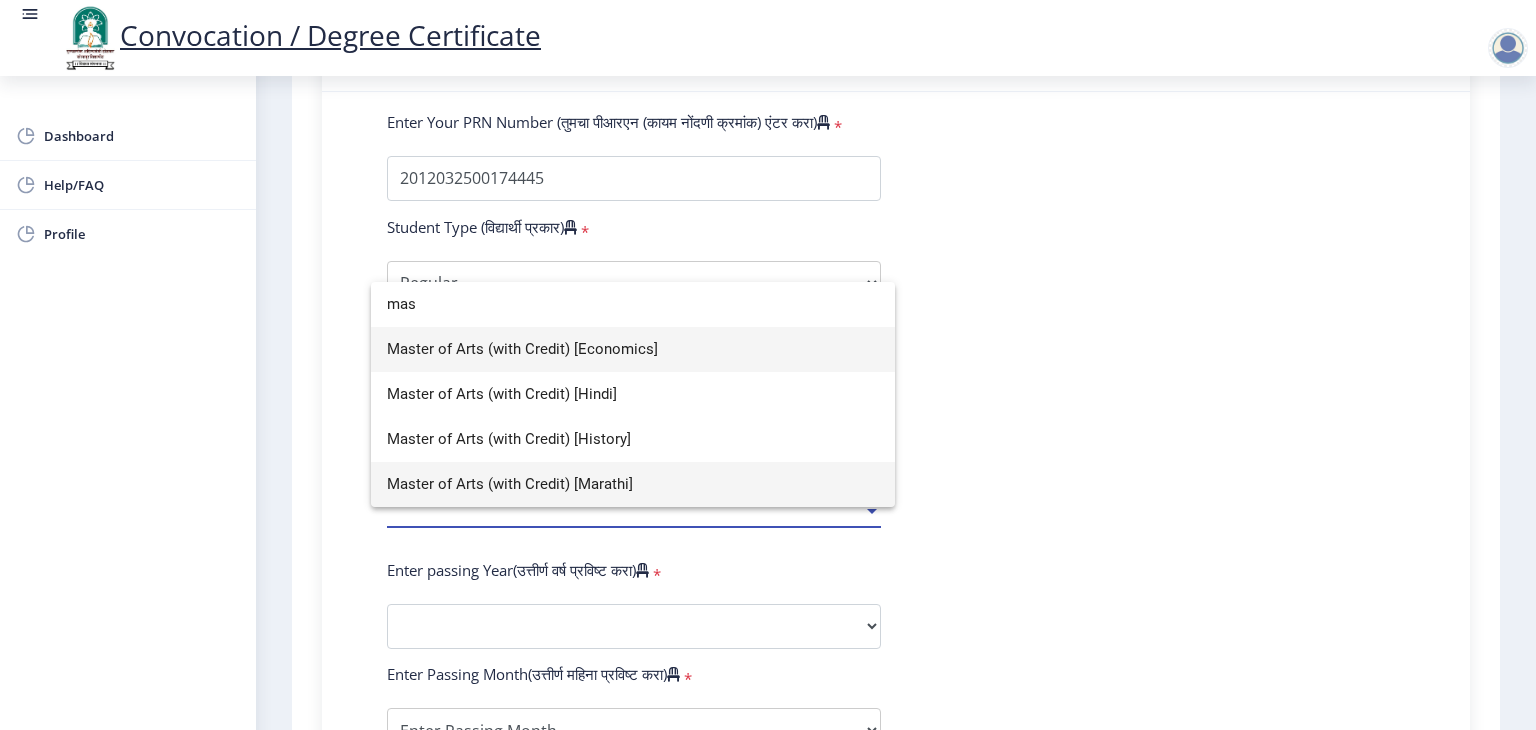 type on "mas" 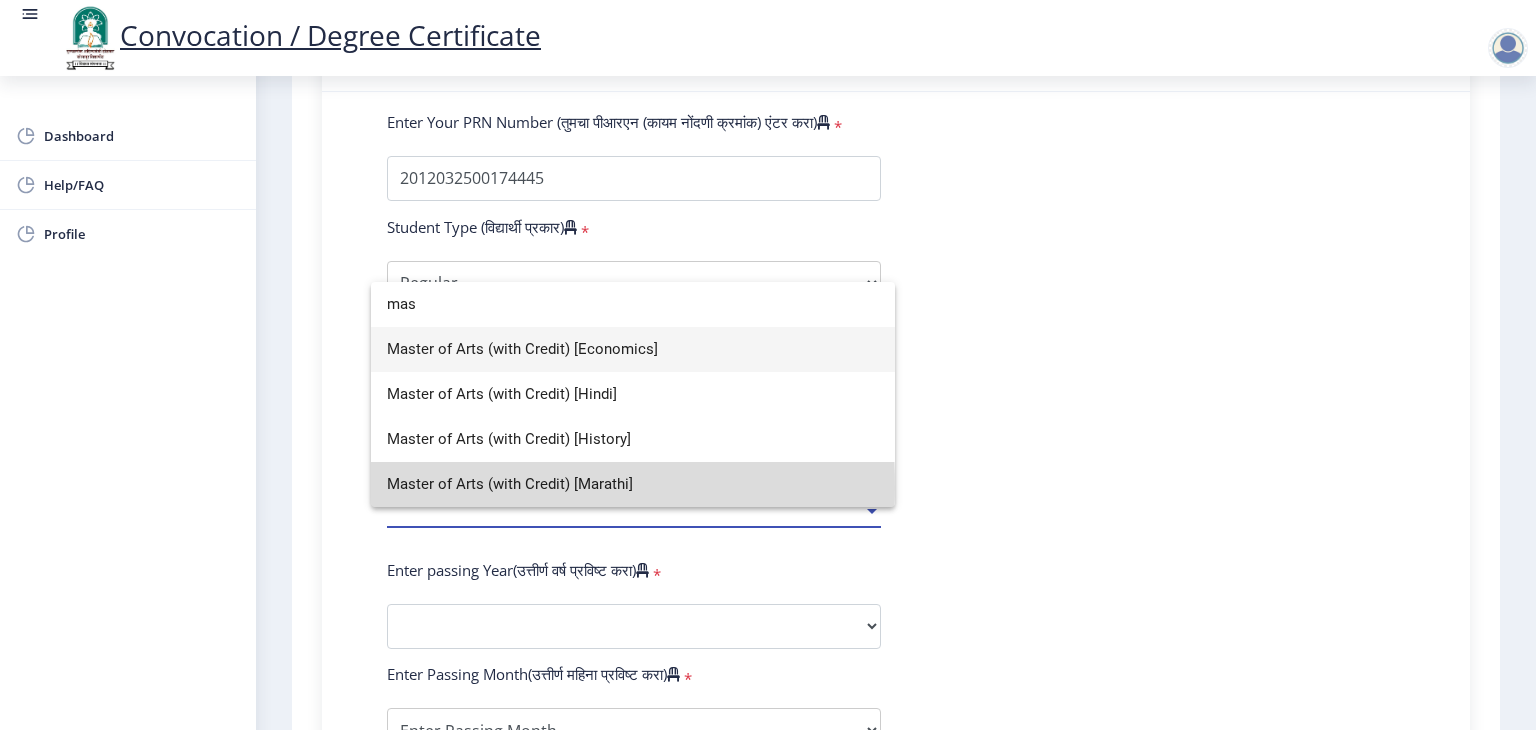 click on "Master of Arts (with Credit) [Marathi]" at bounding box center [633, 484] 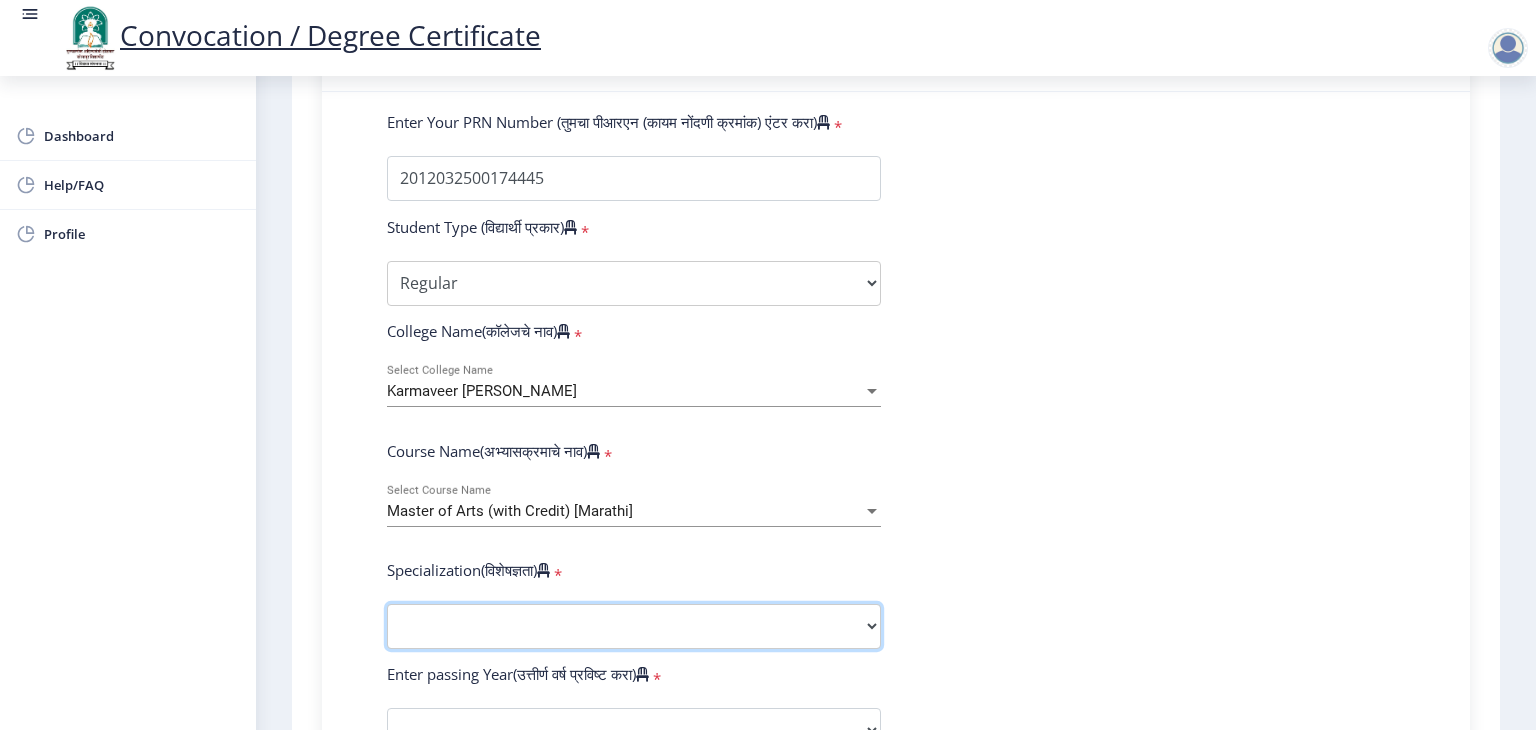 click on "Specialization English Hindi Marathi Urdu Ancient Indian History Culture & Archaeology Clinical Psychology Economics History Mass Communication Political Science Rural Development Sanskrit Sociology Applied Economics Kannada Geography Music (Tabla/Pakhavaj) Pali Prakrit Other" at bounding box center [634, 626] 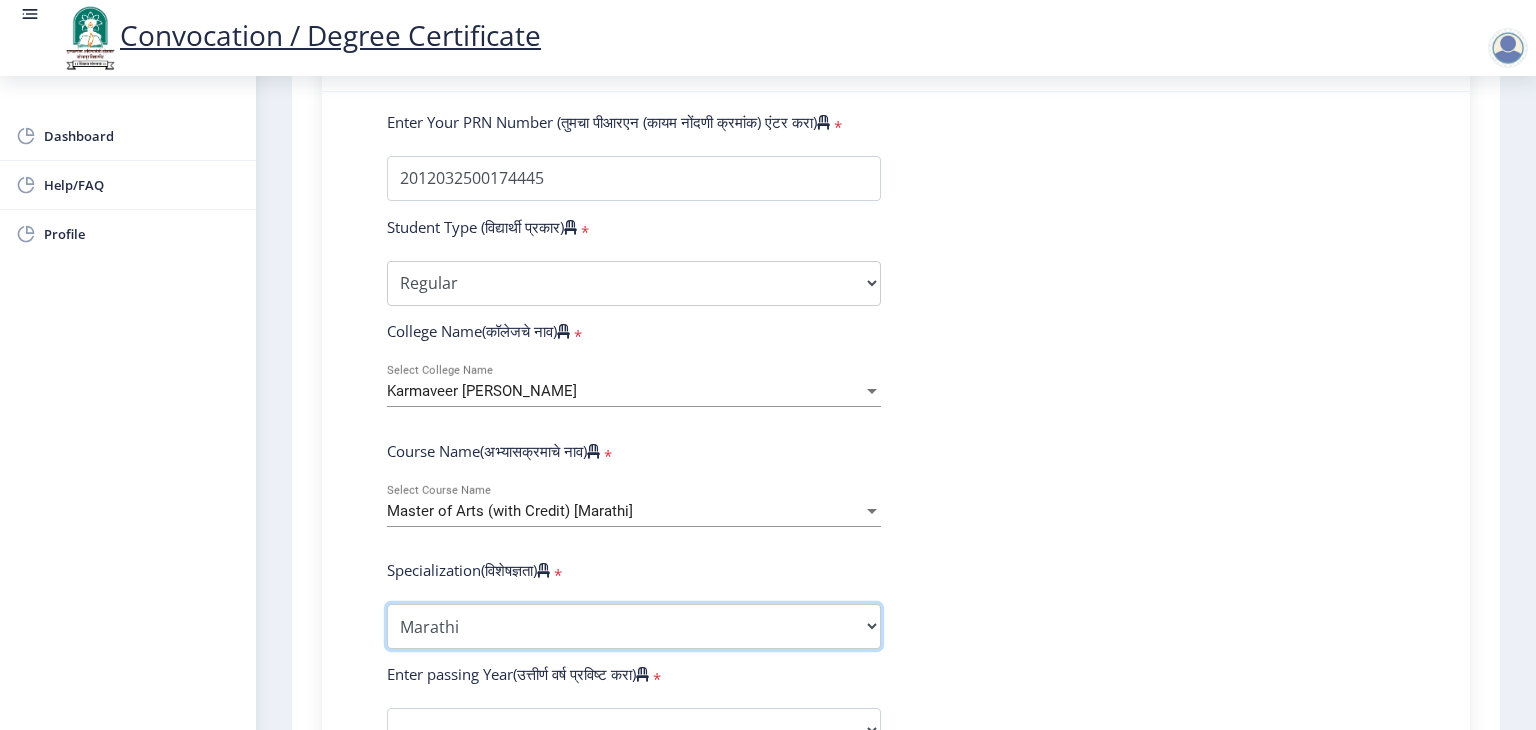 click on "Specialization English Hindi Marathi Urdu Ancient Indian History Culture & Archaeology Clinical Psychology Economics History Mass Communication Political Science Rural Development Sanskrit Sociology Applied Economics Kannada Geography Music (Tabla/Pakhavaj) Pali Prakrit Other" at bounding box center [634, 626] 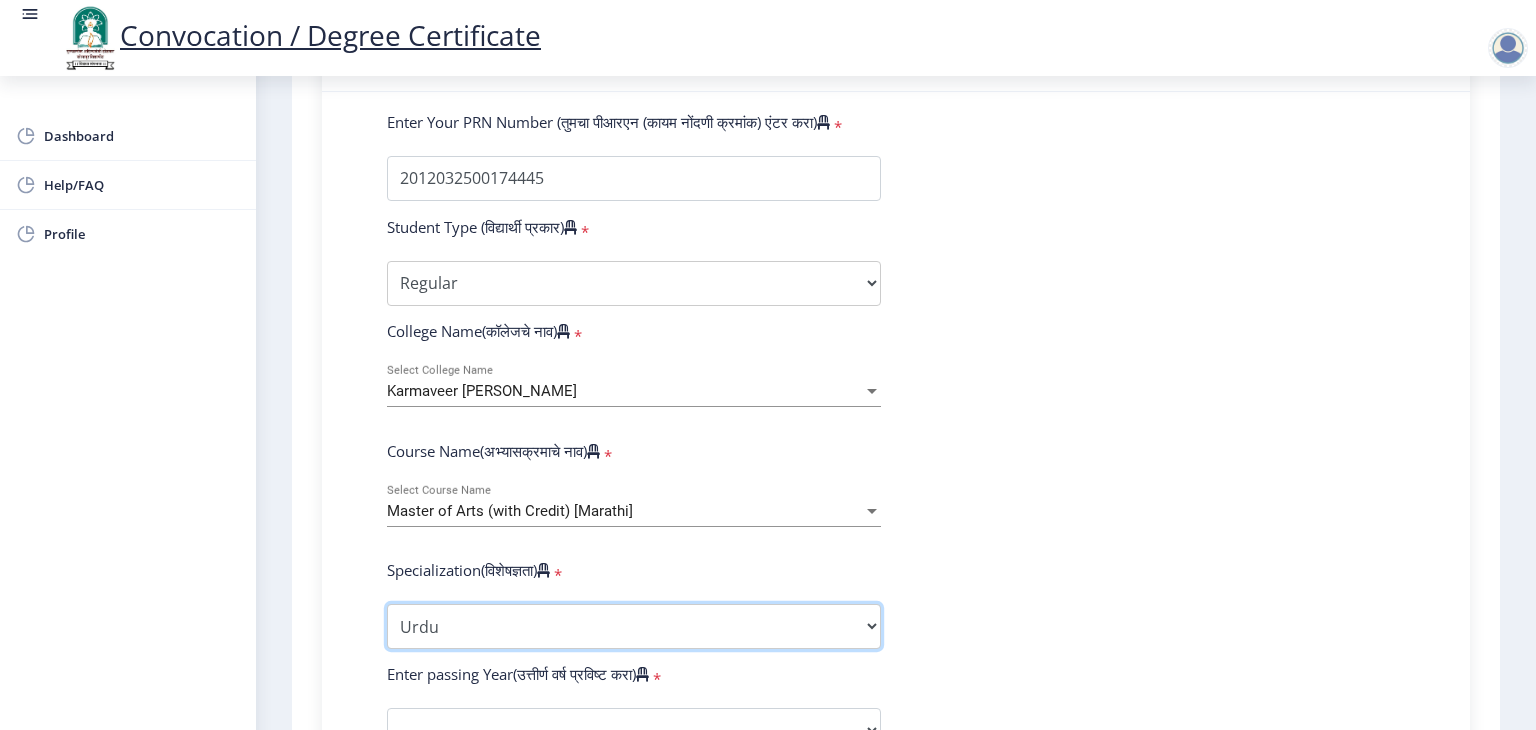 select on "Marathi" 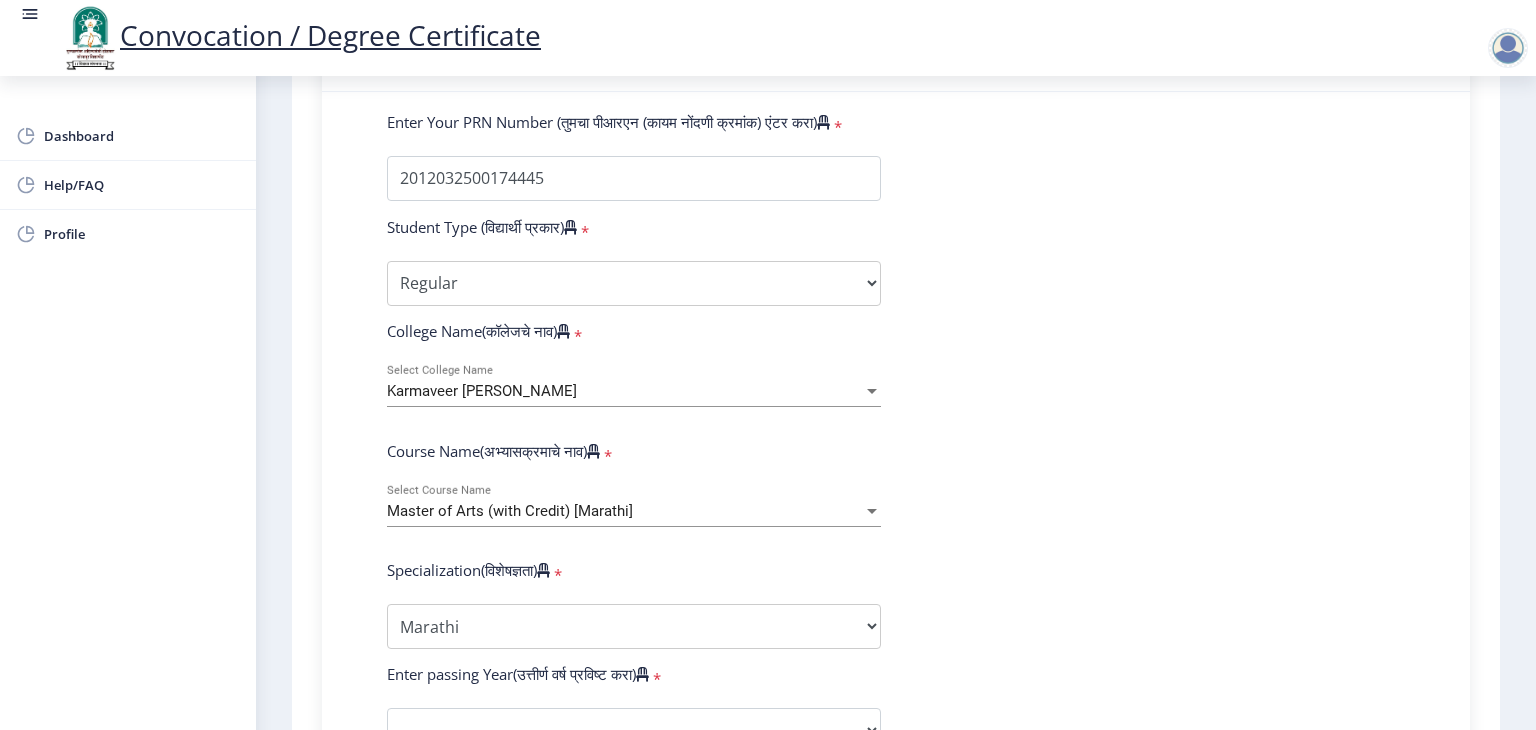 click on "Enter Your PRN Number (तुमचा पीआरएन (कायम नोंदणी क्रमांक) एंटर करा)   * Student Type (विद्यार्थी प्रकार)    * Select Student Type Regular External College Name(कॉलेजचे नाव)   * Karmaveer [PERSON_NAME] Select College Name Course Name(अभ्यासक्रमाचे नाव)   * Master of Arts (with Credit) [Marathi] Select Course Name  Specialization(विशेषज्ञता)   * Specialization English Hindi Marathi Urdu Ancient Indian History Culture & Archaeology Clinical Psychology Economics History Mass Communication Political Science Rural Development Sanskrit Sociology Applied Economics Kannada Geography Music (Tabla/Pakhavaj) Pali Prakrit Other Enter passing Year(उत्तीर्ण वर्ष प्रविष्ट करा)   *  2025   2024   2023   2022   2021   2020   2019   2018   2017   2016   2015   2014   2013   2012  * May" 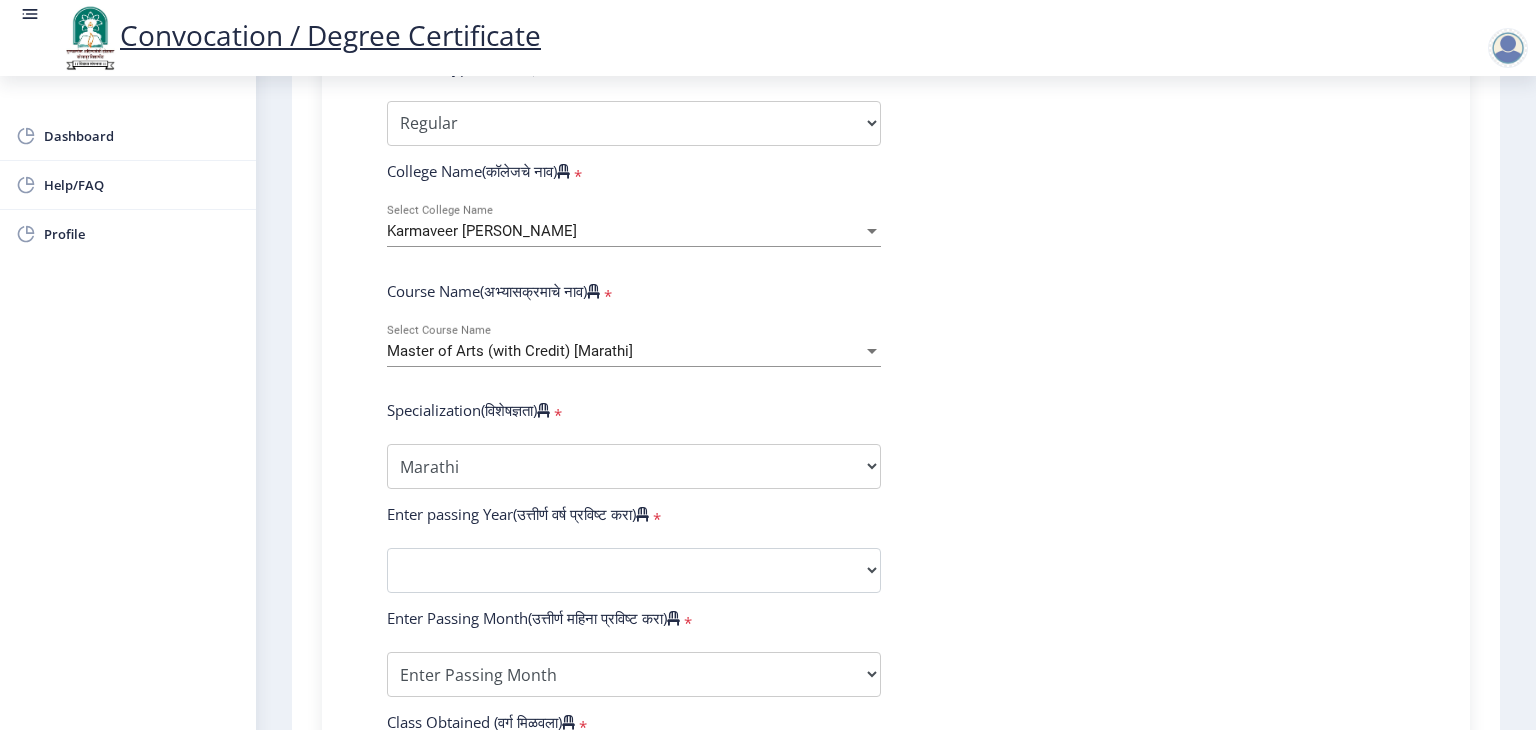 scroll, scrollTop: 720, scrollLeft: 0, axis: vertical 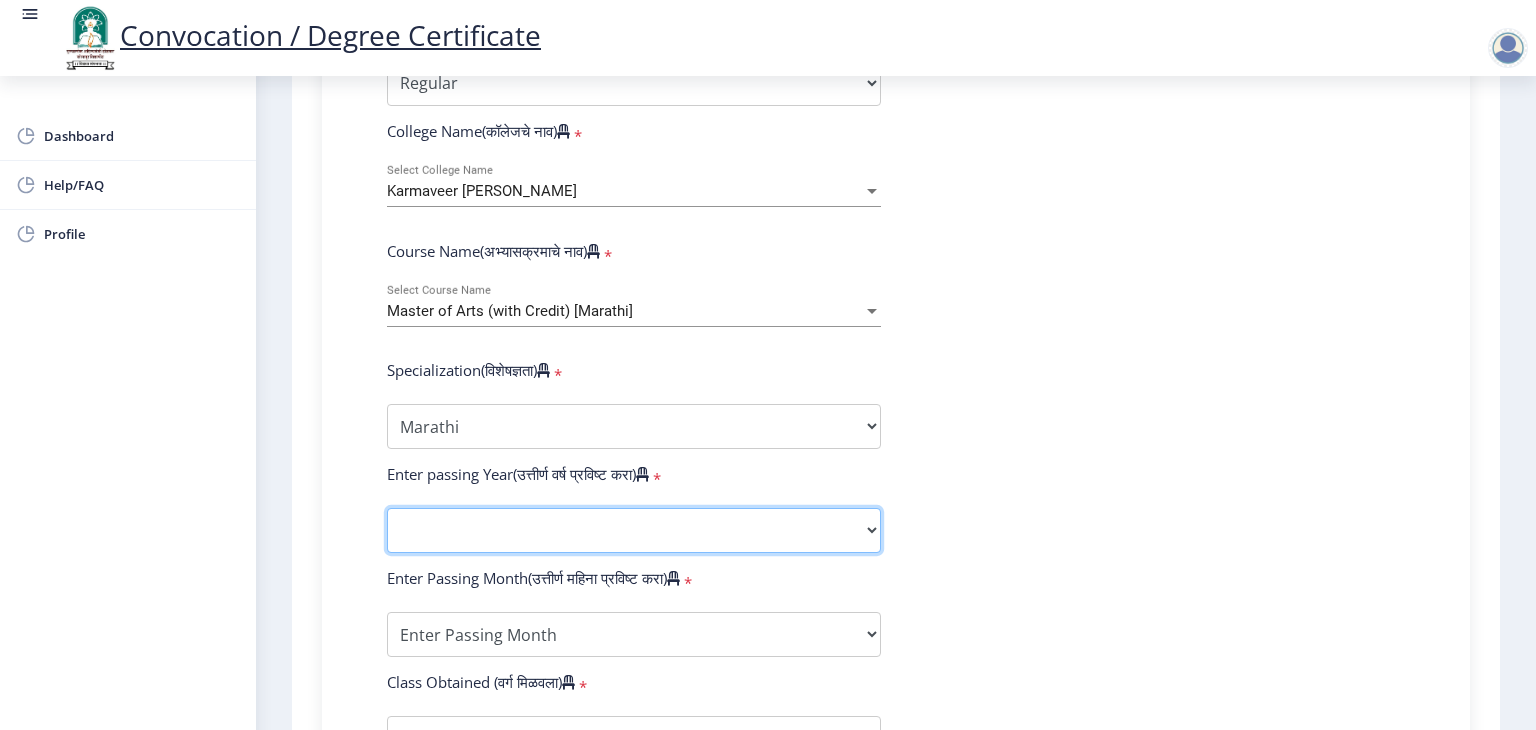 click on "2025   2024   2023   2022   2021   2020   2019   2018   2017   2016   2015   2014   2013   2012   2011   2010   2009   2008   2007   2006   2005   2004   2003   2002   2001   2000   1999   1998   1997   1996   1995   1994   1993   1992   1991   1990   1989   1988   1987   1986   1985   1984   1983   1982   1981   1980   1979   1978   1977   1976" 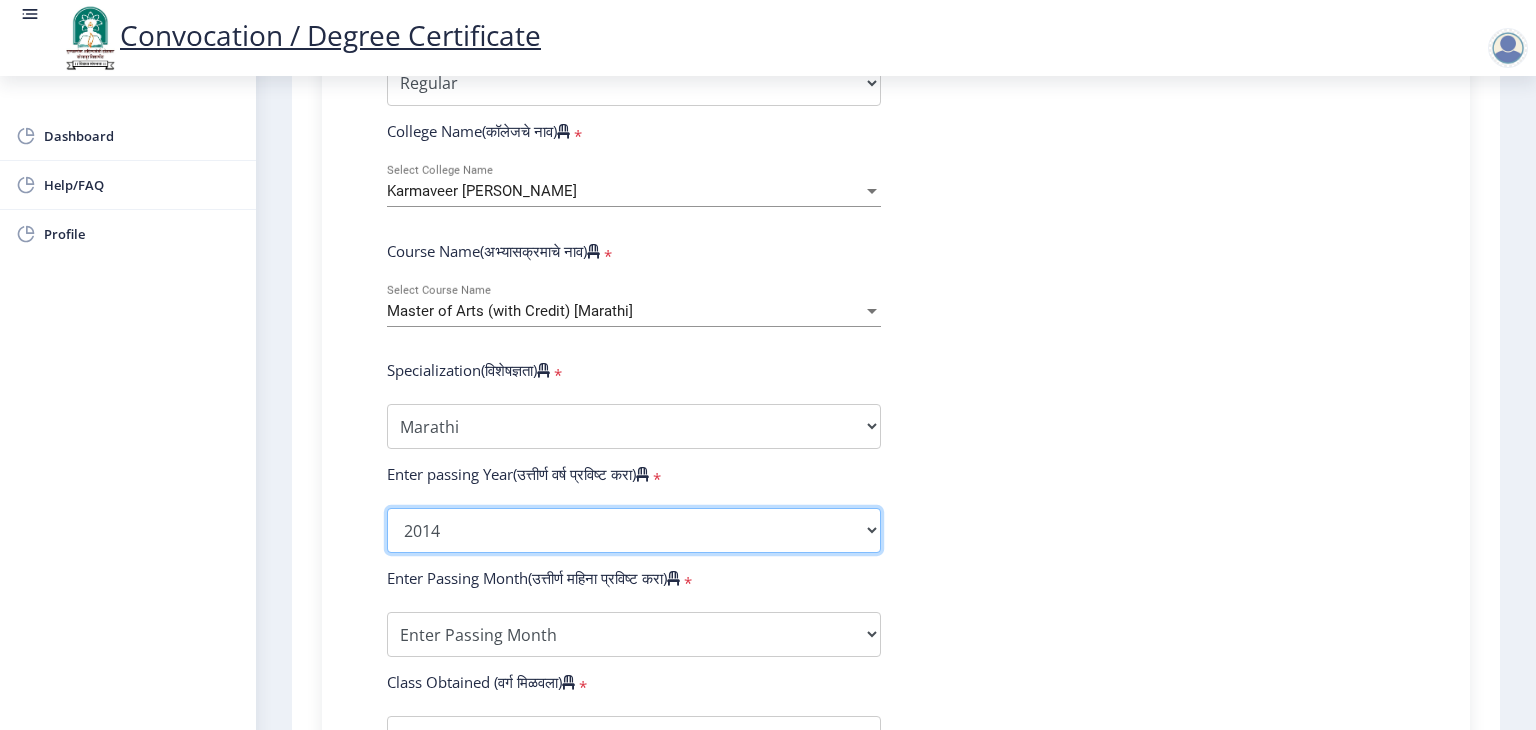 click on "2025   2024   2023   2022   2021   2020   2019   2018   2017   2016   2015   2014   2013   2012   2011   2010   2009   2008   2007   2006   2005   2004   2003   2002   2001   2000   1999   1998   1997   1996   1995   1994   1993   1992   1991   1990   1989   1988   1987   1986   1985   1984   1983   1982   1981   1980   1979   1978   1977   1976" 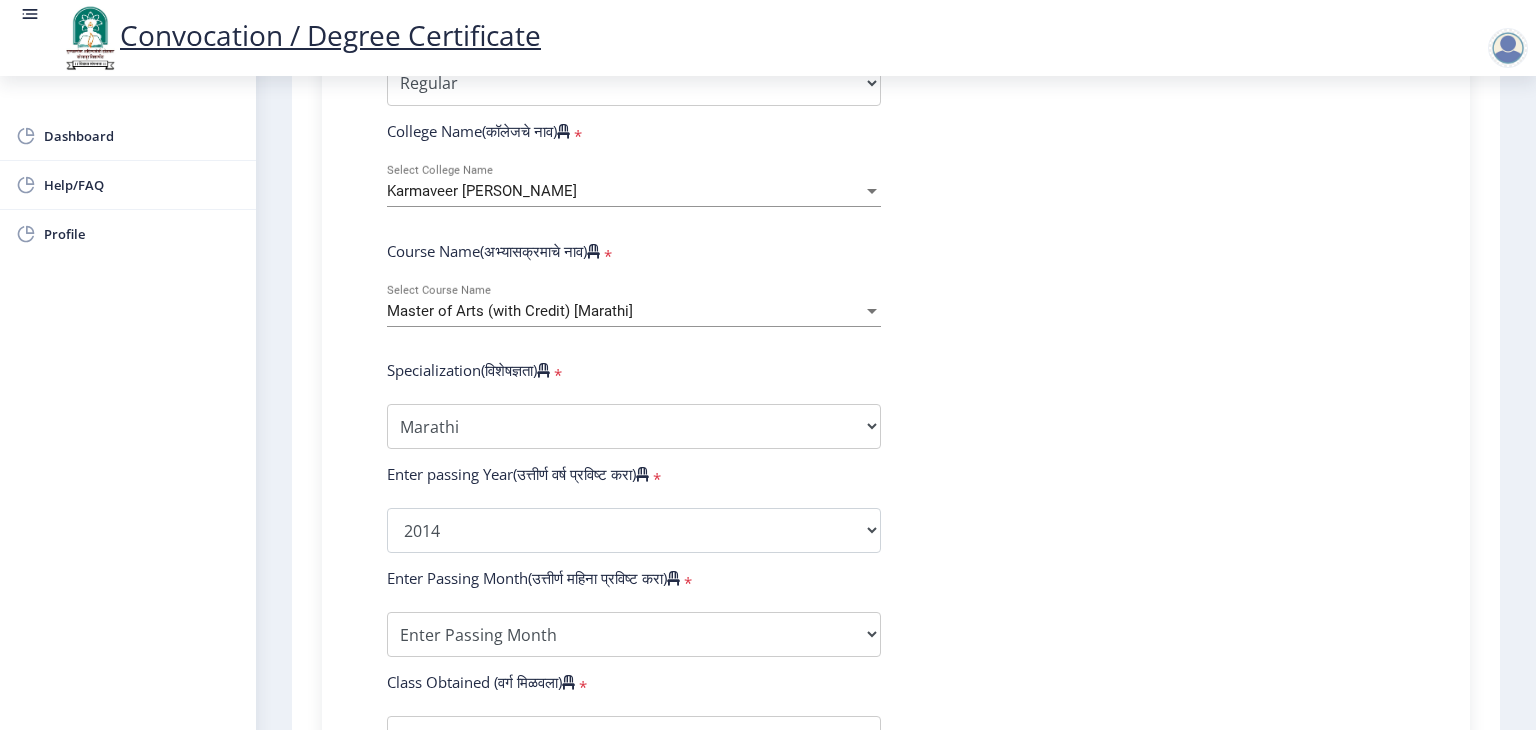 click on "Enter Your PRN Number (तुमचा पीआरएन (कायम नोंदणी क्रमांक) एंटर करा)   * Student Type (विद्यार्थी प्रकार)    * Select Student Type Regular External College Name(कॉलेजचे नाव)   * Karmaveer [PERSON_NAME] Select College Name Course Name(अभ्यासक्रमाचे नाव)   * Master of Arts (with Credit) [Marathi] Select Course Name  Specialization(विशेषज्ञता)   * Specialization English Hindi Marathi Urdu Ancient Indian History Culture & Archaeology Clinical Psychology Economics History Mass Communication Political Science Rural Development Sanskrit Sociology Applied Economics Kannada Geography Music (Tabla/Pakhavaj) Pali Prakrit Other Enter passing Year(उत्तीर्ण वर्ष प्रविष्ट करा)   *  2025   2024   2023   2022   2021   2020   2019   2018   2017   2016   2015   2014   2013   2012  * May" 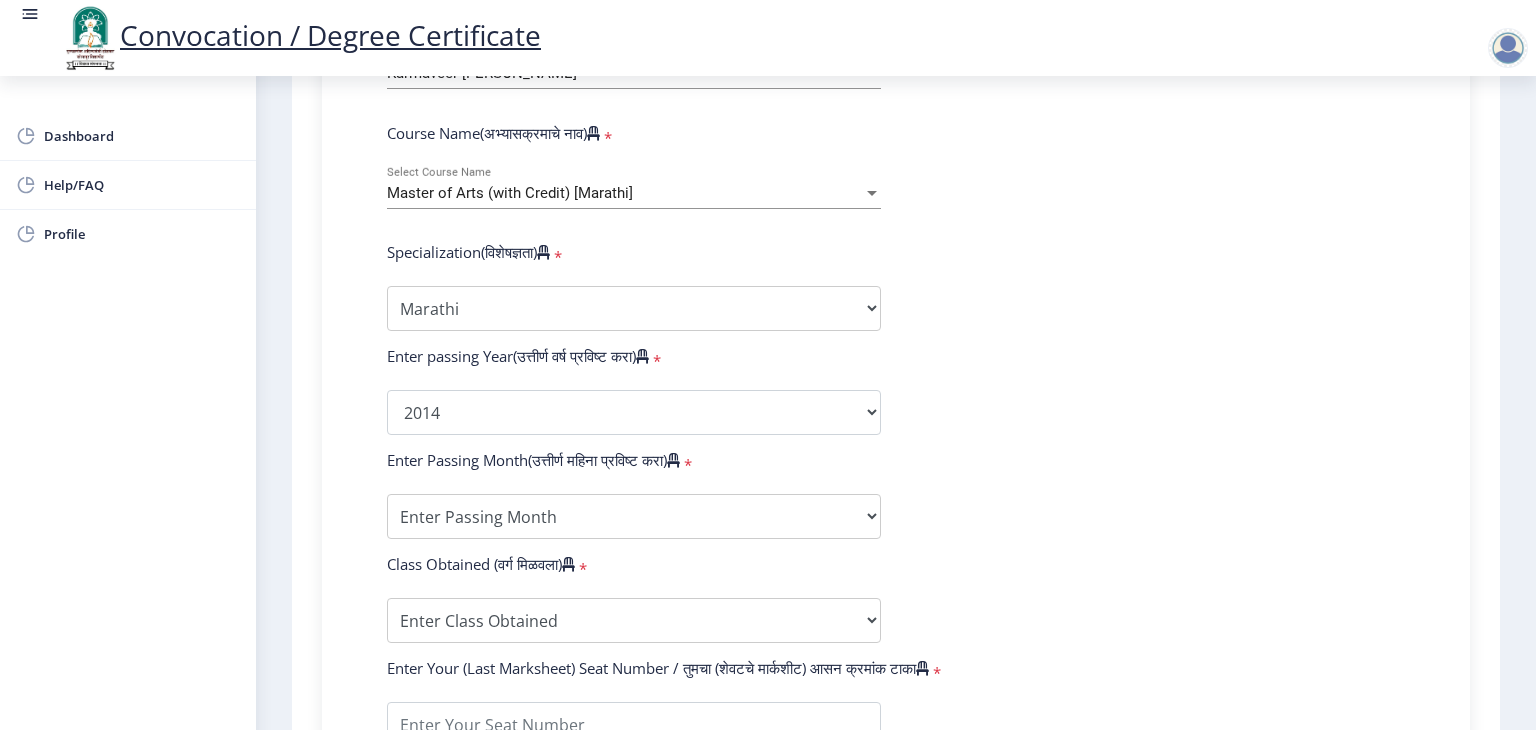 scroll, scrollTop: 840, scrollLeft: 0, axis: vertical 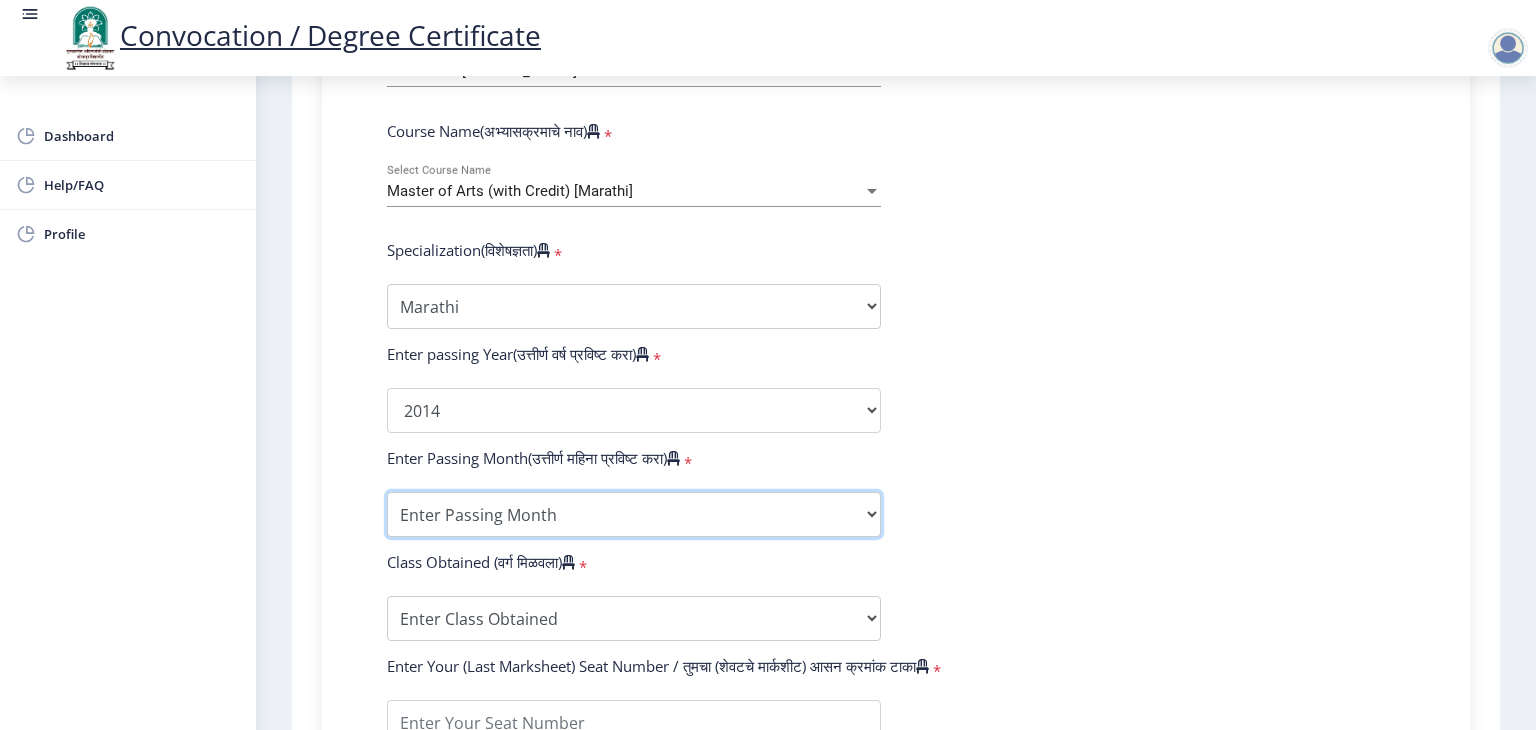 click on "Enter Passing Month March April May October November December" at bounding box center (634, 514) 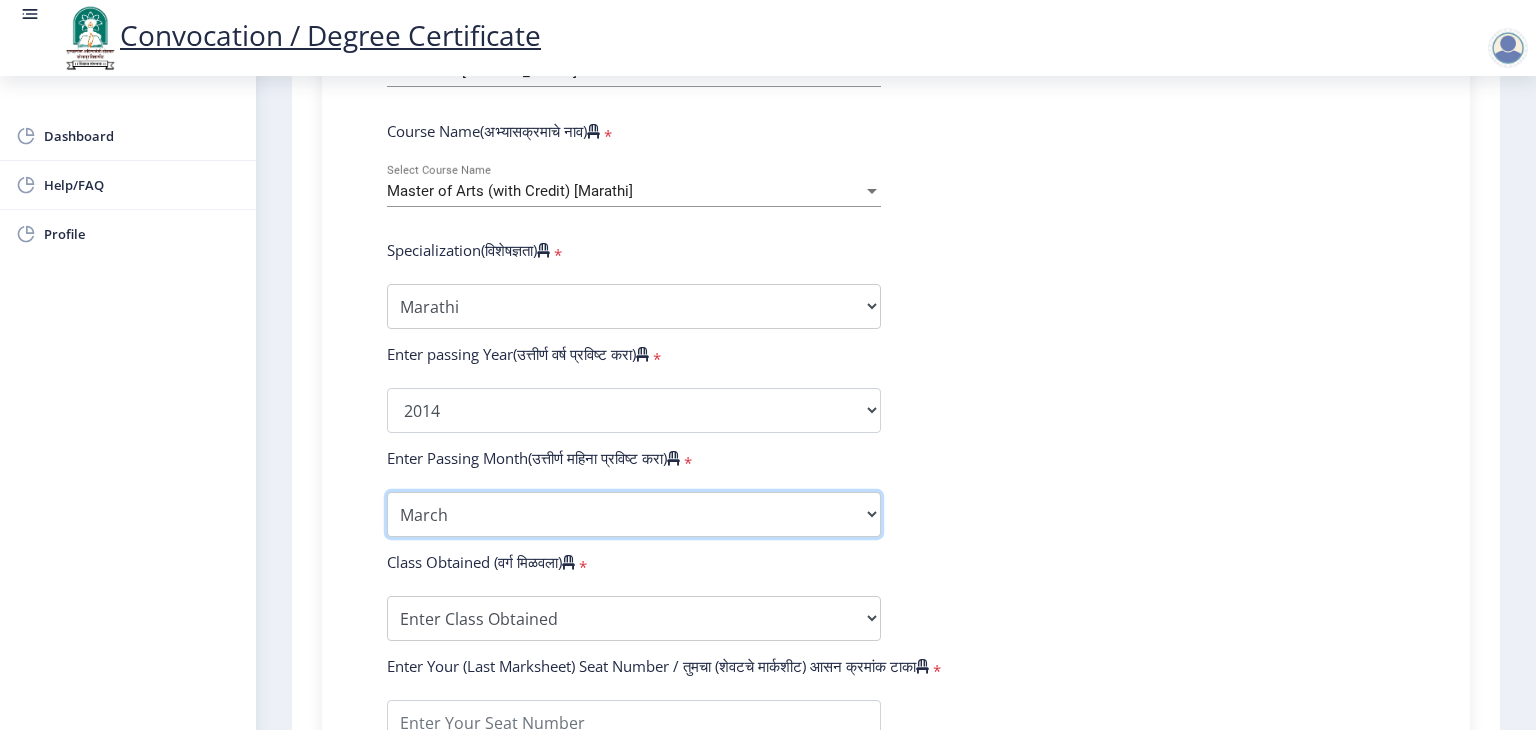 click on "Enter Passing Month March April May October November December" at bounding box center (634, 514) 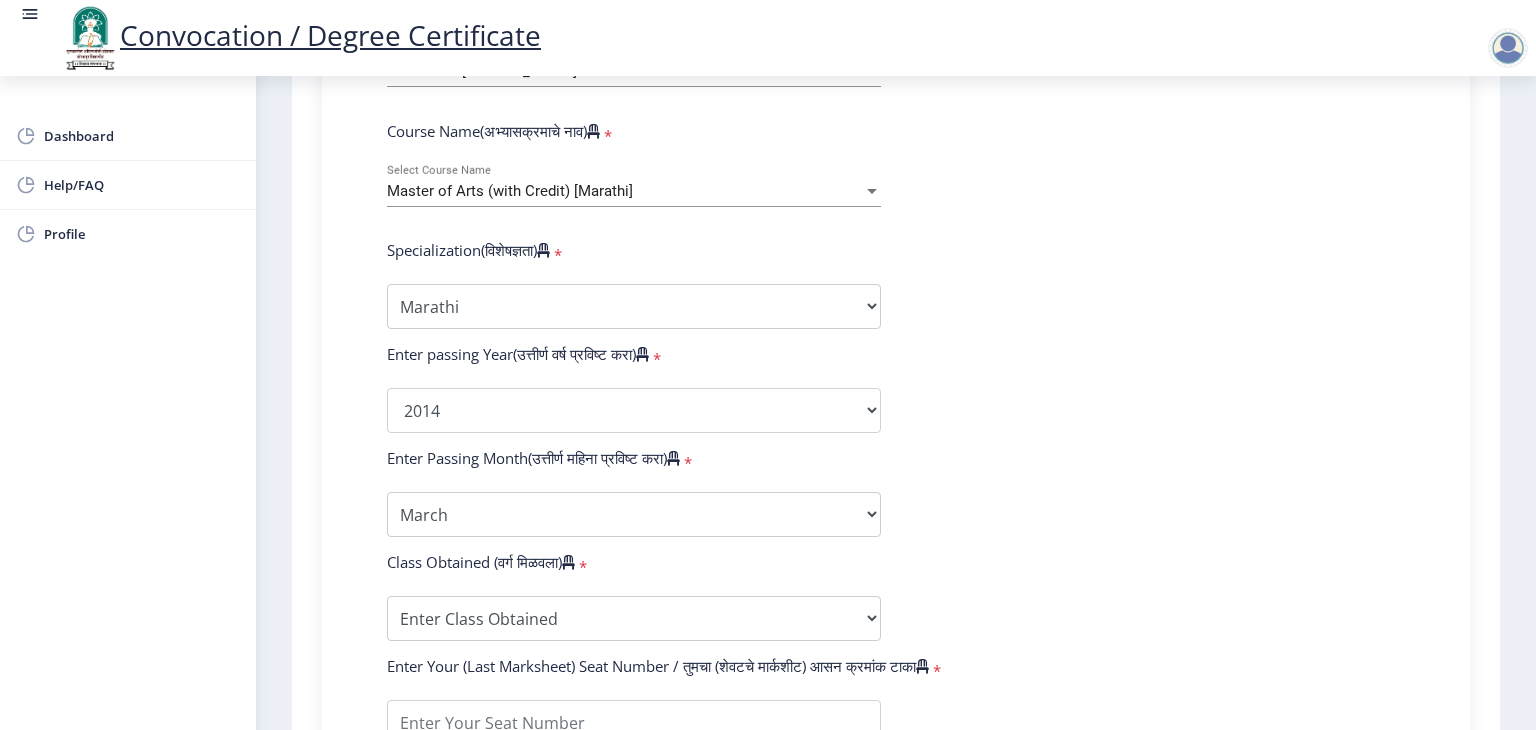 click on "Enter Your PRN Number (तुमचा पीआरएन (कायम नोंदणी क्रमांक) एंटर करा)   * Student Type (विद्यार्थी प्रकार)    * Select Student Type Regular External College Name(कॉलेजचे नाव)   * Karmaveer [PERSON_NAME] Select College Name Course Name(अभ्यासक्रमाचे नाव)   * Master of Arts (with Credit) [Marathi] Select Course Name  Specialization(विशेषज्ञता)   * Specialization English Hindi Marathi Urdu Ancient Indian History Culture & Archaeology Clinical Psychology Economics History Mass Communication Political Science Rural Development Sanskrit Sociology Applied Economics Kannada Geography Music (Tabla/Pakhavaj) Pali Prakrit Other Enter passing Year(उत्तीर्ण वर्ष प्रविष्ट करा)   *  2025   2024   2023   2022   2021   2020   2019   2018   2017   2016   2015   2014   2013   2012  * May" 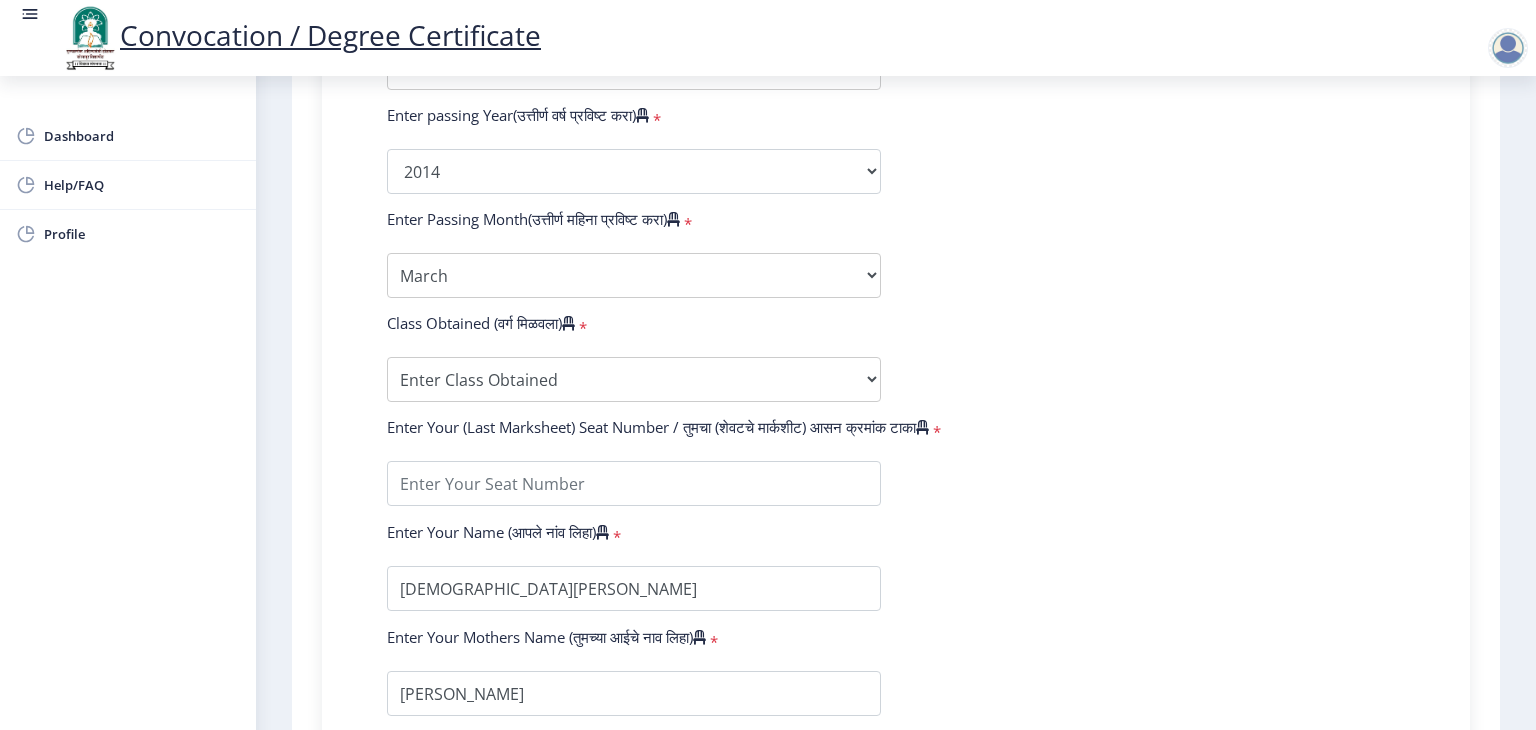 scroll, scrollTop: 1080, scrollLeft: 0, axis: vertical 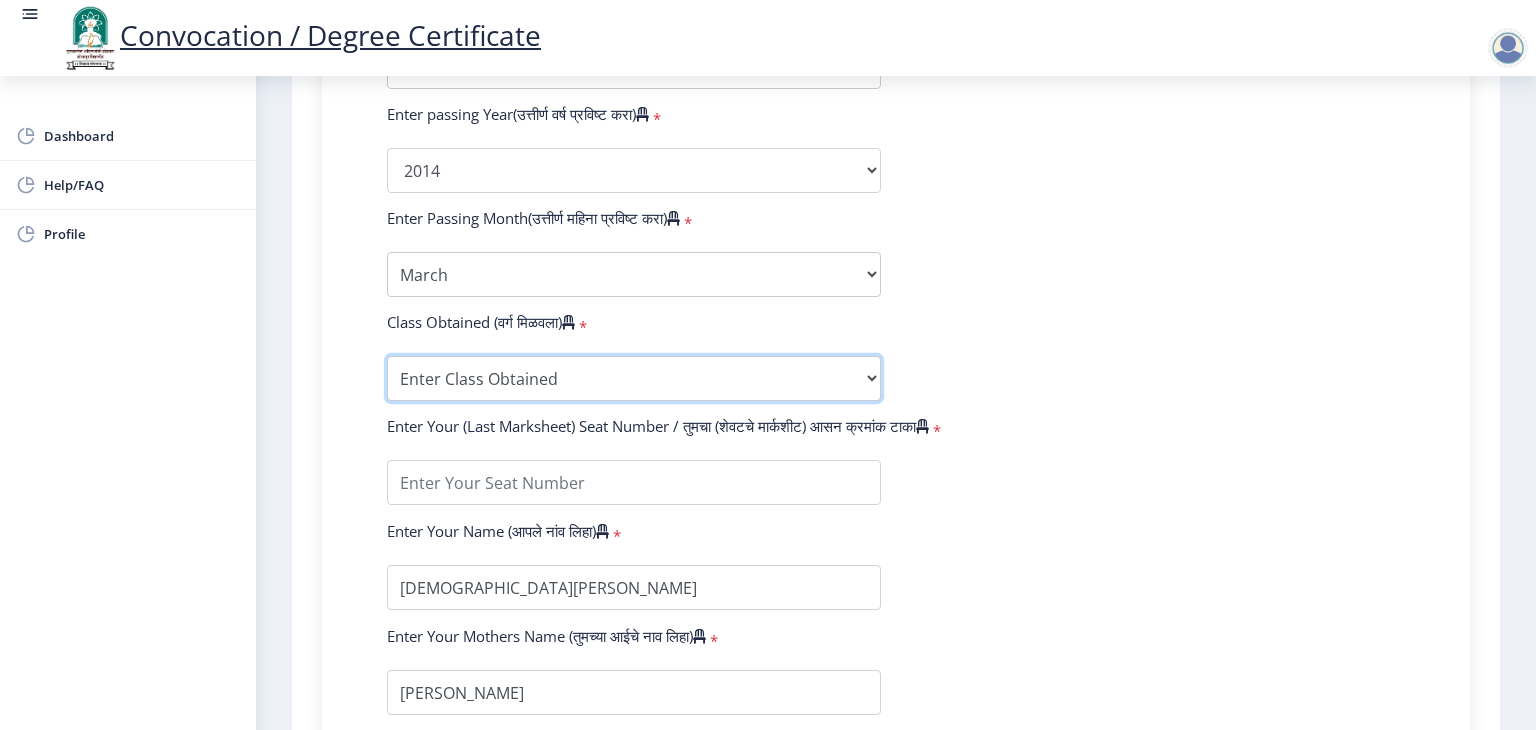click on "Enter Class Obtained FIRST CLASS WITH DISTINCTION FIRST CLASS HIGHER SECOND CLASS SECOND CLASS PASS CLASS Grade O Grade A+ Grade A Grade B+ Grade B Grade C+ Grade C Grade D Grade E" at bounding box center [634, 378] 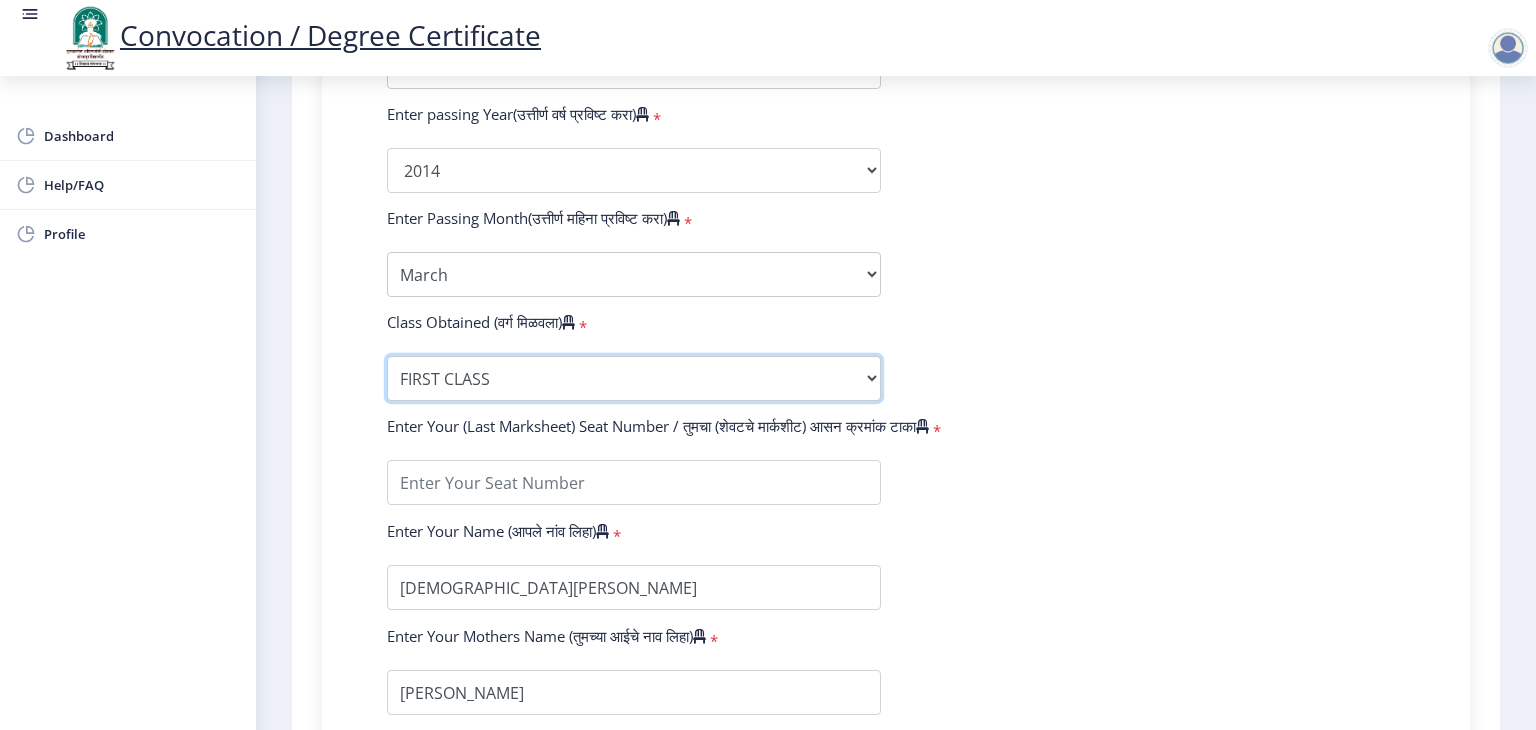 click on "Enter Class Obtained FIRST CLASS WITH DISTINCTION FIRST CLASS HIGHER SECOND CLASS SECOND CLASS PASS CLASS Grade O Grade A+ Grade A Grade B+ Grade B Grade C+ Grade C Grade D Grade E" at bounding box center [634, 378] 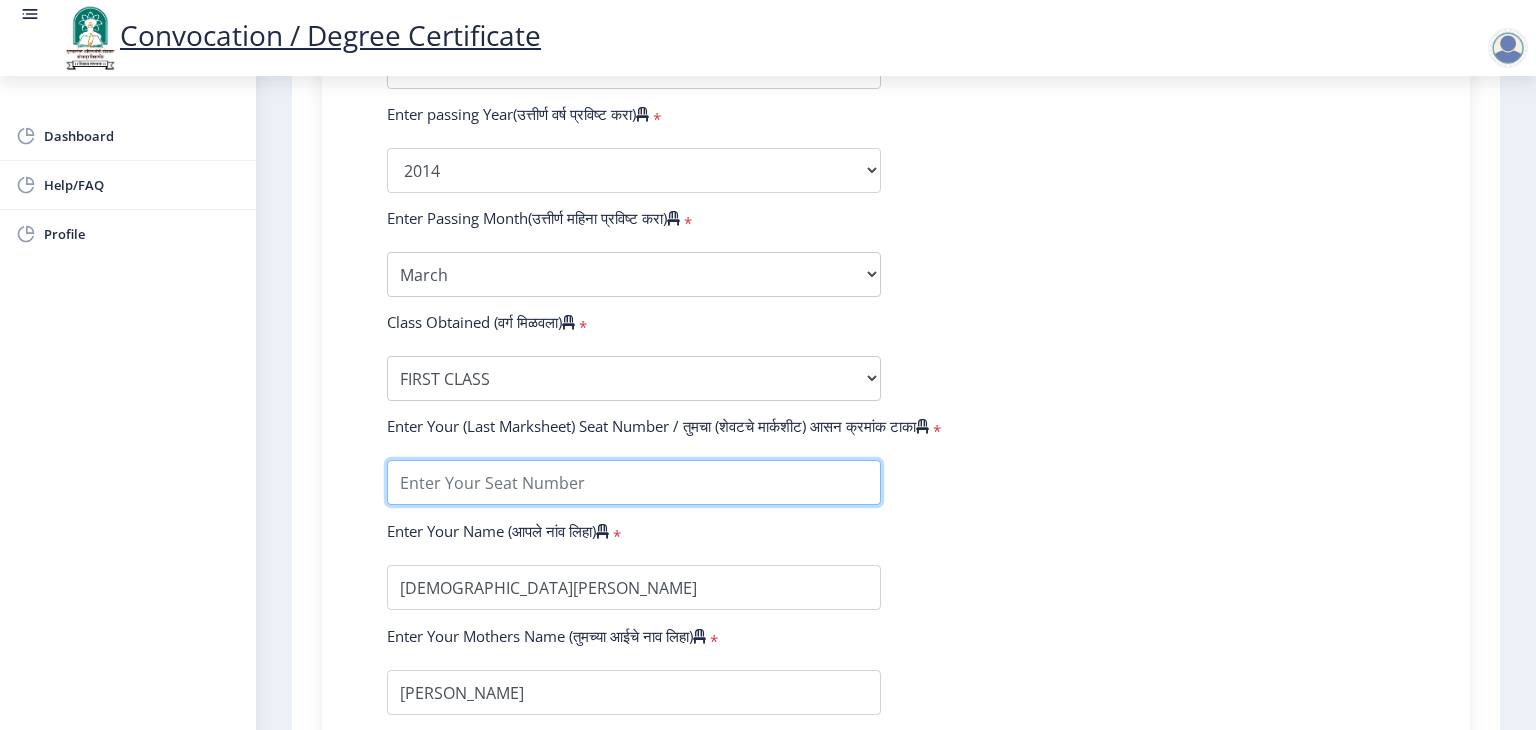 click at bounding box center [634, 482] 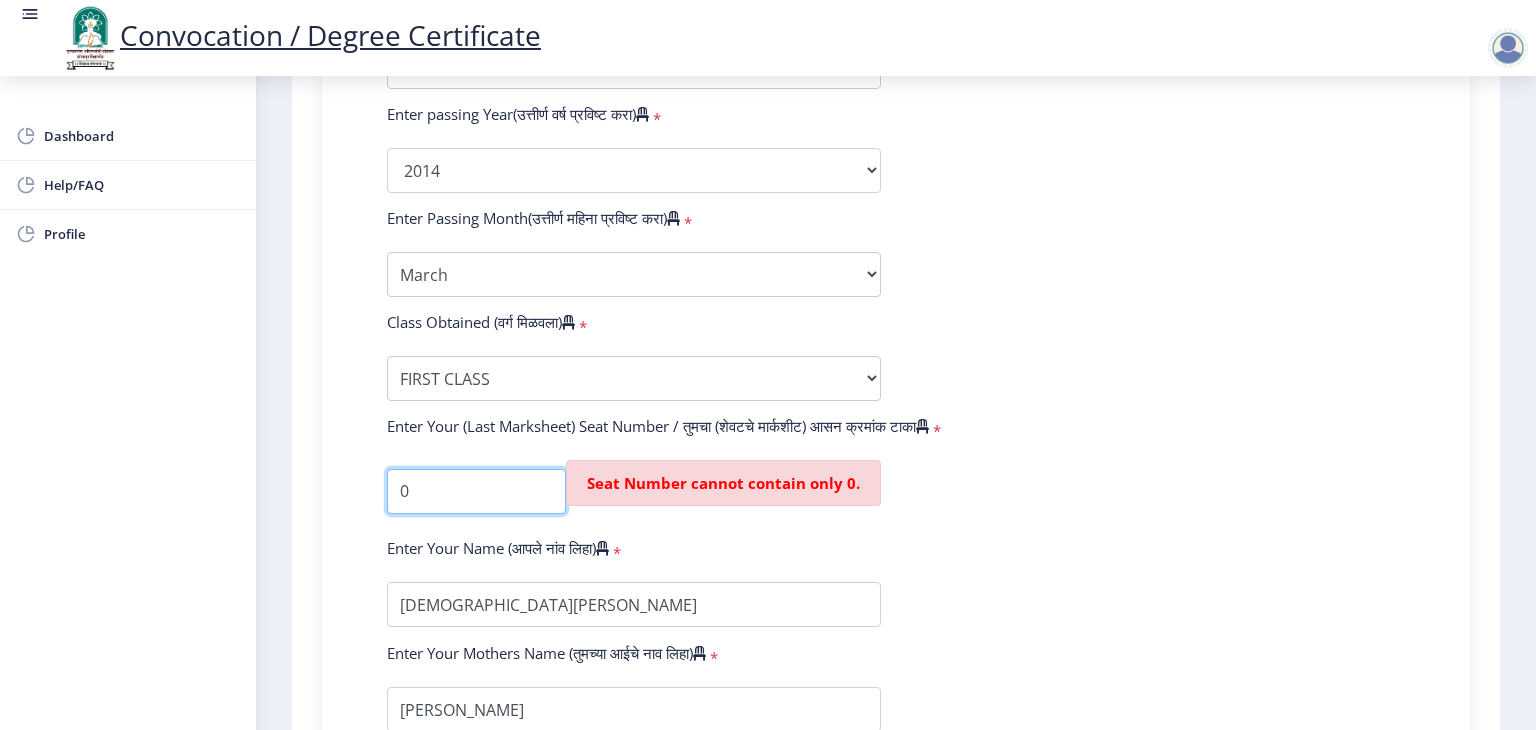 type on "0" 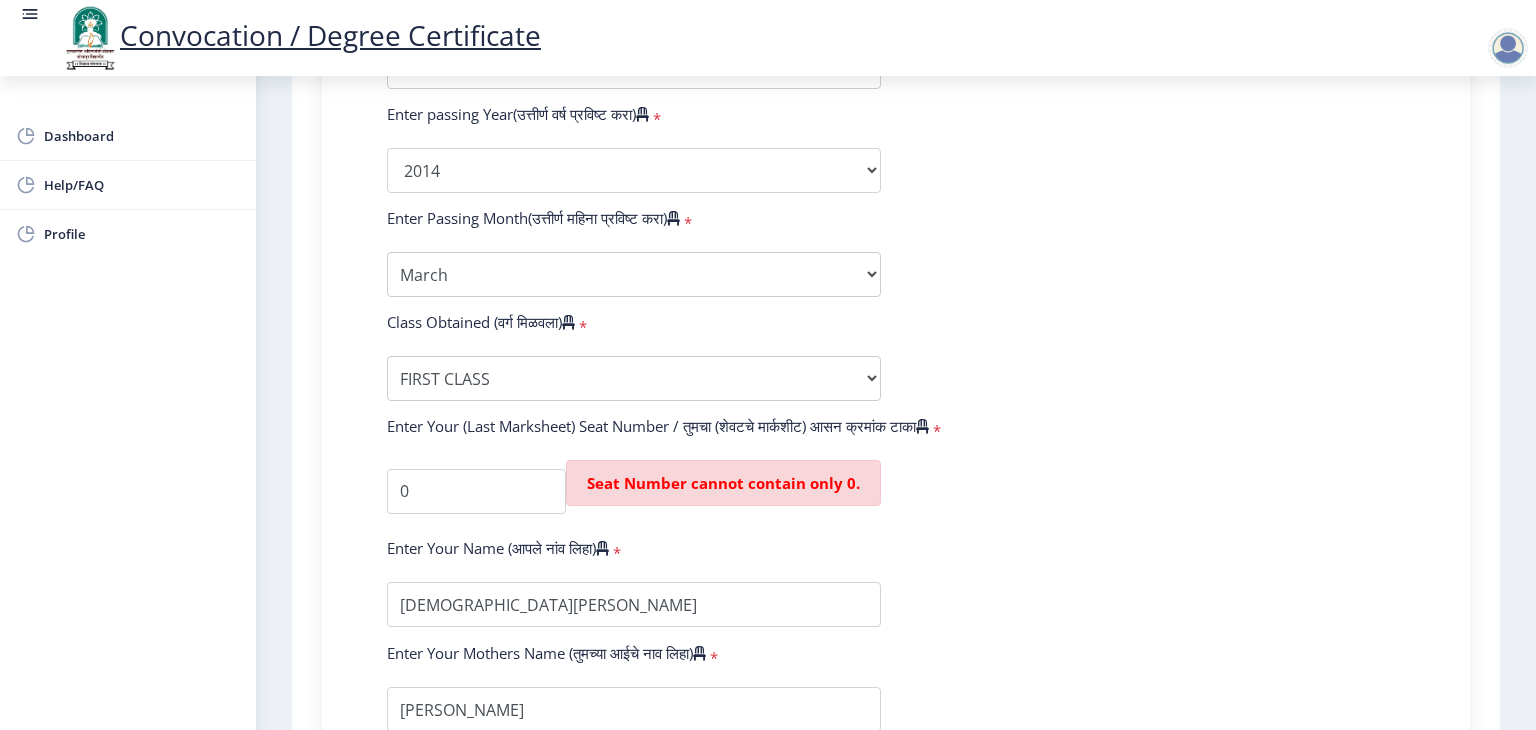 click on "Enter Your PRN Number (तुमचा पीआरएन (कायम नोंदणी क्रमांक) एंटर करा)   * Student Type (विद्यार्थी प्रकार)    * Select Student Type Regular External College Name(कॉलेजचे नाव)   * Karmaveer [PERSON_NAME] Select College Name Course Name(अभ्यासक्रमाचे नाव)   * Master of Arts (with Credit) [Marathi] Select Course Name  Specialization(विशेषज्ञता)   * Specialization English Hindi Marathi Urdu Ancient Indian History Culture & Archaeology Clinical Psychology Economics History Mass Communication Political Science Rural Development Sanskrit Sociology Applied Economics Kannada Geography Music (Tabla/Pakhavaj) Pali Prakrit Other Enter passing Year(उत्तीर्ण वर्ष प्रविष्ट करा)   *  2025   2024   2023   2022   2021   2020   2019   2018   2017   2016   2015   2014   2013   2012  * May" 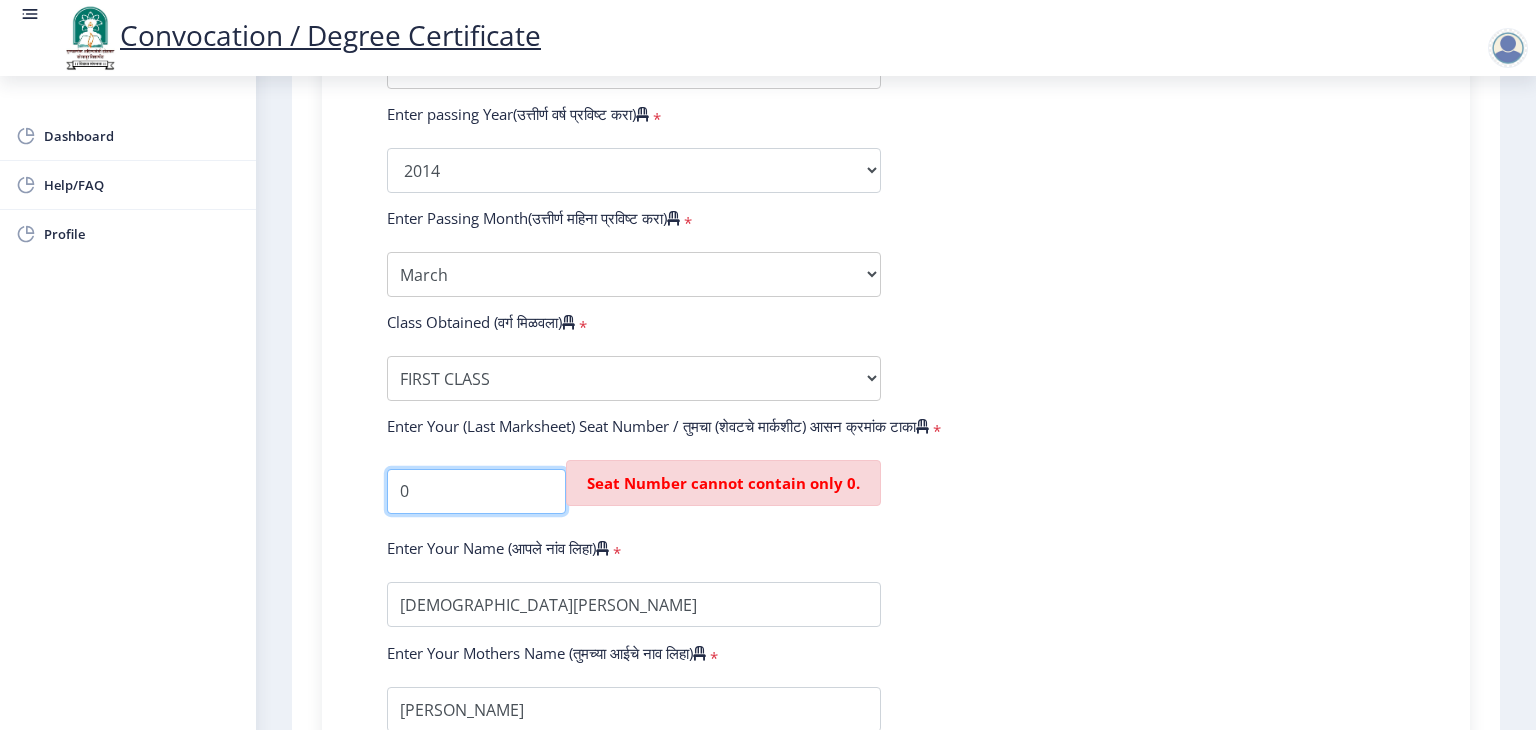 click at bounding box center (476, 491) 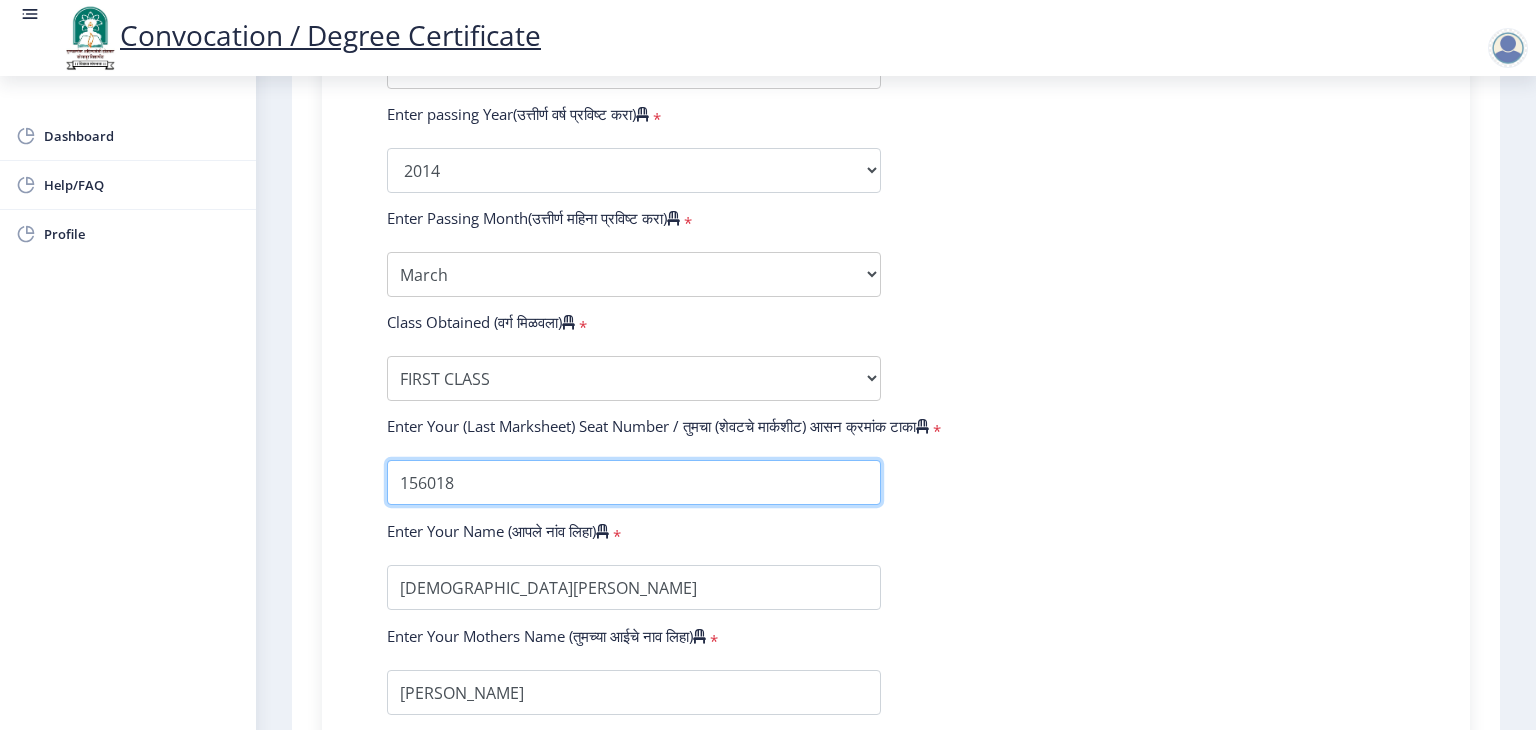 type on "156018" 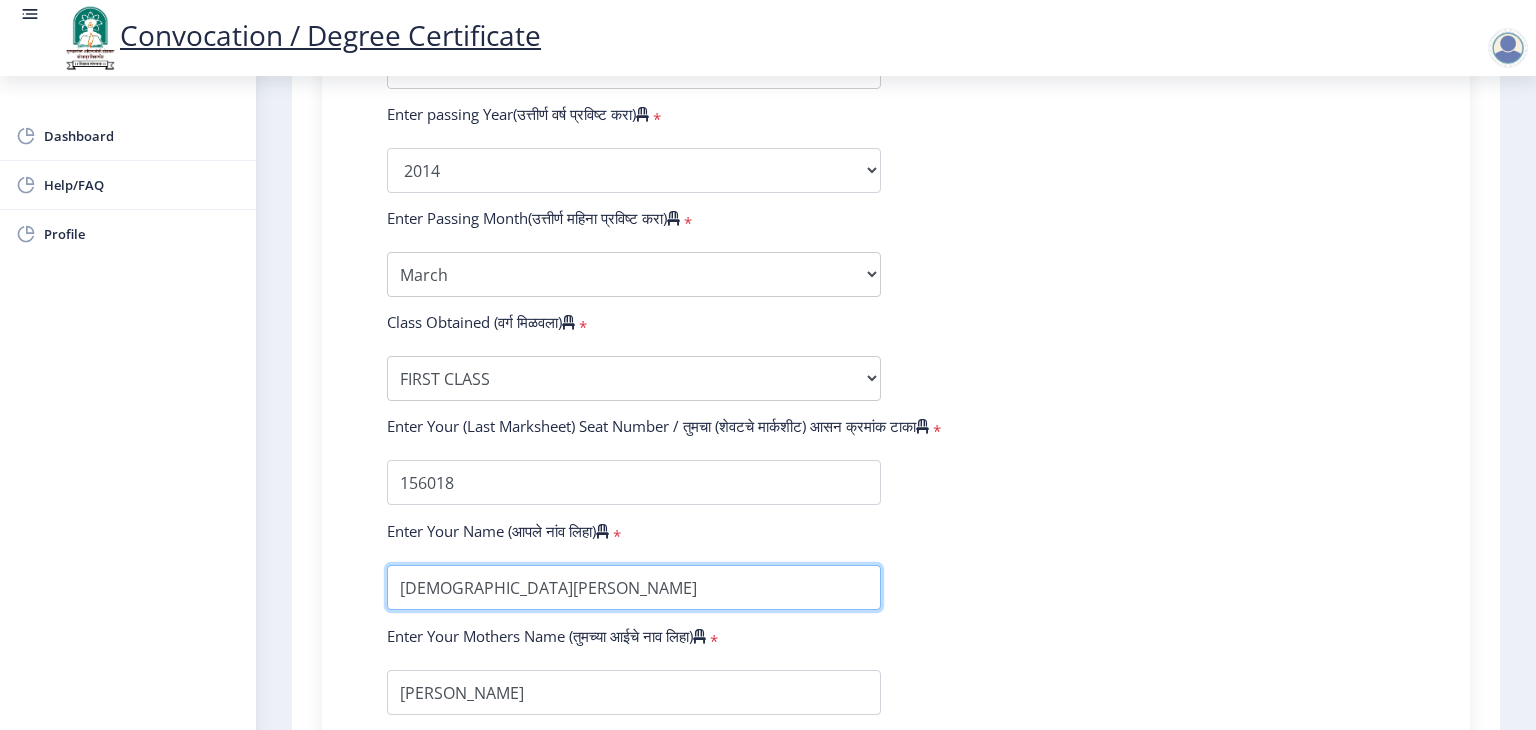 click at bounding box center (634, 587) 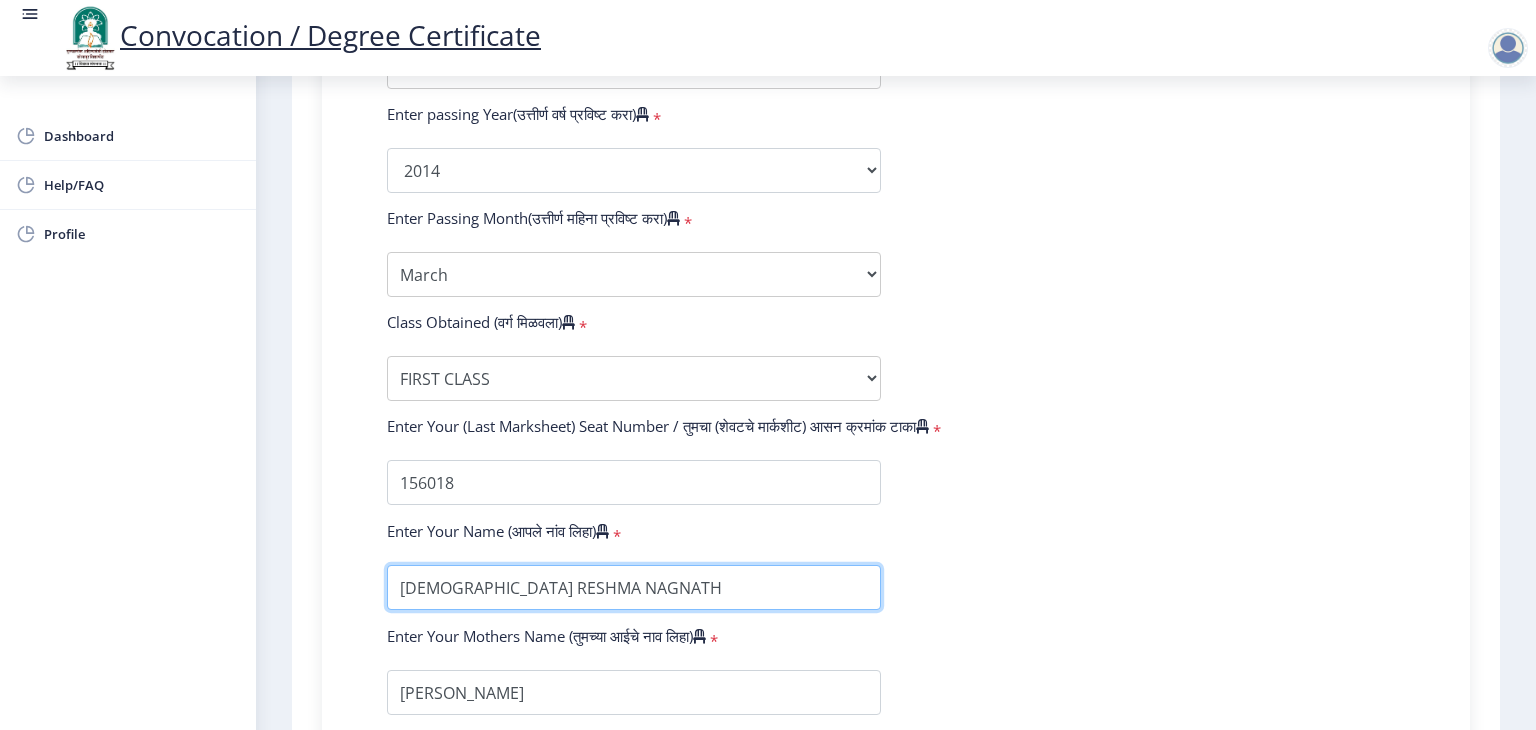 type on "[DEMOGRAPHIC_DATA] RESHMA NAGNATH" 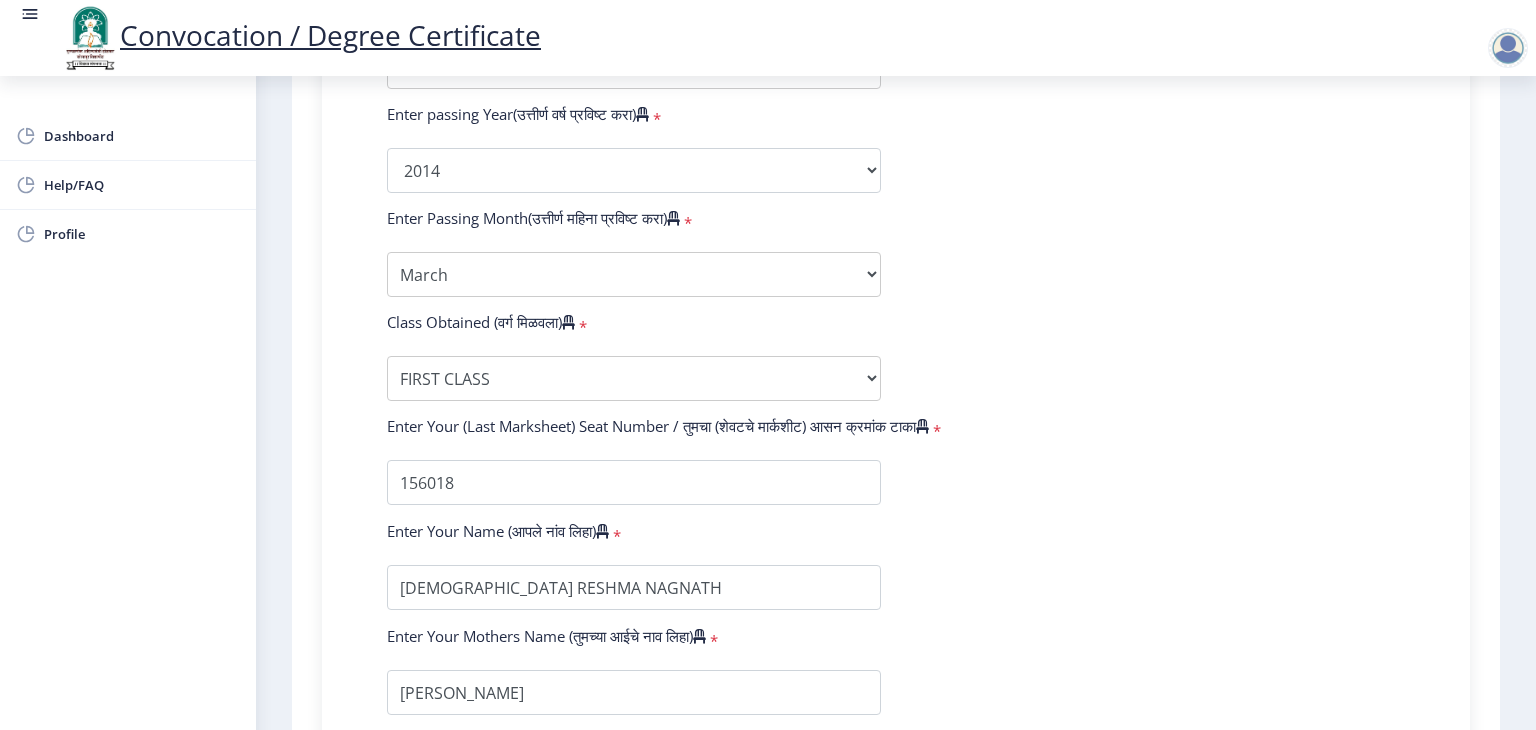 click on "Enter Your PRN Number (तुमचा पीआरएन (कायम नोंदणी क्रमांक) एंटर करा)   * Student Type (विद्यार्थी प्रकार)    * Select Student Type Regular External College Name(कॉलेजचे नाव)   * Karmaveer [PERSON_NAME] Select College Name Course Name(अभ्यासक्रमाचे नाव)   * Master of Arts (with Credit) [Marathi] Select Course Name  Specialization(विशेषज्ञता)   * Specialization English Hindi Marathi Urdu Ancient Indian History Culture & Archaeology Clinical Psychology Economics History Mass Communication Political Science Rural Development Sanskrit Sociology Applied Economics Kannada Geography Music (Tabla/Pakhavaj) Pali Prakrit Other Enter passing Year(उत्तीर्ण वर्ष प्रविष्ट करा)   *  2025   2024   2023   2022   2021   2020   2019   2018   2017   2016   2015   2014   2013   2012  * May" 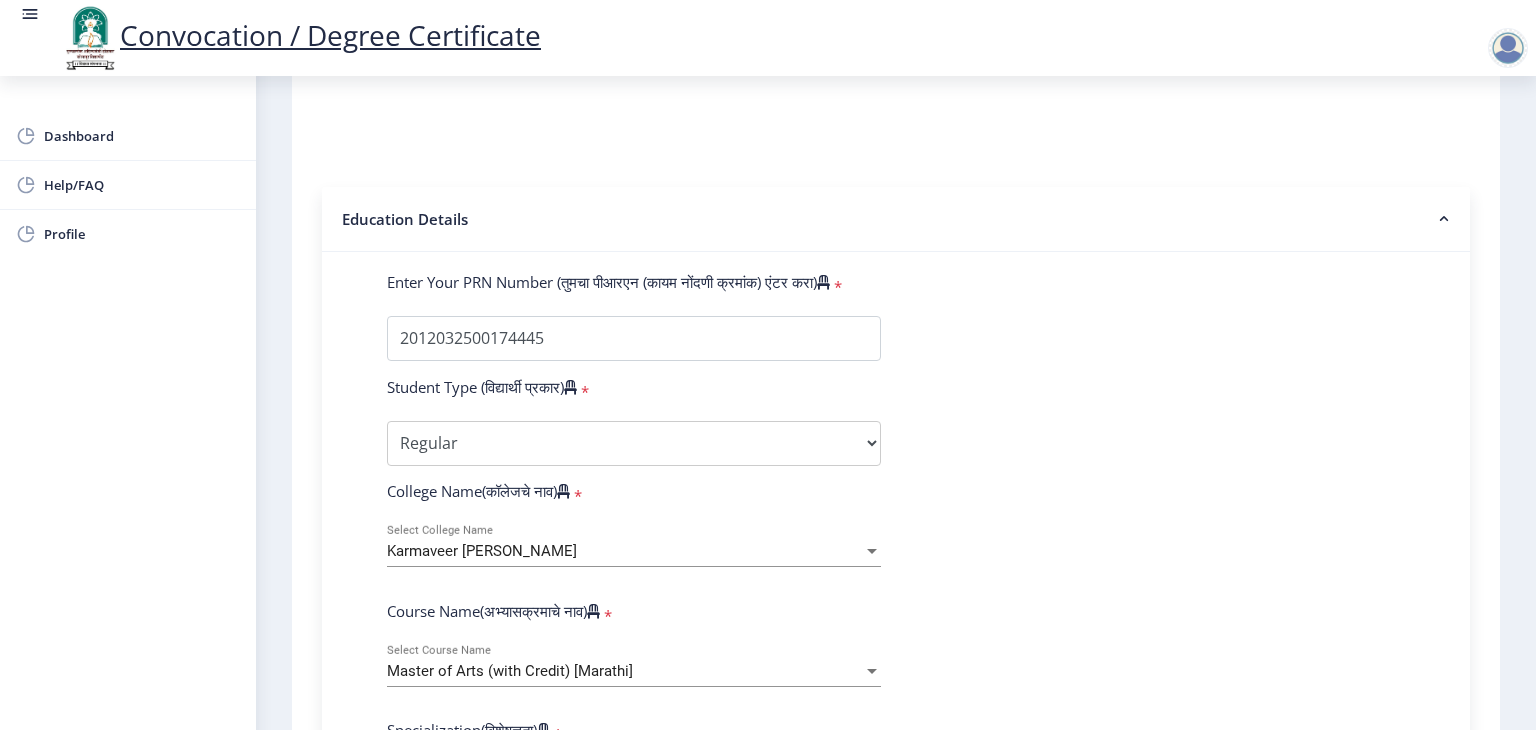 scroll, scrollTop: 400, scrollLeft: 0, axis: vertical 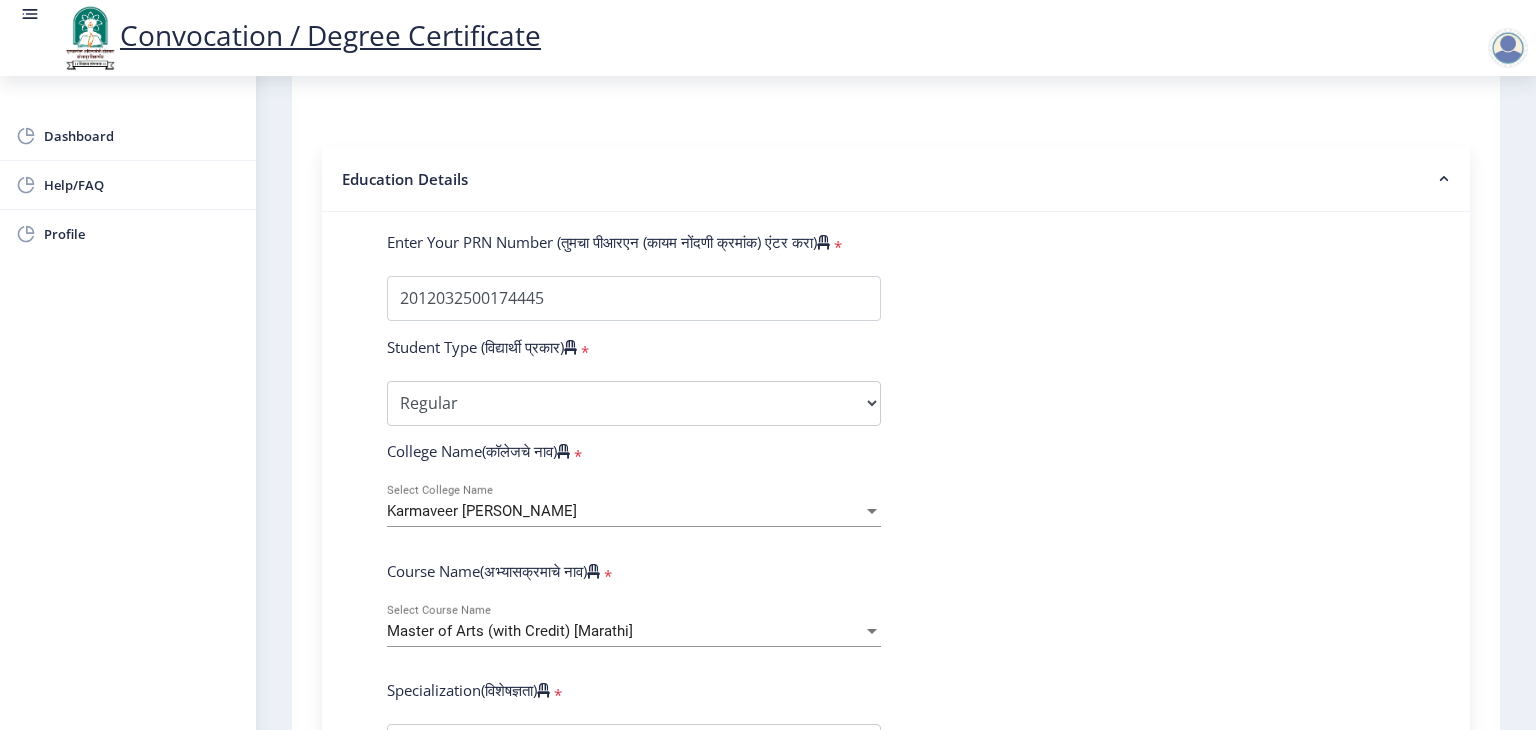click on "1 First step 2 Second step 3 Third step Instructions (सूचना) 1. पदवी प्रमाणपत्रासाठी शैक्षणिक तपशील चरणावर, तुम्हाला तुमच्या अंतिम पदवी दीक्षांत प्रमाणपत्रासाठी तुमचे तपशील सबमिट करणे आवश्यक आहे.   2. तुम्ही ज्या कोर्ससाठी पदवी प्रमाणपत्रासाठी अर्ज करत आहात त्या अभ्यासक्रमाच्या नवीनतम जारी केलेल्या मार्कशीटवर आधारित तुमचे सर्व तपशील भरणे आवश्यक आहे.  Email Us on   [EMAIL_ADDRESS][DOMAIN_NAME] Education Details  * Student Type (विद्यार्थी प्रकार)    * Select Student Type Regular External * * * *" 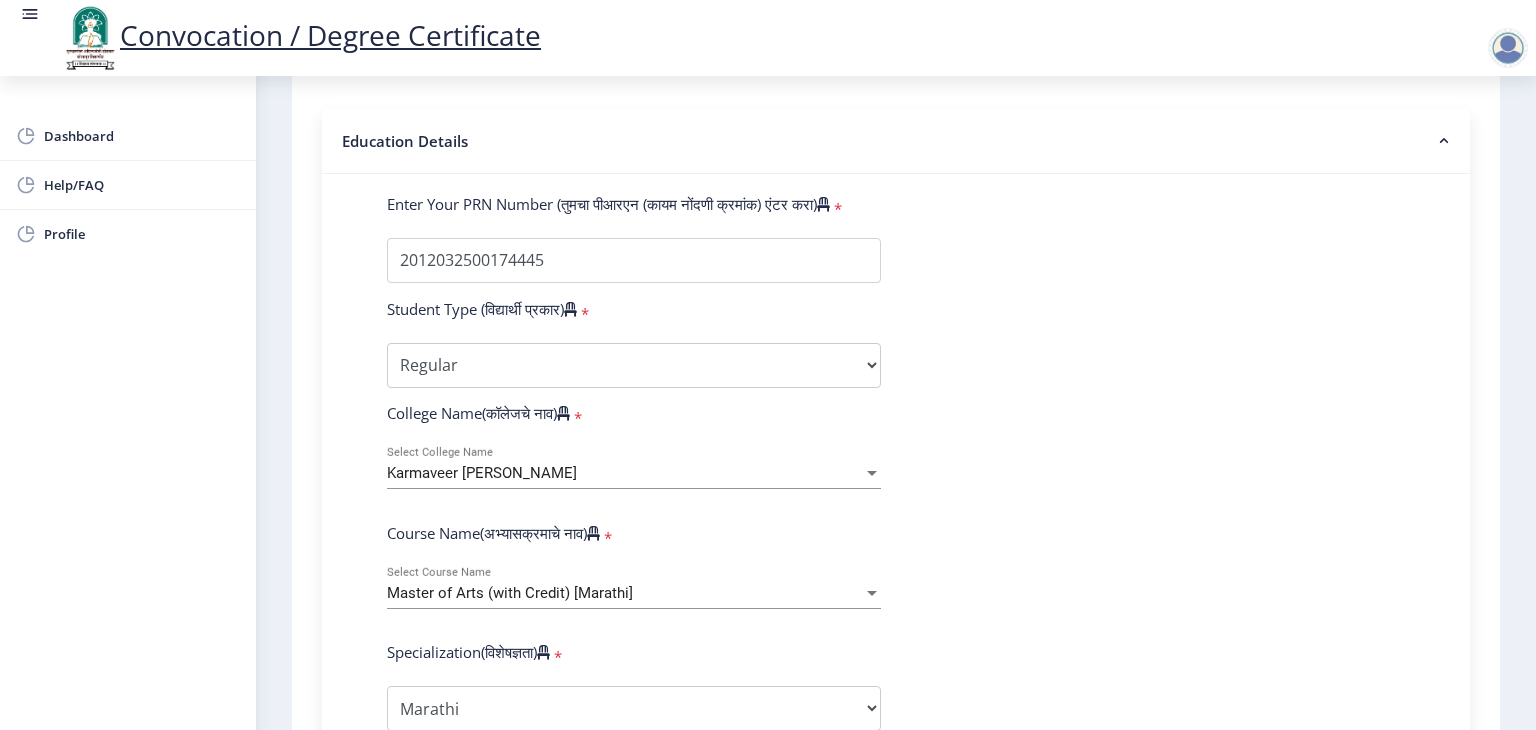 scroll, scrollTop: 486, scrollLeft: 0, axis: vertical 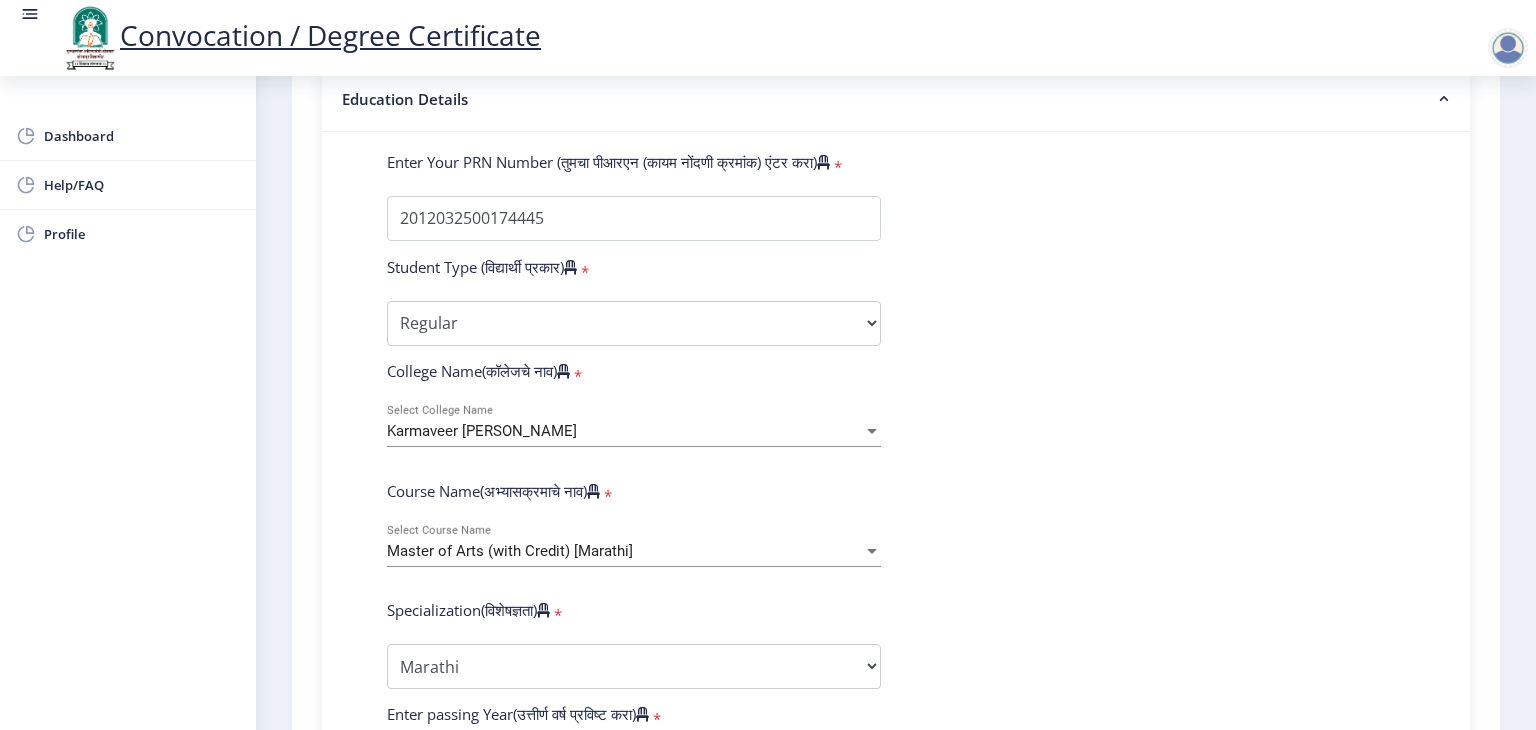 click on "1 First step 2 Second step 3 Third step Instructions (सूचना) 1. पदवी प्रमाणपत्रासाठी शैक्षणिक तपशील चरणावर, तुम्हाला तुमच्या अंतिम पदवी दीक्षांत प्रमाणपत्रासाठी तुमचे तपशील सबमिट करणे आवश्यक आहे.   2. तुम्ही ज्या कोर्ससाठी पदवी प्रमाणपत्रासाठी अर्ज करत आहात त्या अभ्यासक्रमाच्या नवीनतम जारी केलेल्या मार्कशीटवर आधारित तुमचे सर्व तपशील भरणे आवश्यक आहे.  Email Us on   [EMAIL_ADDRESS][DOMAIN_NAME] Education Details  * Student Type (विद्यार्थी प्रकार)    * Select Student Type Regular External * * * *" 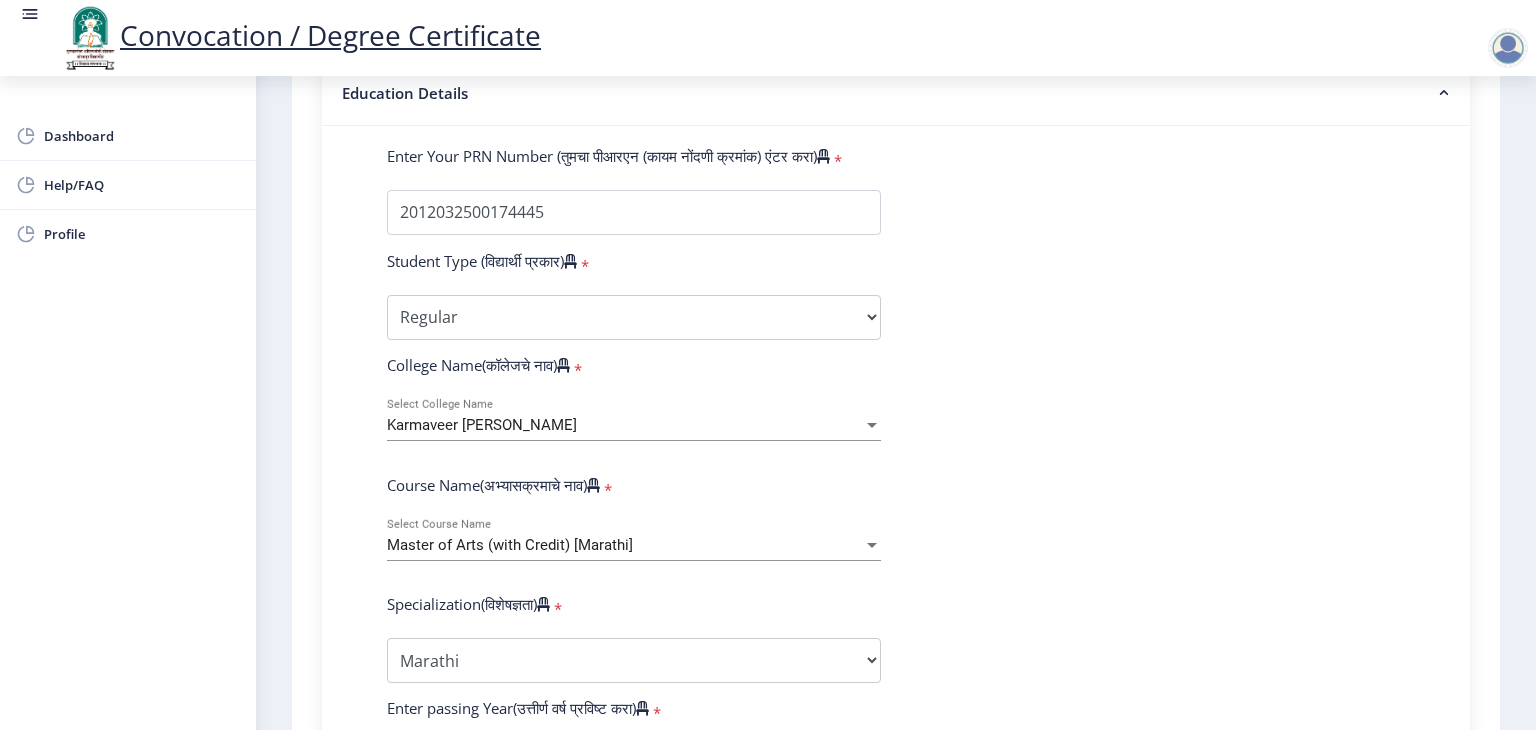 click on "1 First step 2 Second step 3 Third step Instructions (सूचना) 1. पदवी प्रमाणपत्रासाठी शैक्षणिक तपशील चरणावर, तुम्हाला तुमच्या अंतिम पदवी दीक्षांत प्रमाणपत्रासाठी तुमचे तपशील सबमिट करणे आवश्यक आहे.   2. तुम्ही ज्या कोर्ससाठी पदवी प्रमाणपत्रासाठी अर्ज करत आहात त्या अभ्यासक्रमाच्या नवीनतम जारी केलेल्या मार्कशीटवर आधारित तुमचे सर्व तपशील भरणे आवश्यक आहे.  Email Us on   [EMAIL_ADDRESS][DOMAIN_NAME] Education Details  * Student Type (विद्यार्थी प्रकार)    * Select Student Type Regular External * * * *" 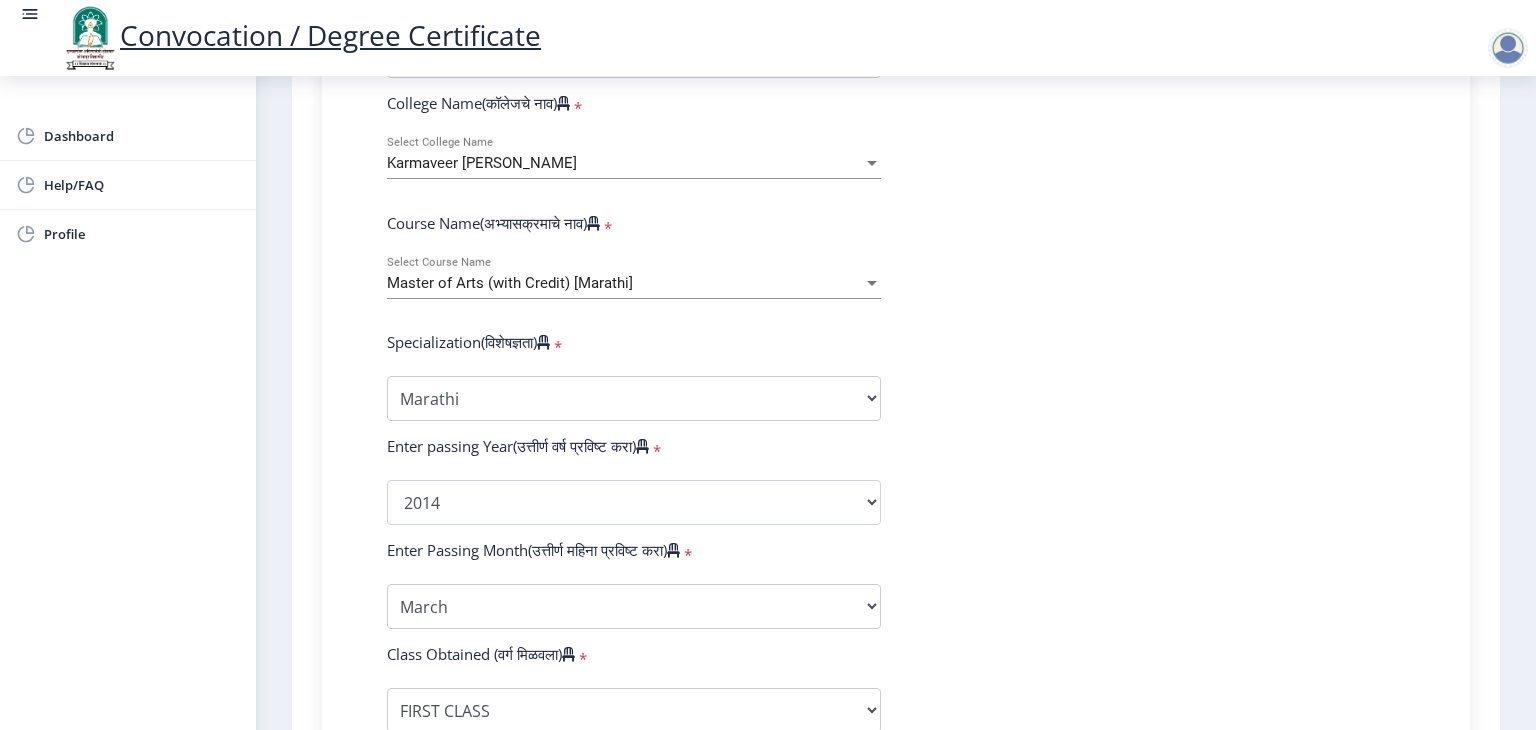 scroll, scrollTop: 836, scrollLeft: 0, axis: vertical 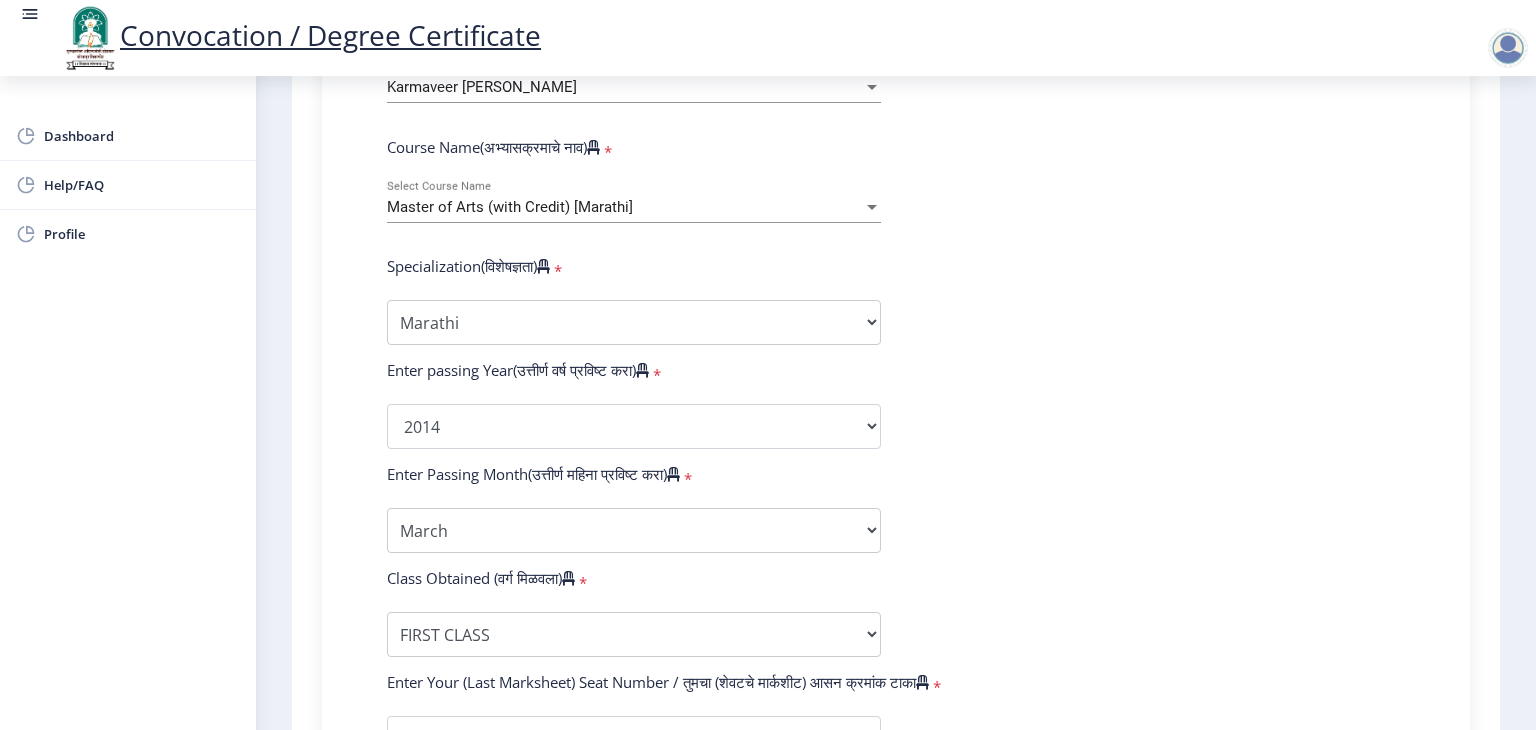 click on "1 First step 2 Second step 3 Third step Instructions (सूचना) 1. पदवी प्रमाणपत्रासाठी शैक्षणिक तपशील चरणावर, तुम्हाला तुमच्या अंतिम पदवी दीक्षांत प्रमाणपत्रासाठी तुमचे तपशील सबमिट करणे आवश्यक आहे.   2. तुम्ही ज्या कोर्ससाठी पदवी प्रमाणपत्रासाठी अर्ज करत आहात त्या अभ्यासक्रमाच्या नवीनतम जारी केलेल्या मार्कशीटवर आधारित तुमचे सर्व तपशील भरणे आवश्यक आहे.  Email Us on   [EMAIL_ADDRESS][DOMAIN_NAME] Education Details  * Student Type (विद्यार्थी प्रकार)    * Select Student Type Regular External * * * *" 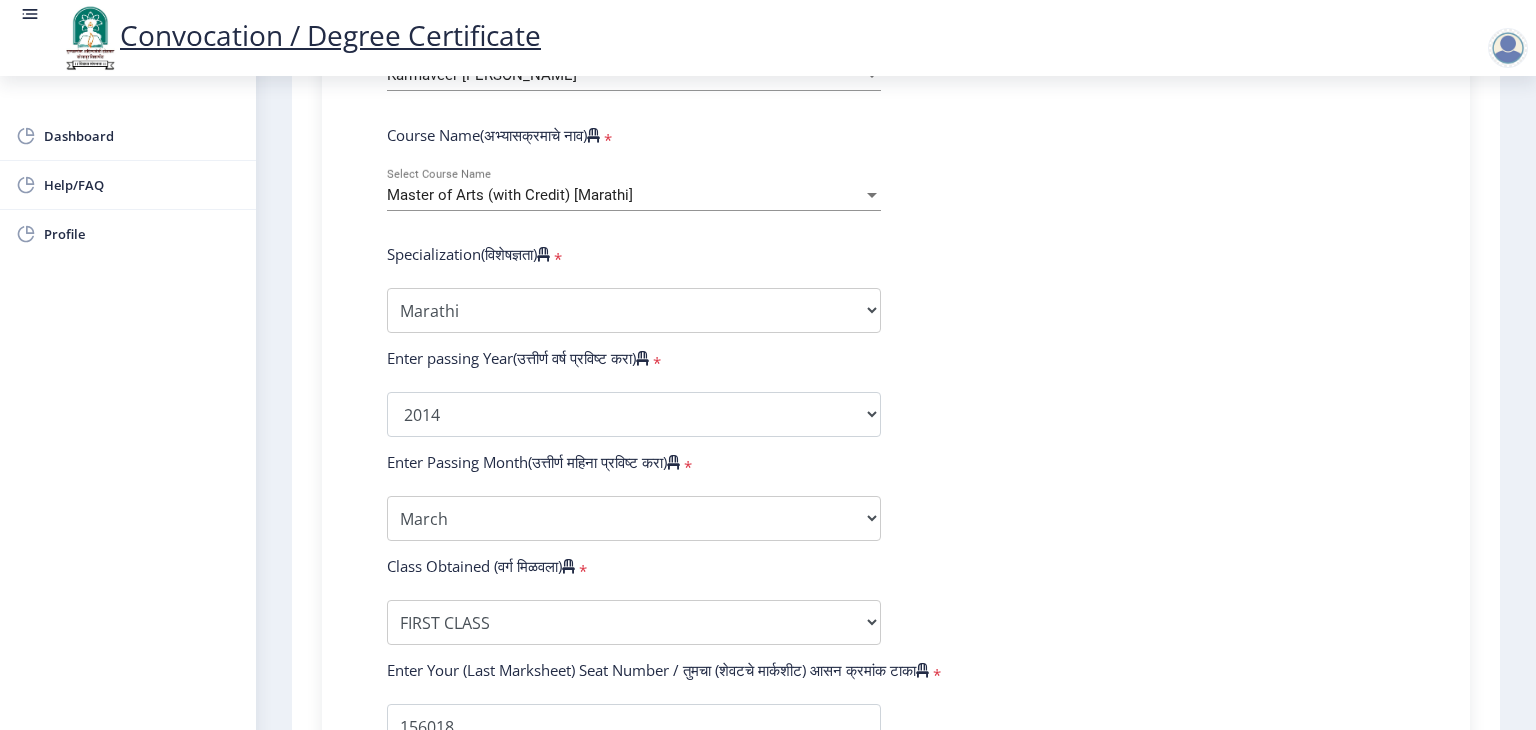 click on "Enter Your PRN Number (तुमचा पीआरएन (कायम नोंदणी क्रमांक) एंटर करा)   * Student Type (विद्यार्थी प्रकार)    * Select Student Type Regular External College Name(कॉलेजचे नाव)   * Karmaveer [PERSON_NAME] Select College Name Course Name(अभ्यासक्रमाचे नाव)   * Master of Arts (with Credit) [Marathi] Select Course Name  Specialization(विशेषज्ञता)   * Specialization English Hindi Marathi Urdu Ancient Indian History Culture & Archaeology Clinical Psychology Economics History Mass Communication Political Science Rural Development Sanskrit Sociology Applied Economics Kannada Geography Music (Tabla/Pakhavaj) Pali Prakrit Other Enter passing Year(उत्तीर्ण वर्ष प्रविष्ट करा)   *  2025   2024   2023   2022   2021   2020   2019   2018   2017   2016   2015   2014   2013   2012  * May" 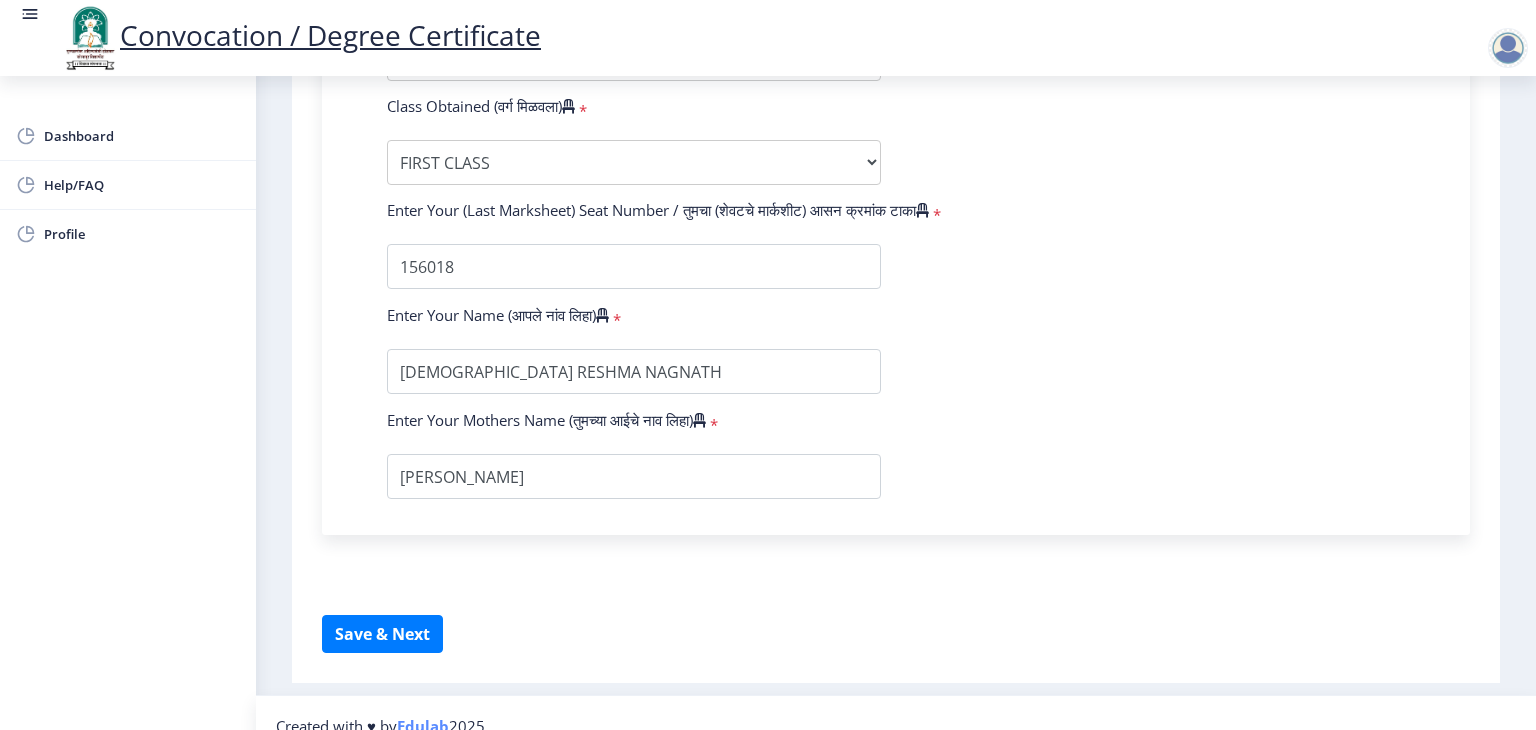 scroll, scrollTop: 1309, scrollLeft: 0, axis: vertical 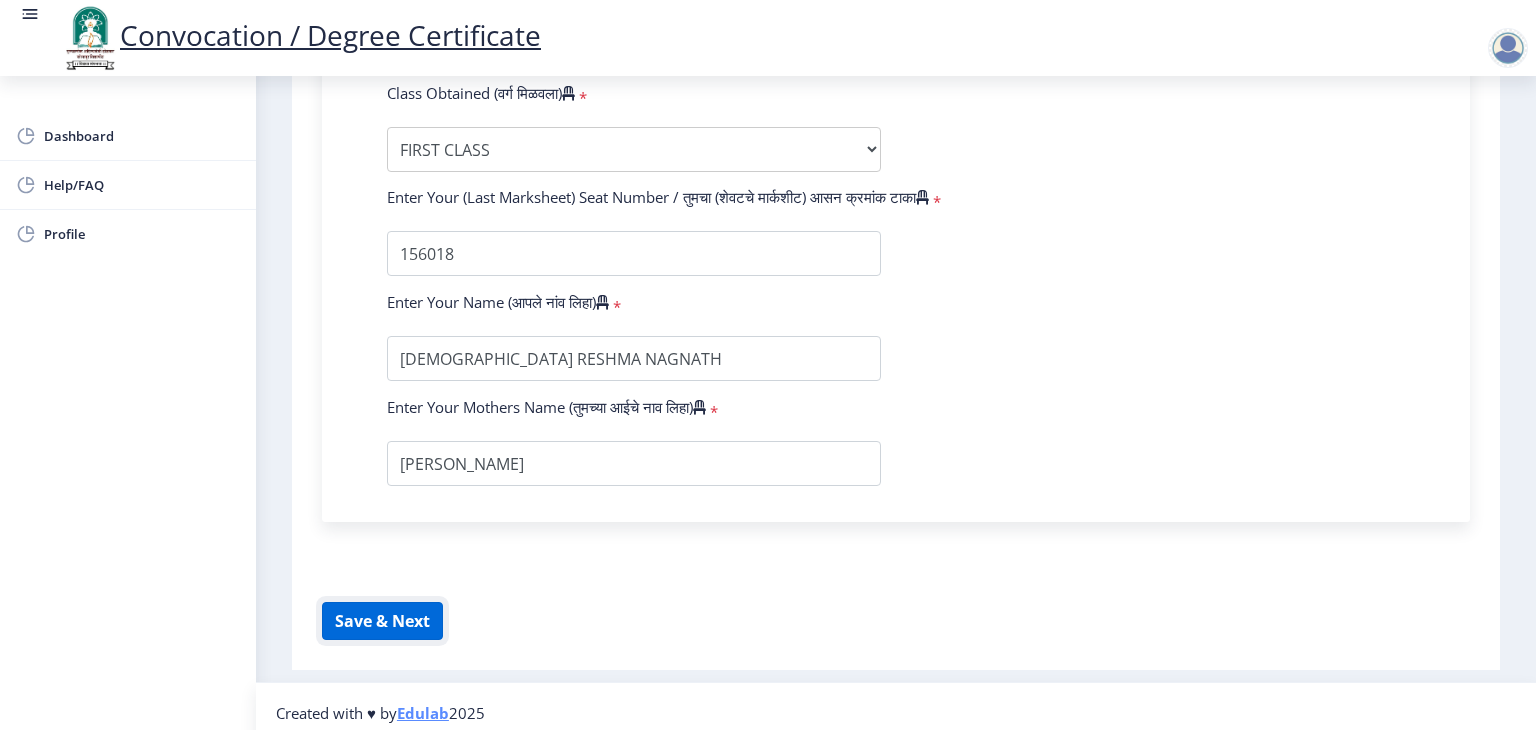 click on "Save & Next" 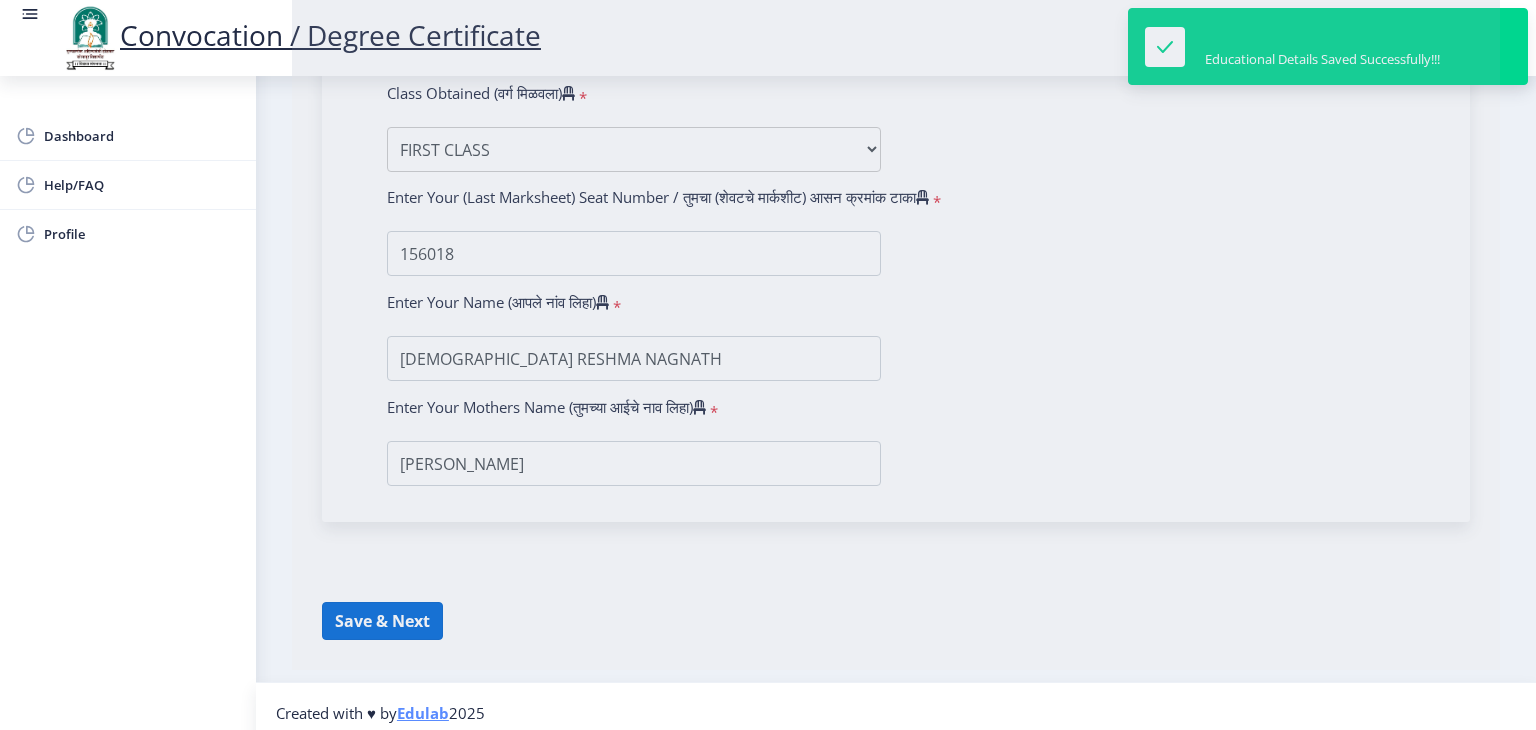 select 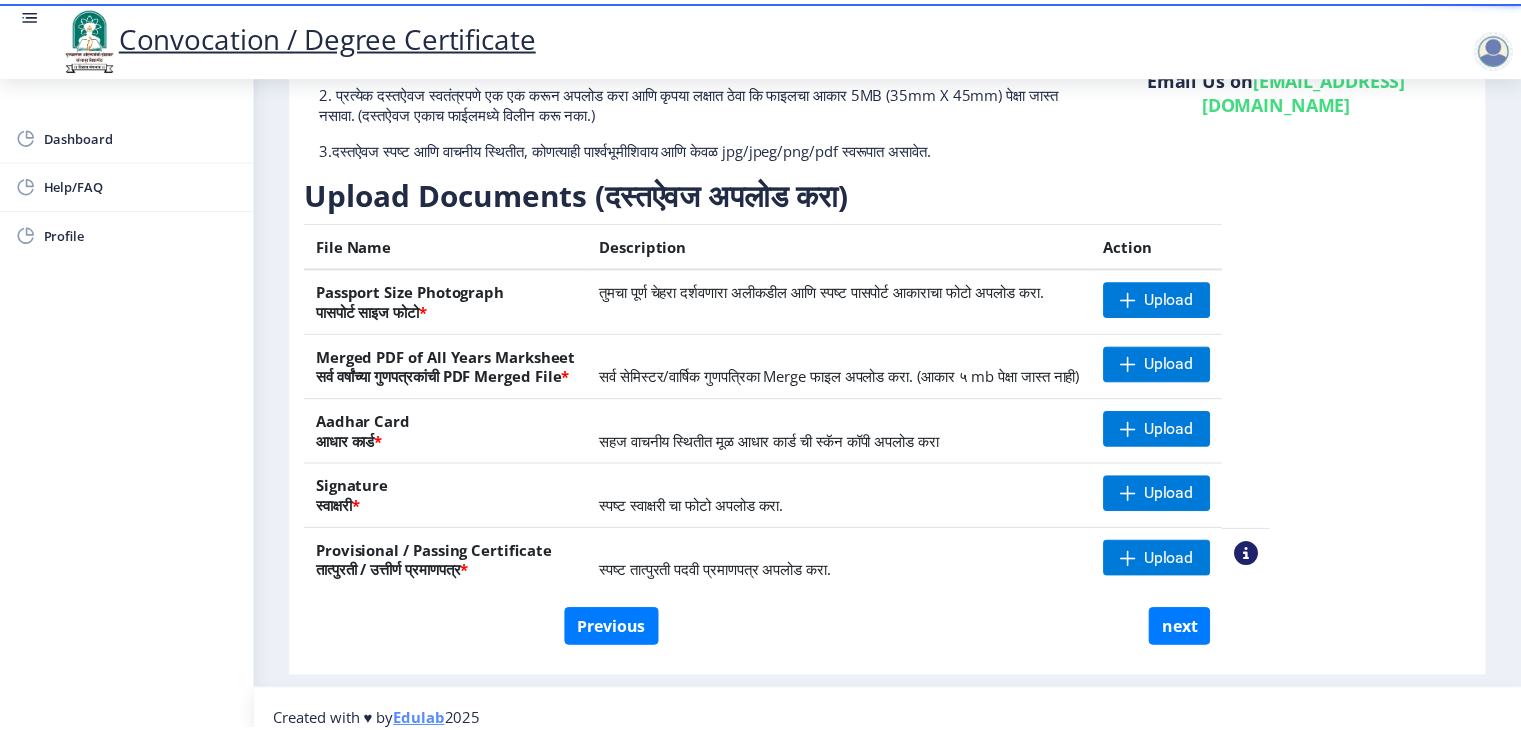 scroll, scrollTop: 218, scrollLeft: 0, axis: vertical 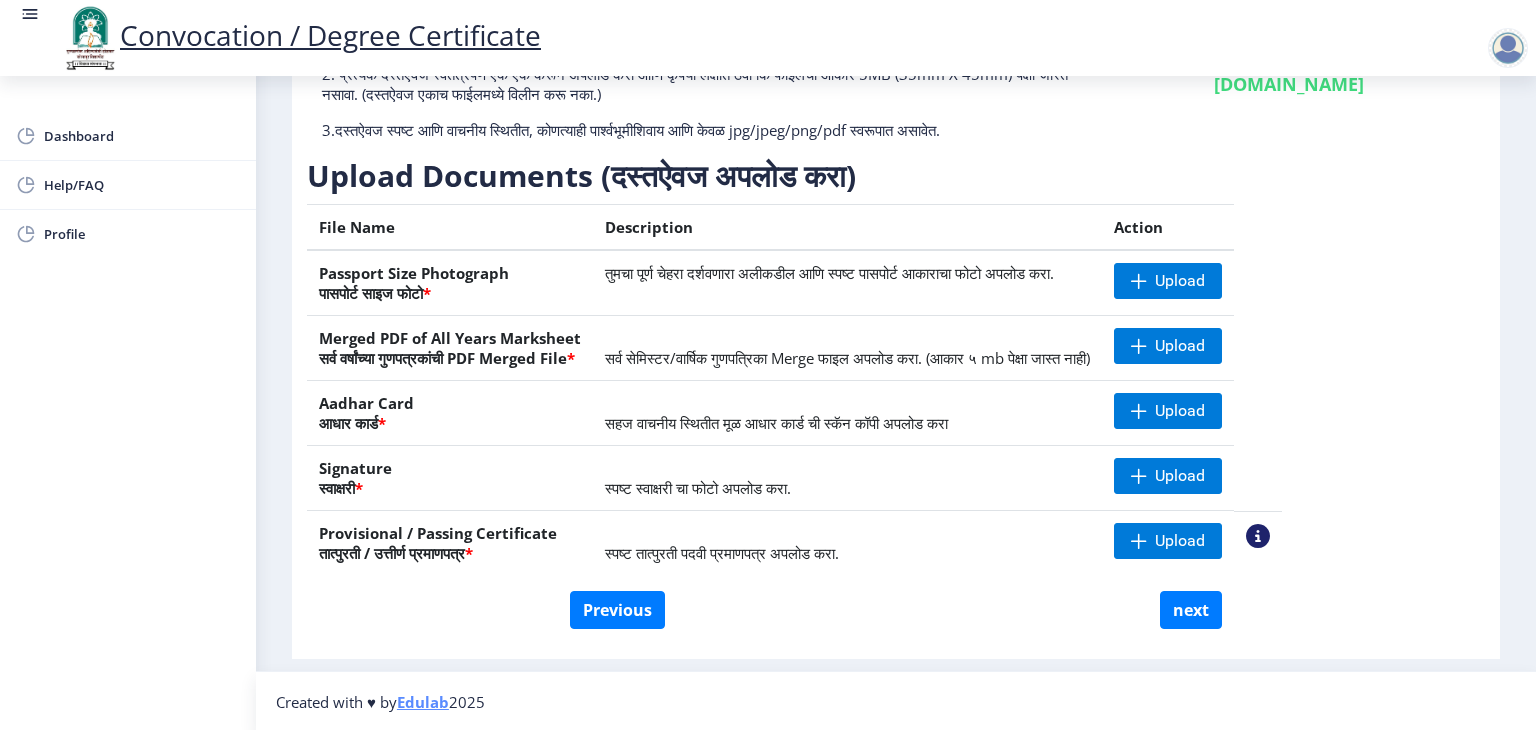 click on "Previous next" 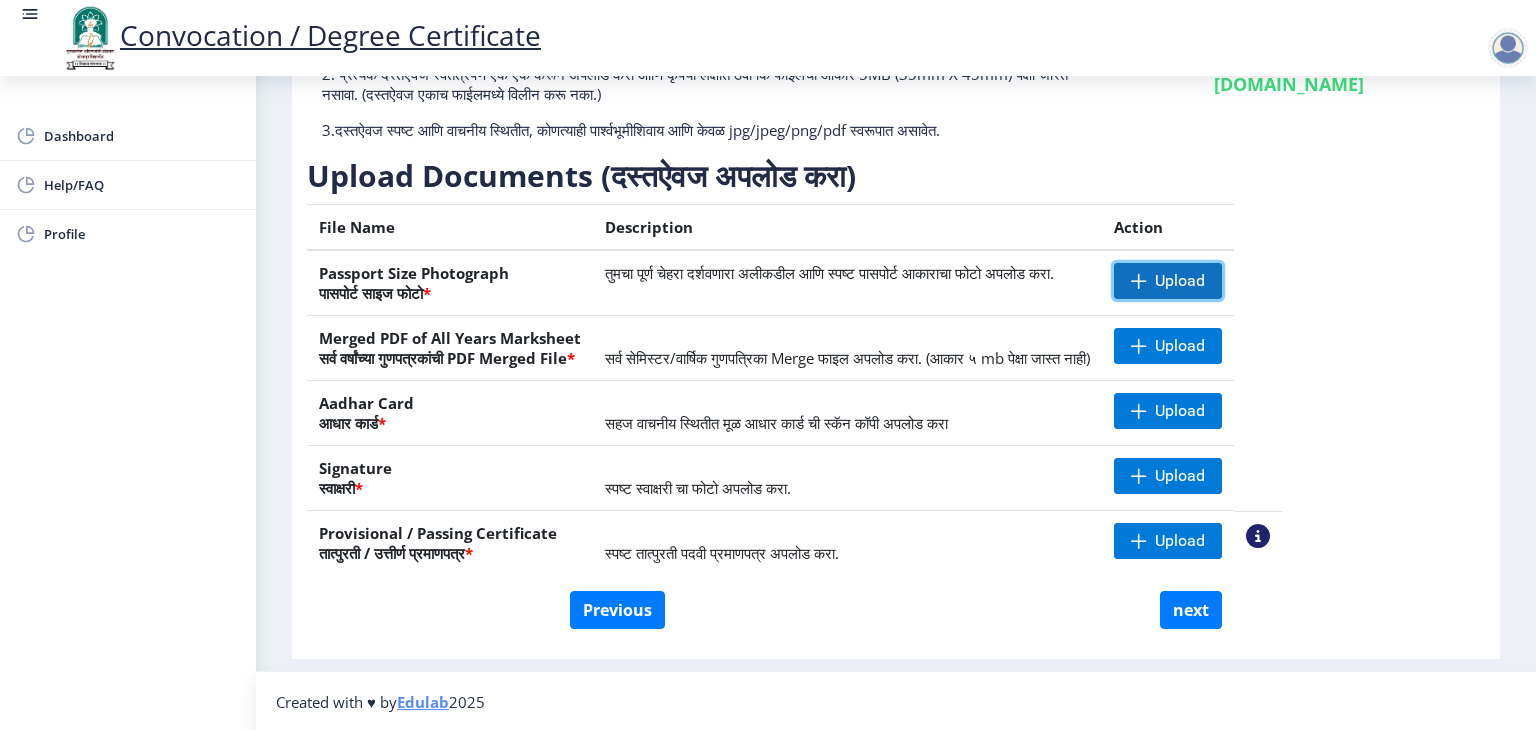 click 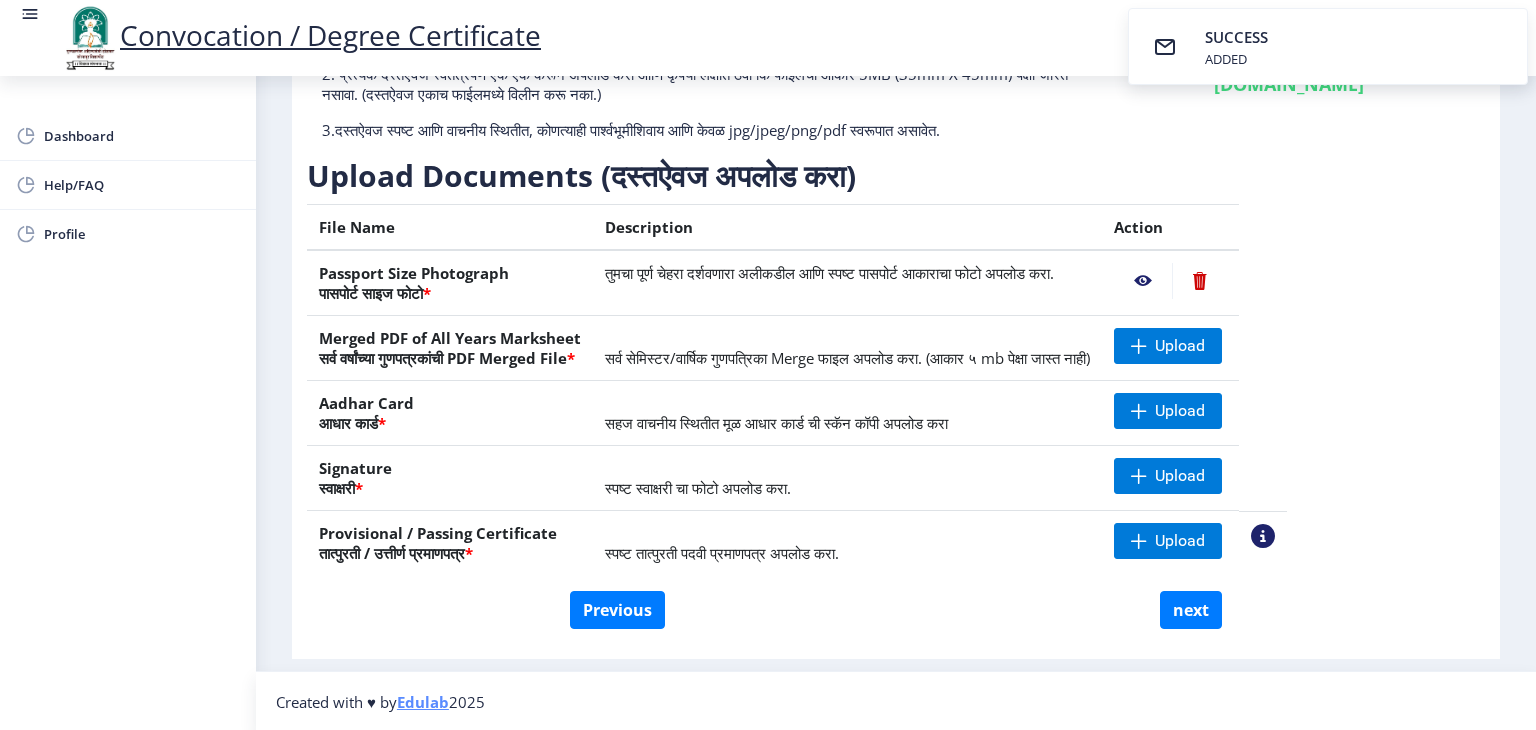 click 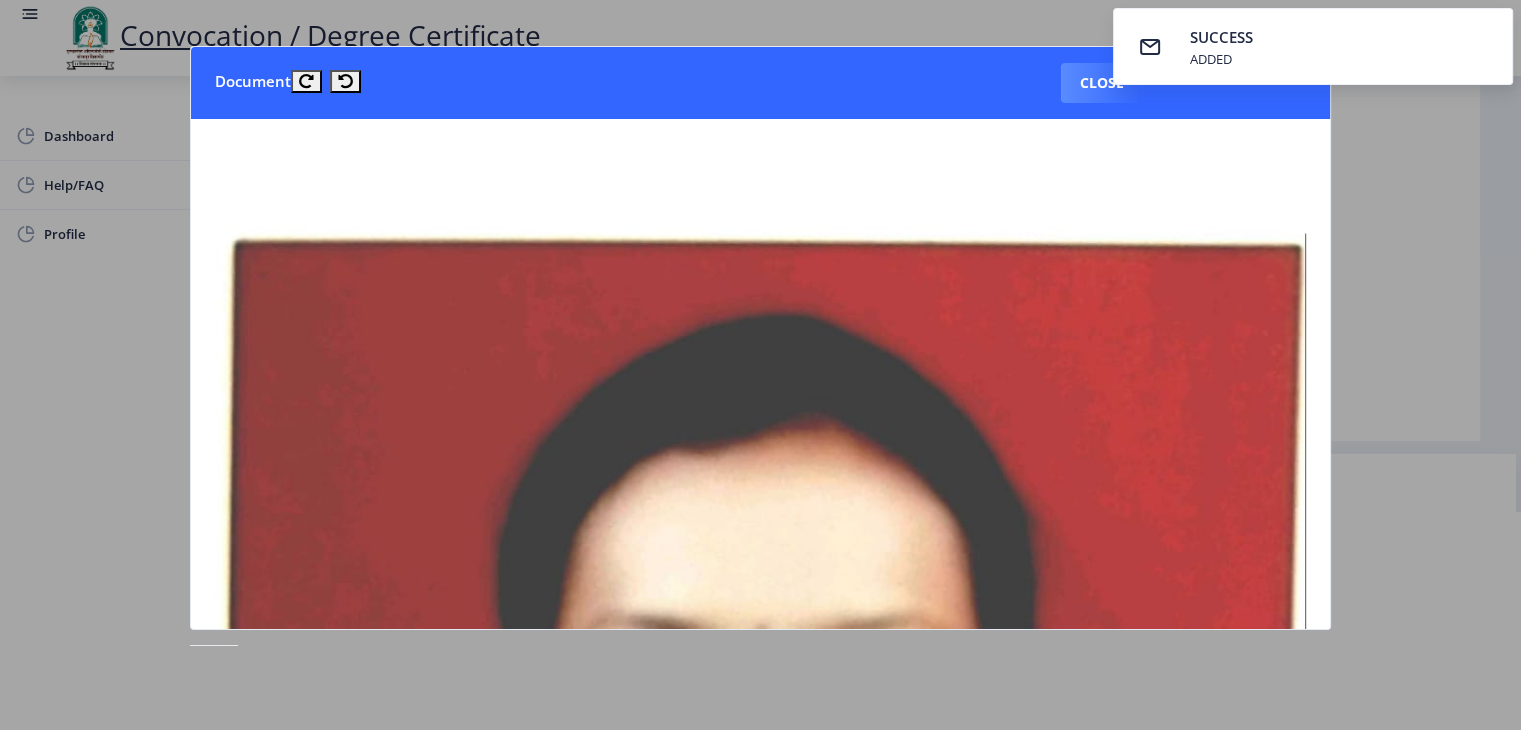click 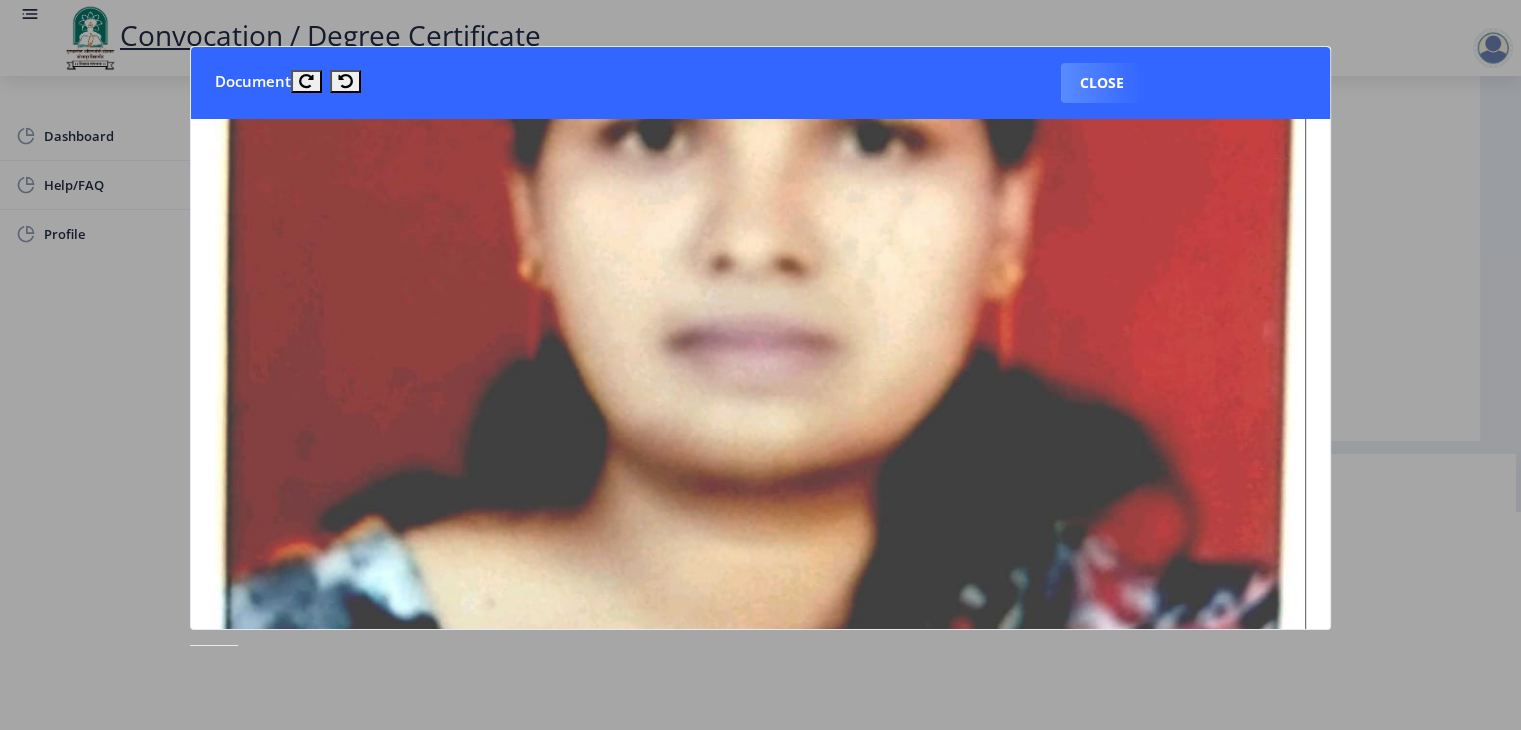 scroll, scrollTop: 320, scrollLeft: 0, axis: vertical 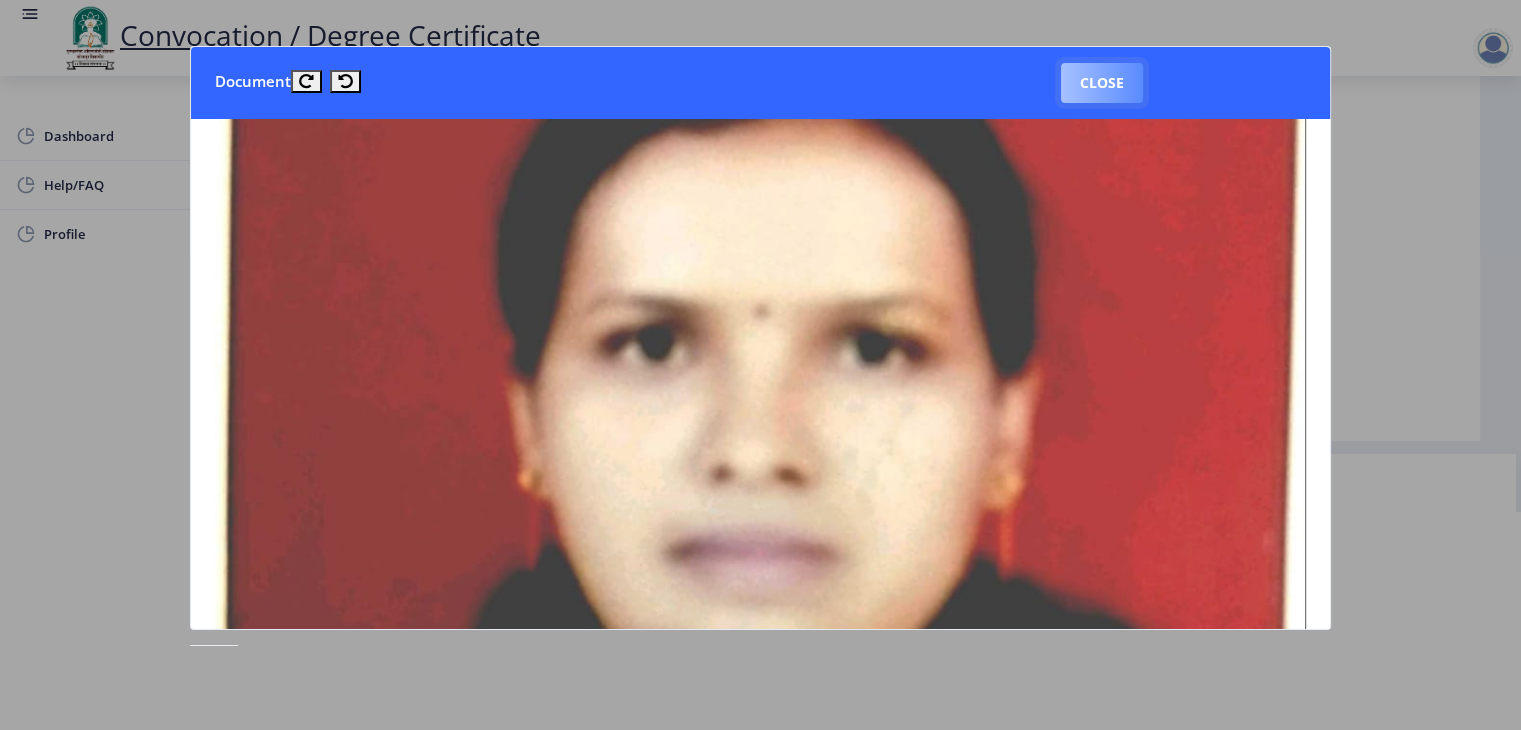 click on "Close" at bounding box center [1102, 83] 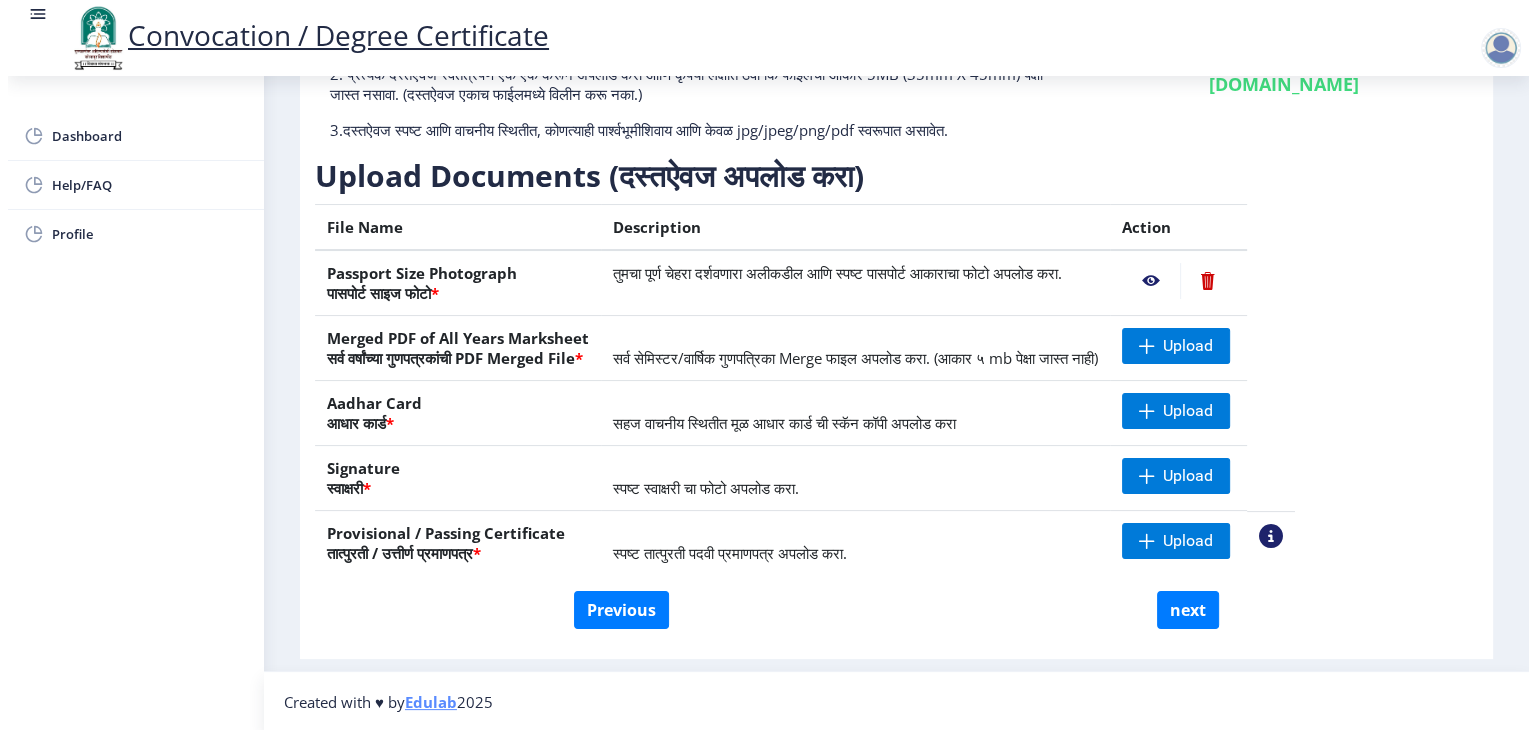 scroll, scrollTop: 23, scrollLeft: 0, axis: vertical 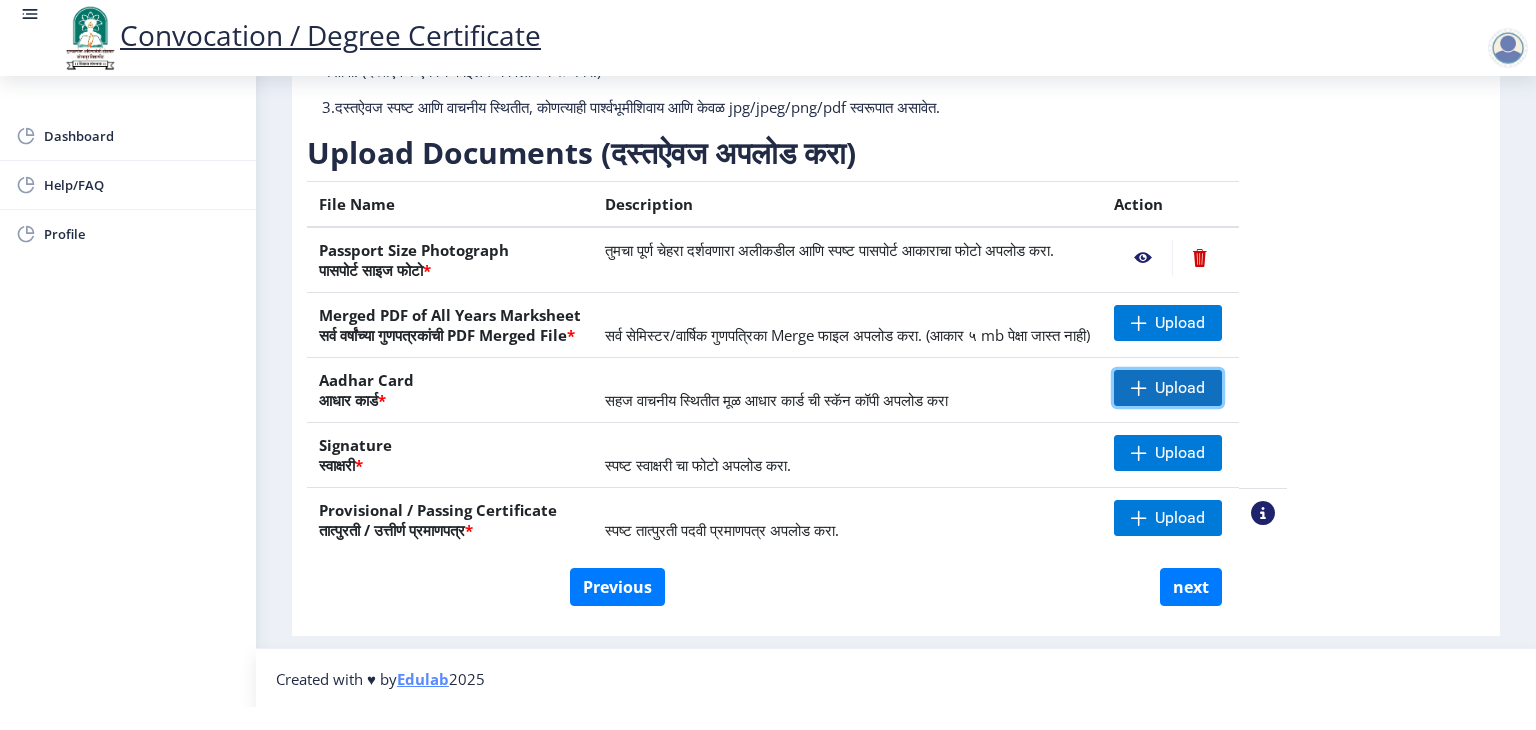 click 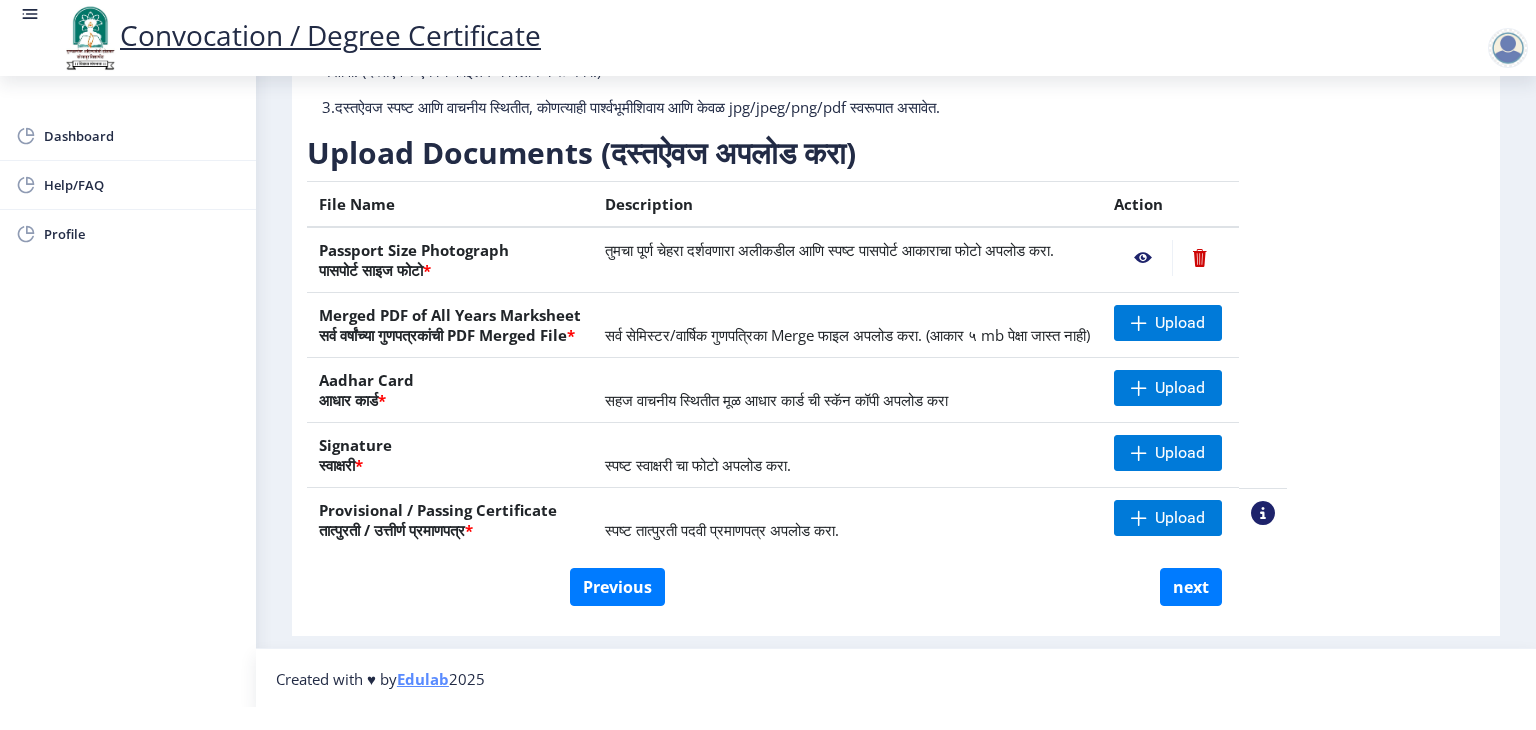 click 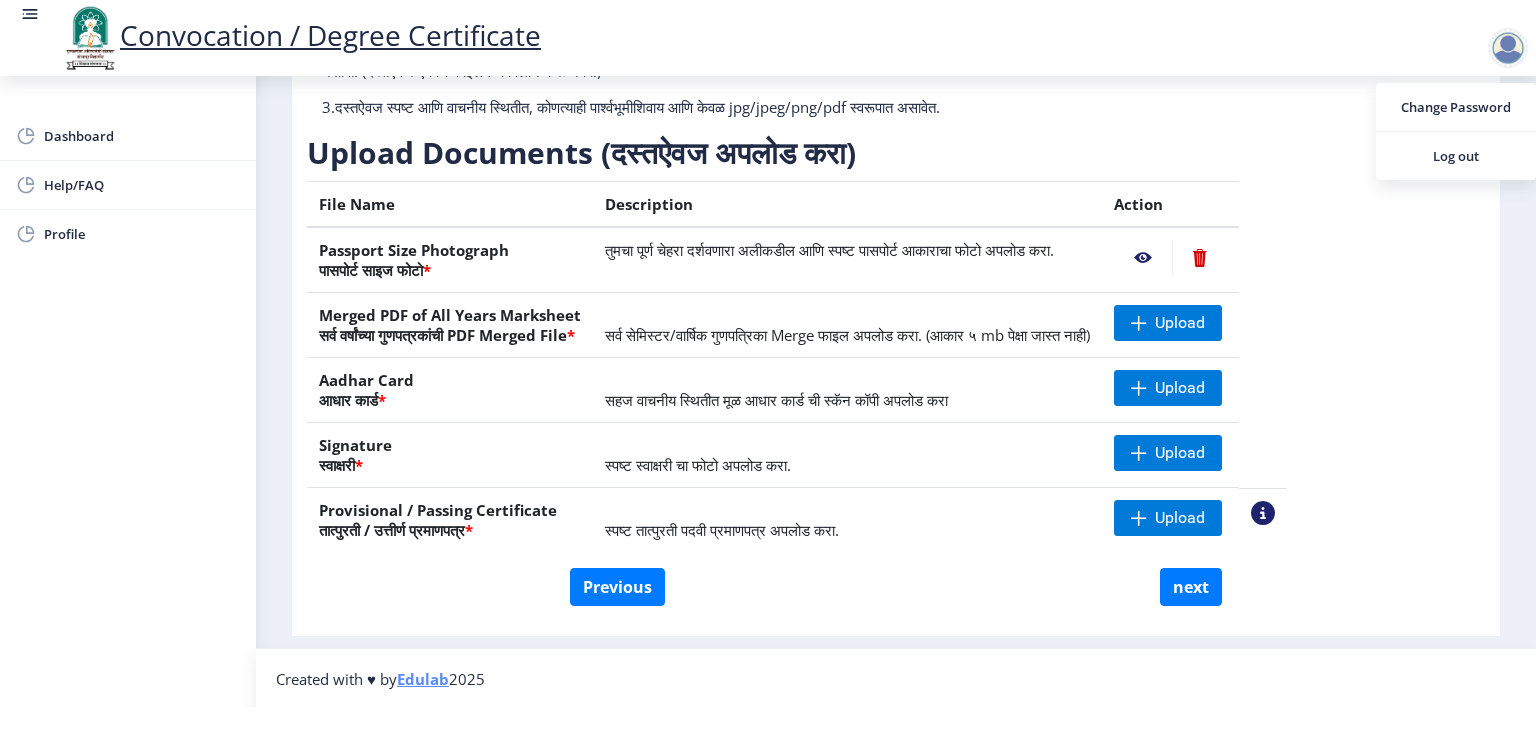 click on "Need Help? Email Us on   [EMAIL_ADDRESS][DOMAIN_NAME]" 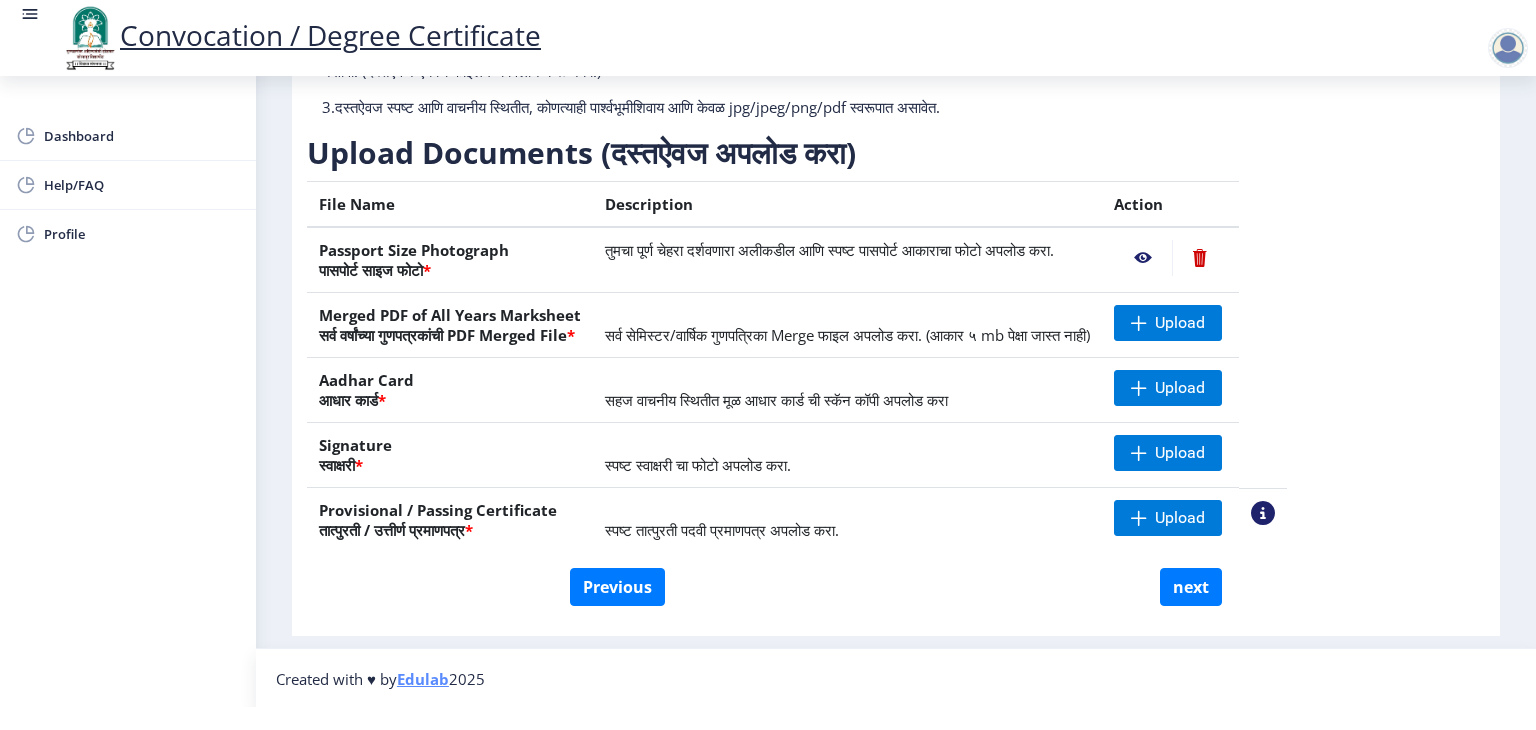 click 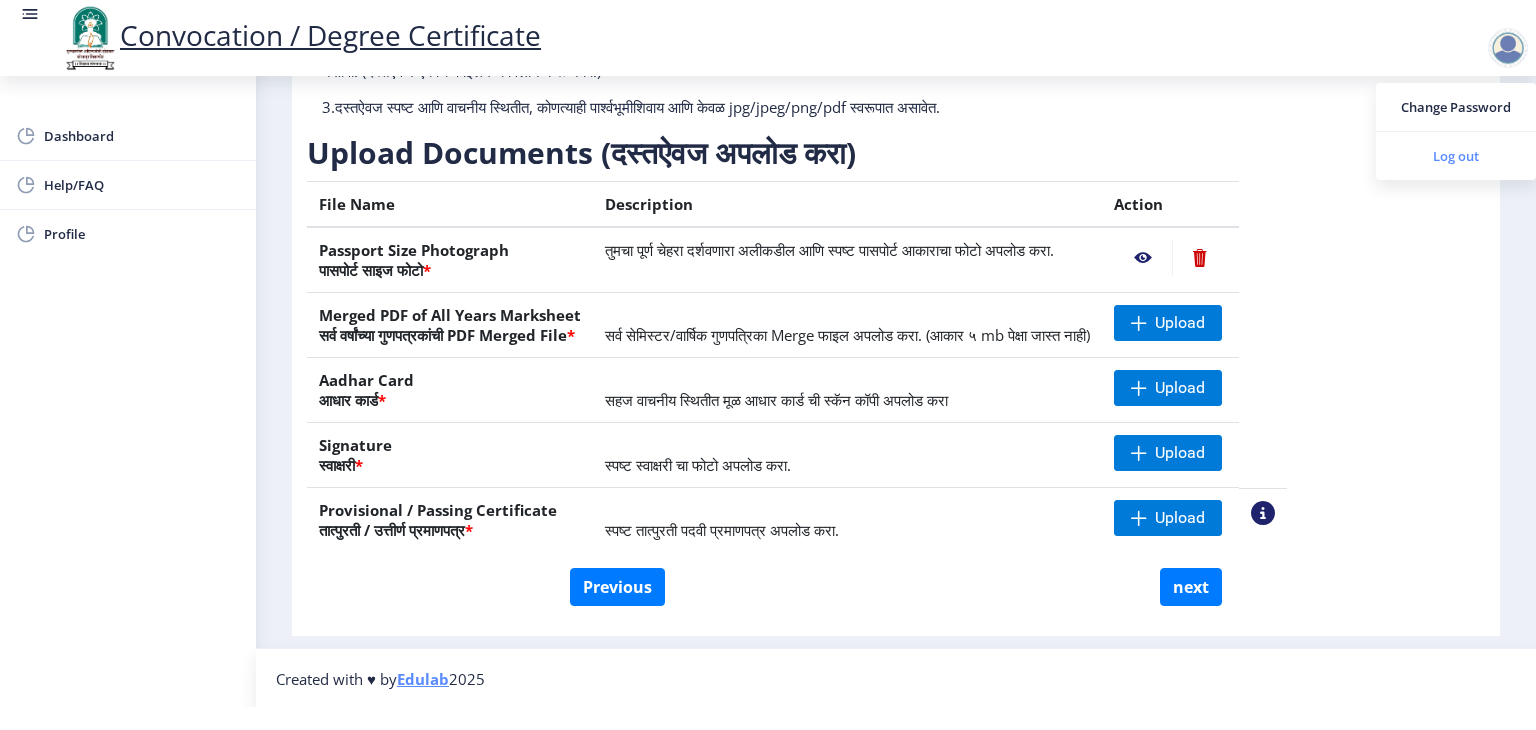 click on "Log out" at bounding box center [1456, 156] 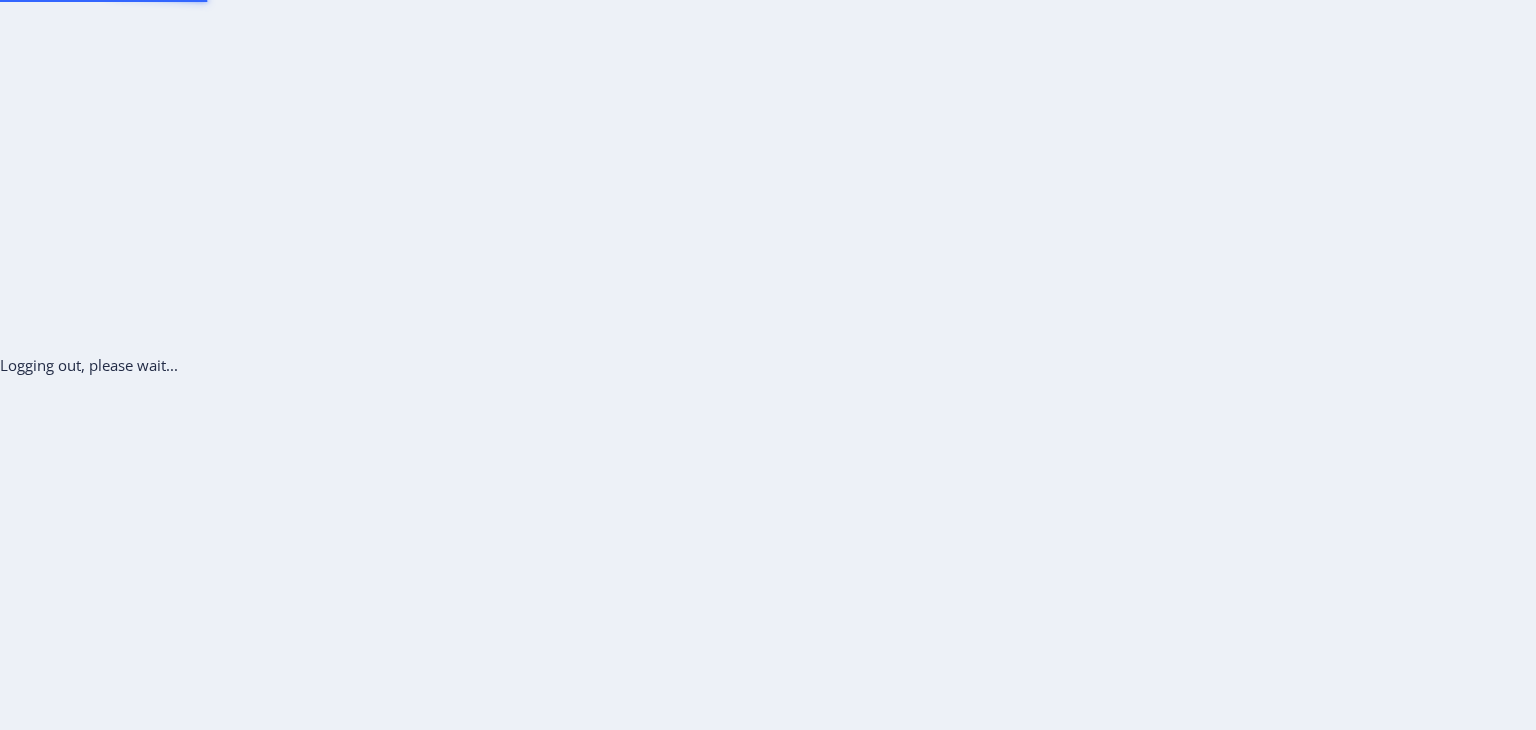 scroll, scrollTop: 0, scrollLeft: 0, axis: both 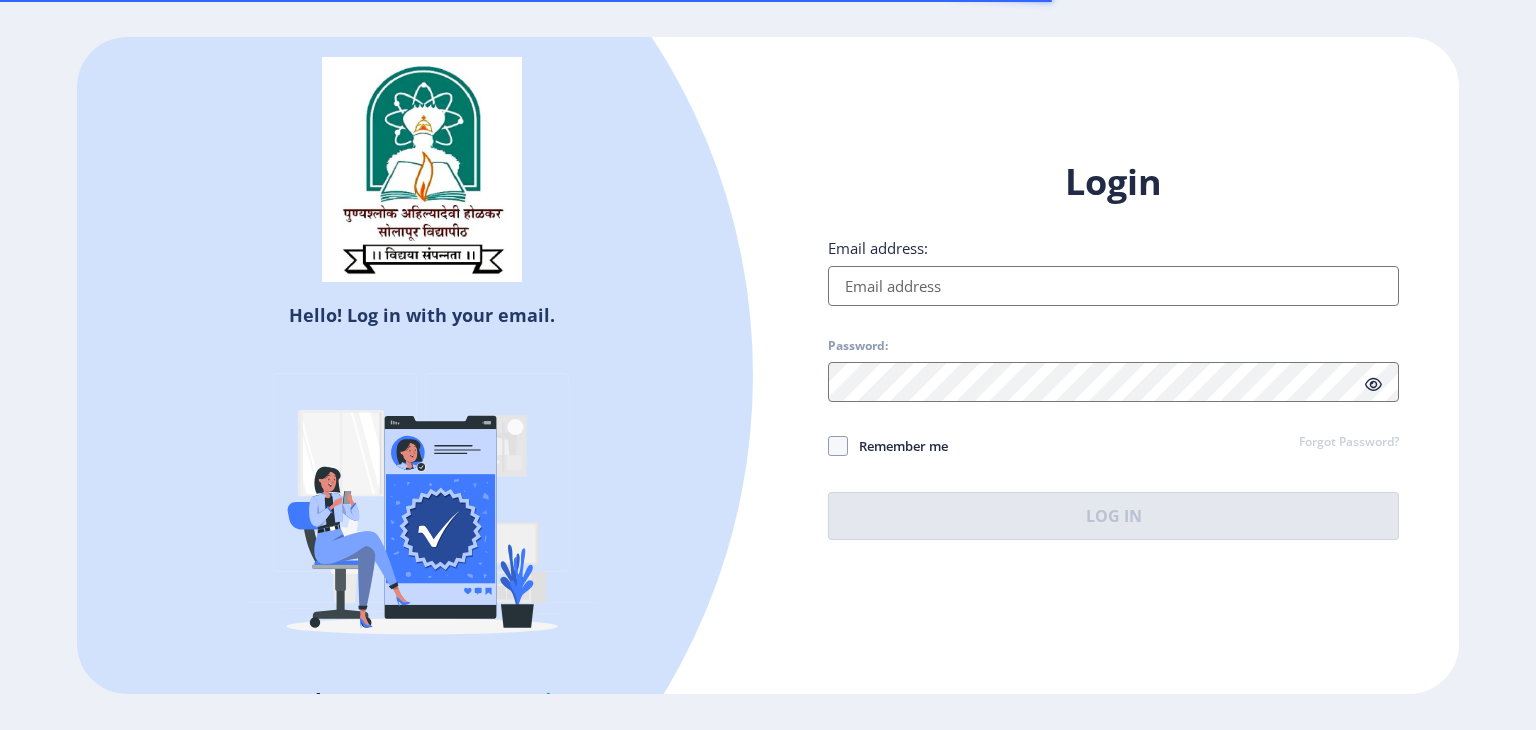 type on "[EMAIL_ADDRESS][DOMAIN_NAME]" 